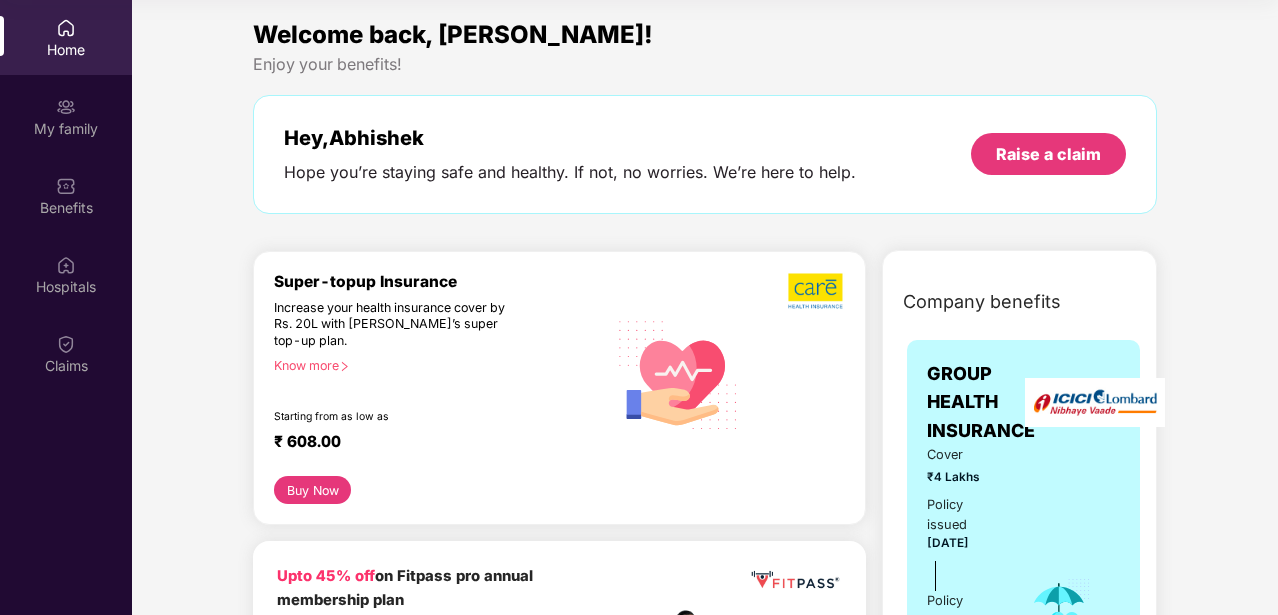 scroll, scrollTop: 0, scrollLeft: 0, axis: both 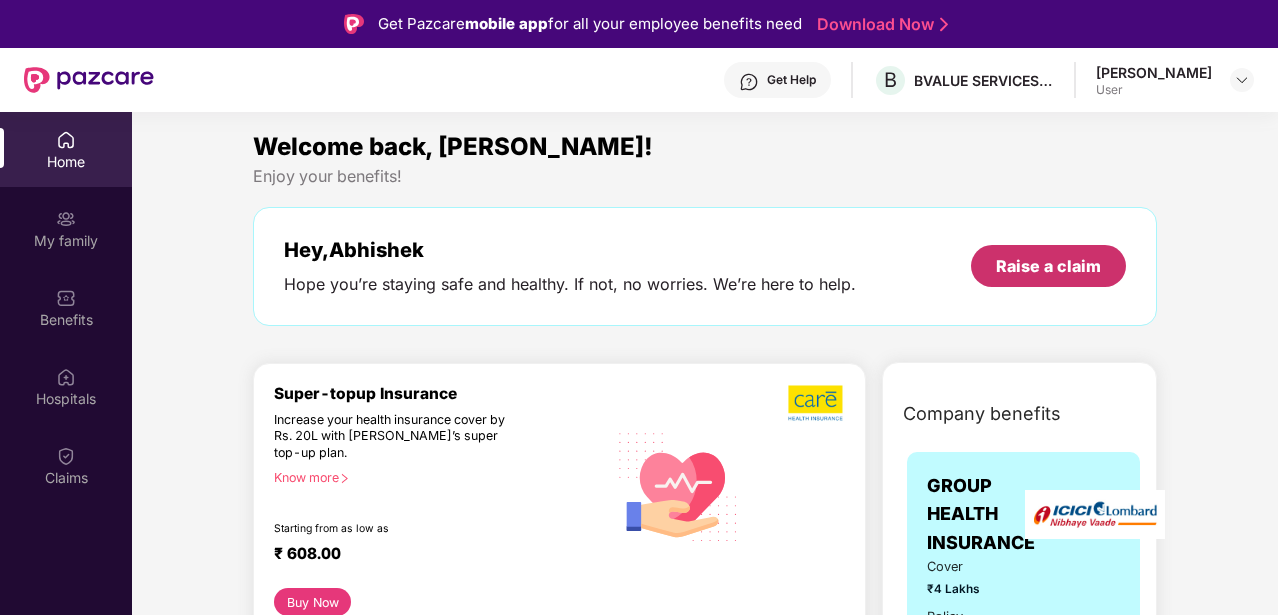 click on "Raise a claim" at bounding box center [1048, 266] 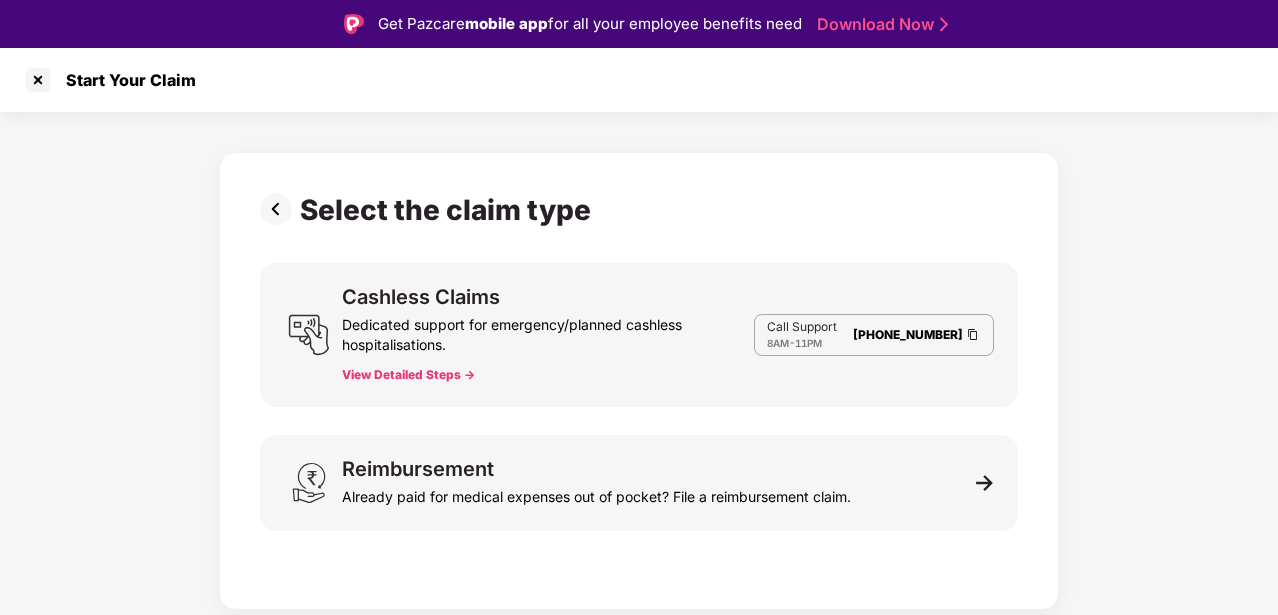 scroll, scrollTop: 48, scrollLeft: 0, axis: vertical 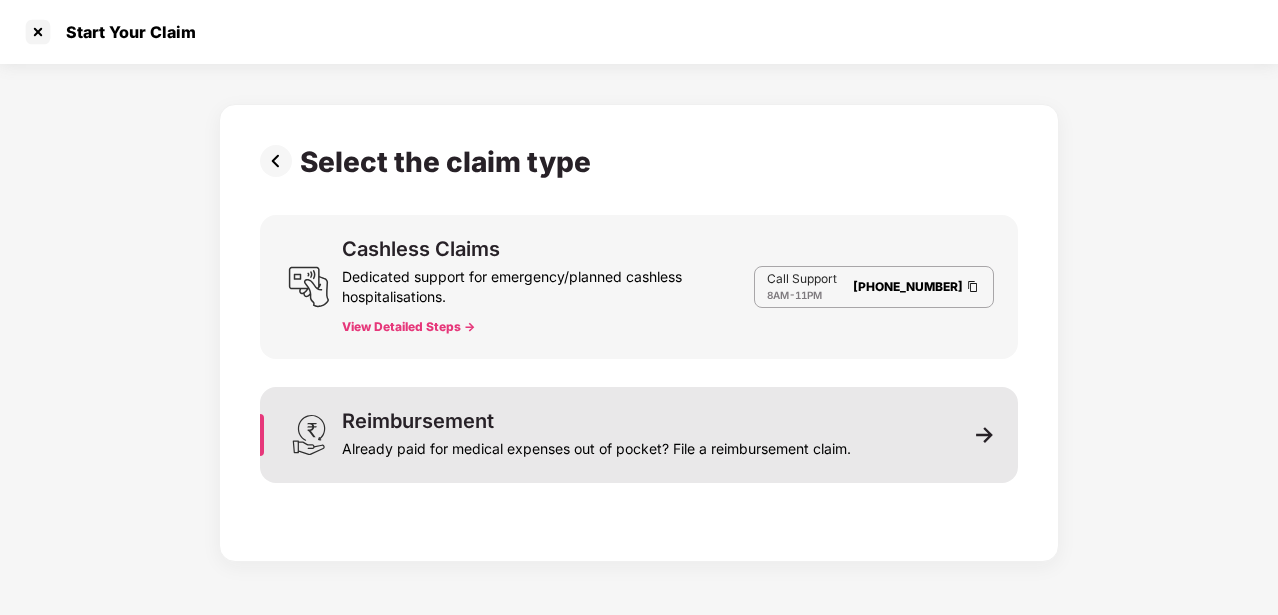 click on "Reimbursement Already paid for medical expenses out of pocket? File a reimbursement claim." at bounding box center [639, 435] 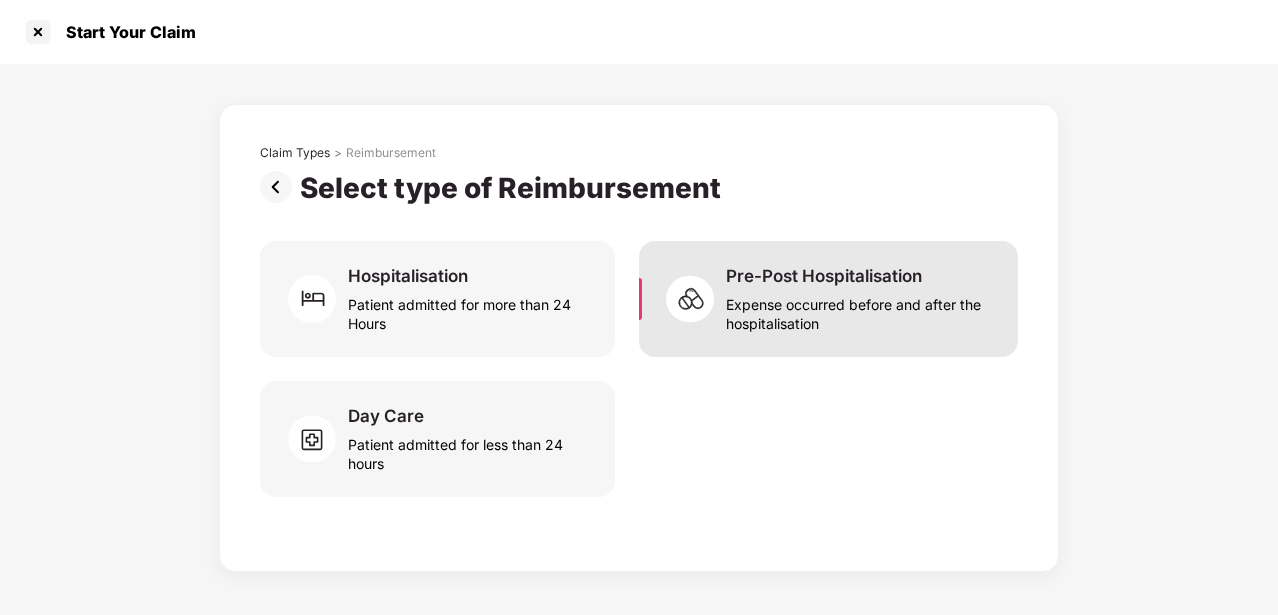click on "Expense occurred before and after the hospitalisation" at bounding box center (860, 310) 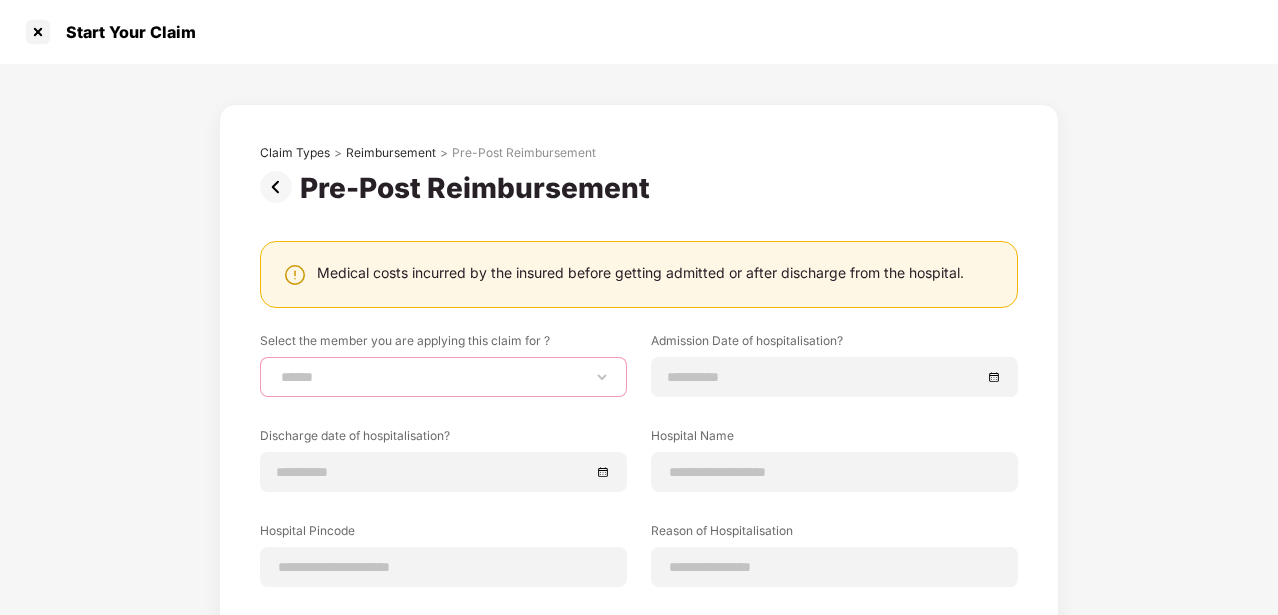 click on "**********" at bounding box center [443, 377] 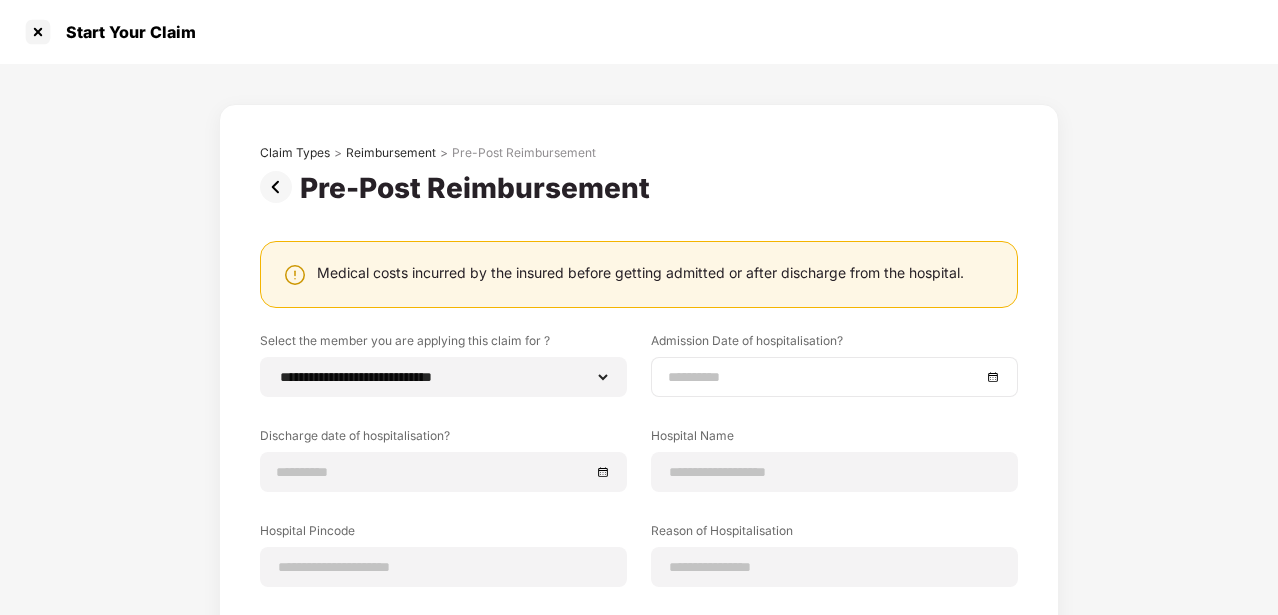 click at bounding box center [824, 377] 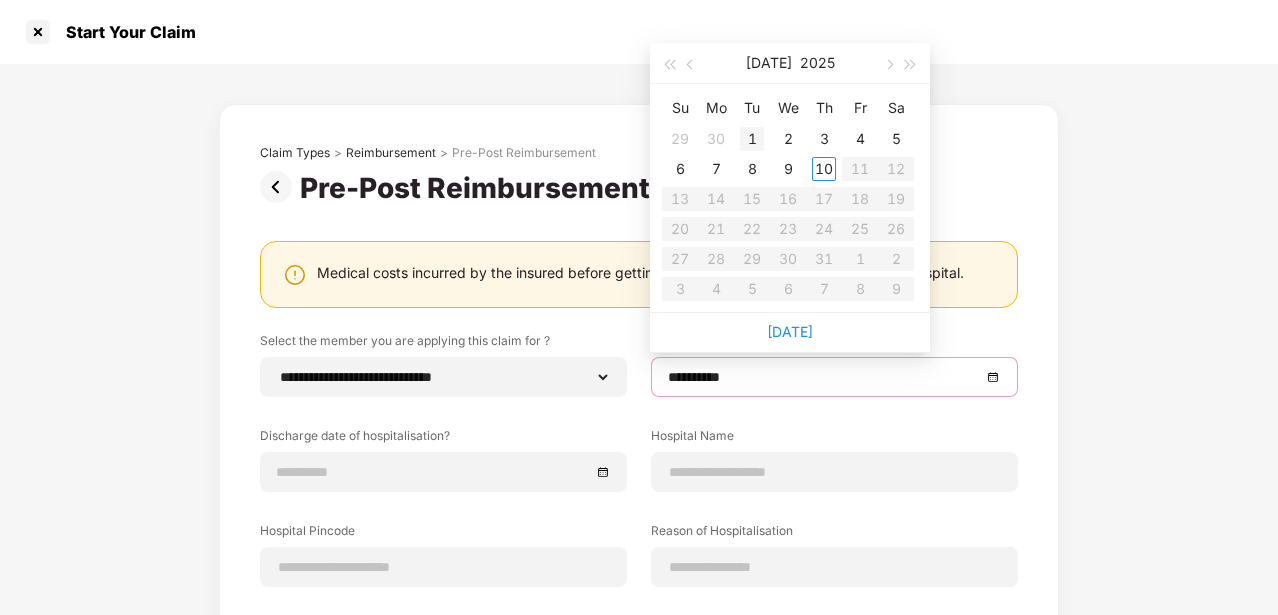 type on "**********" 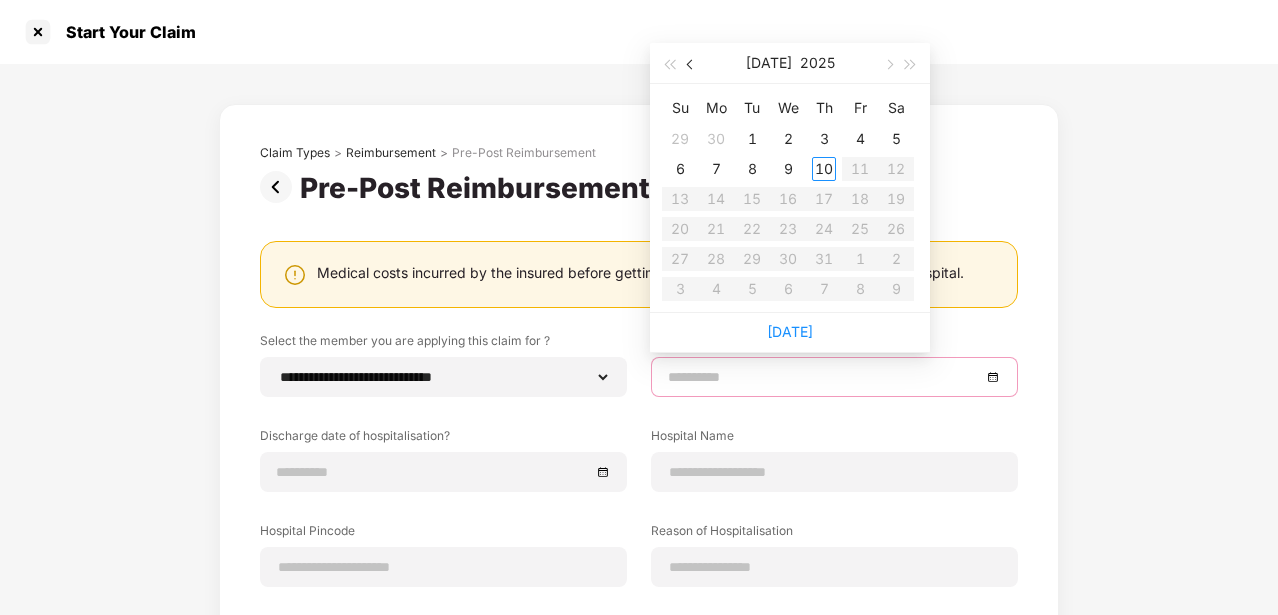 click at bounding box center (692, 65) 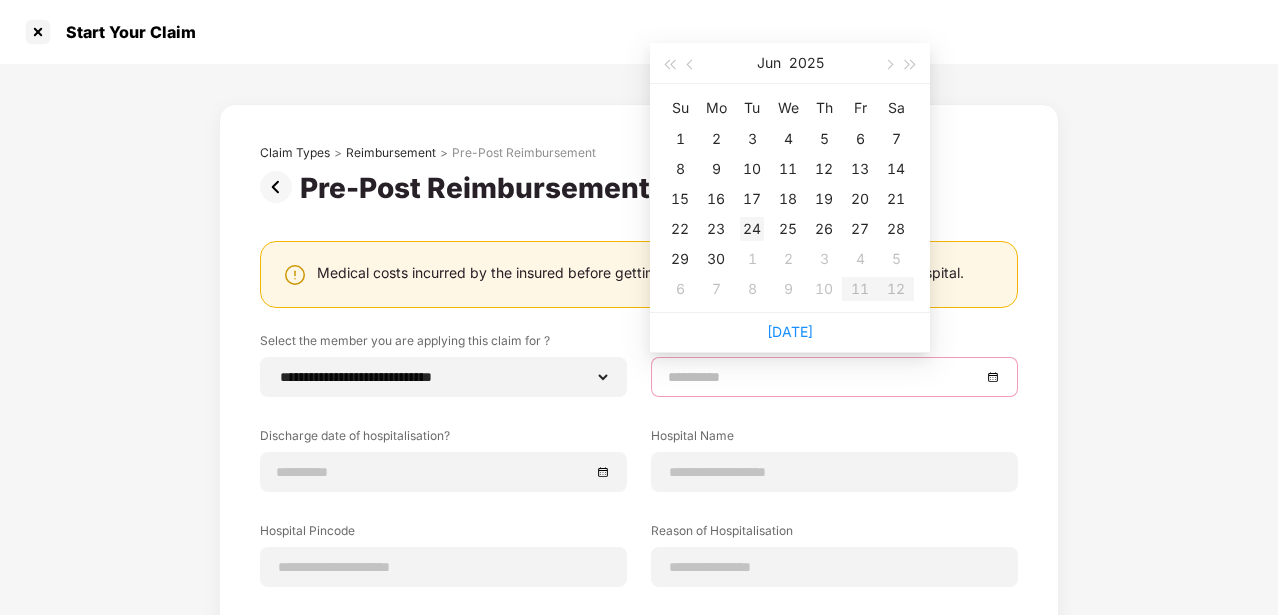type on "**********" 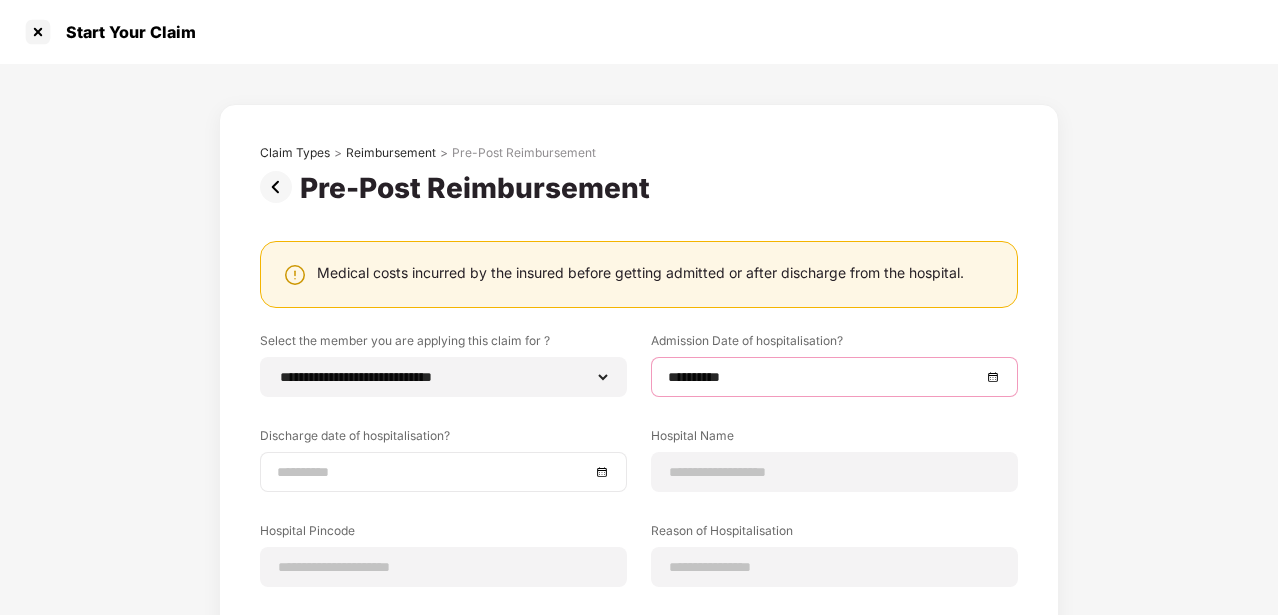 click at bounding box center [443, 472] 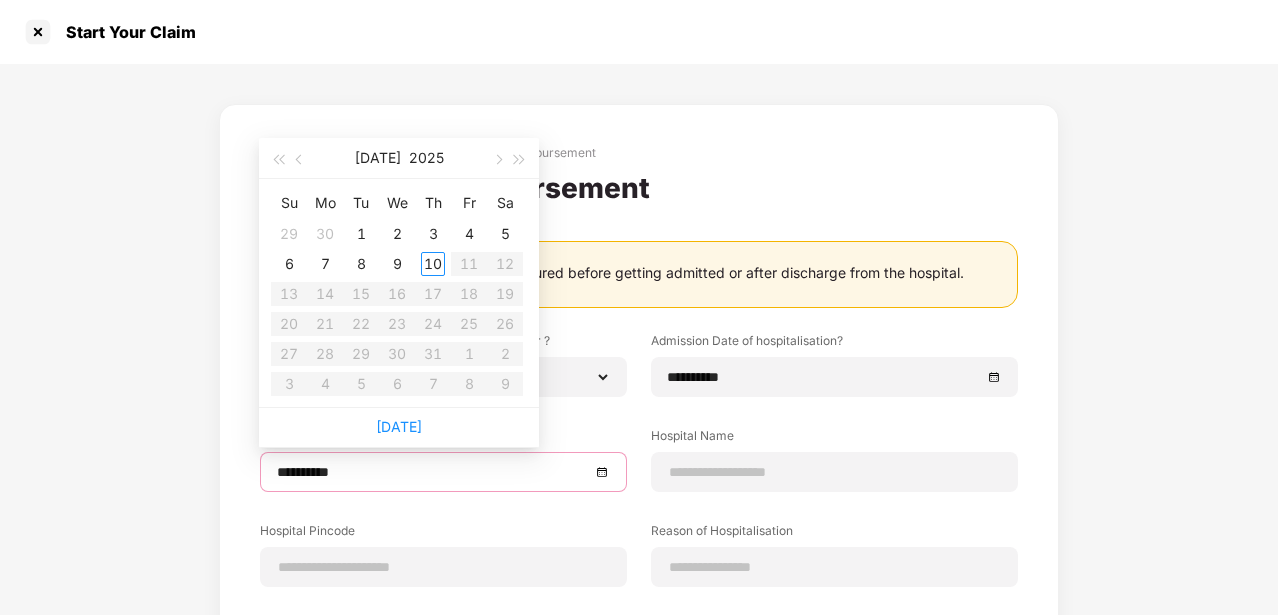 type on "**********" 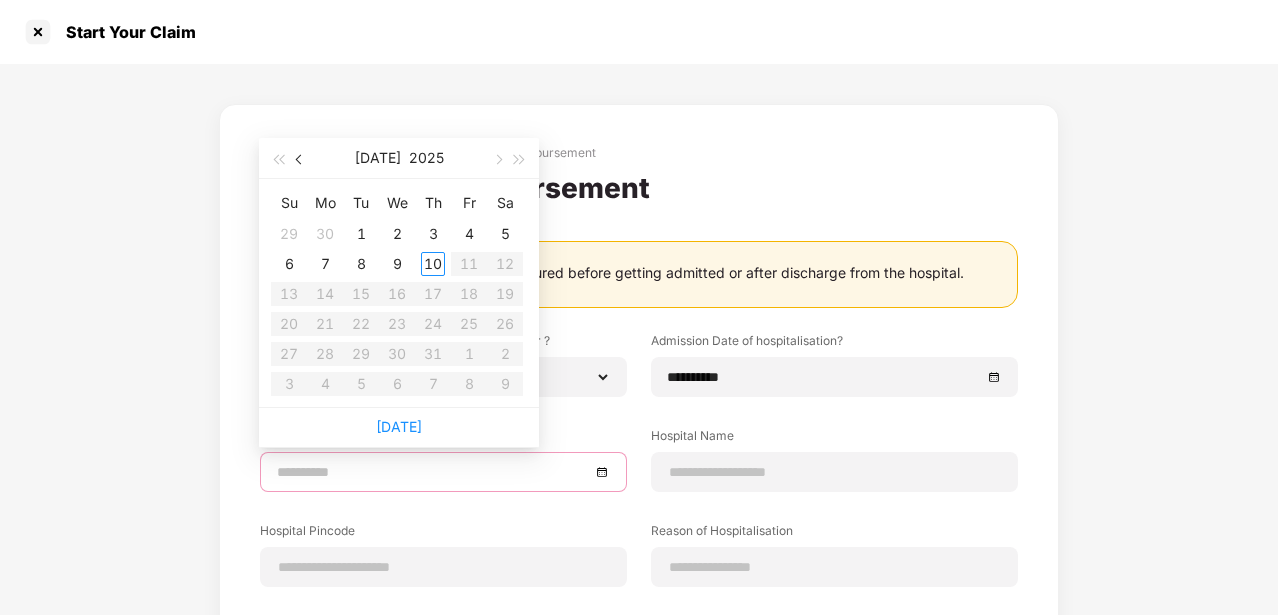 click at bounding box center [300, 158] 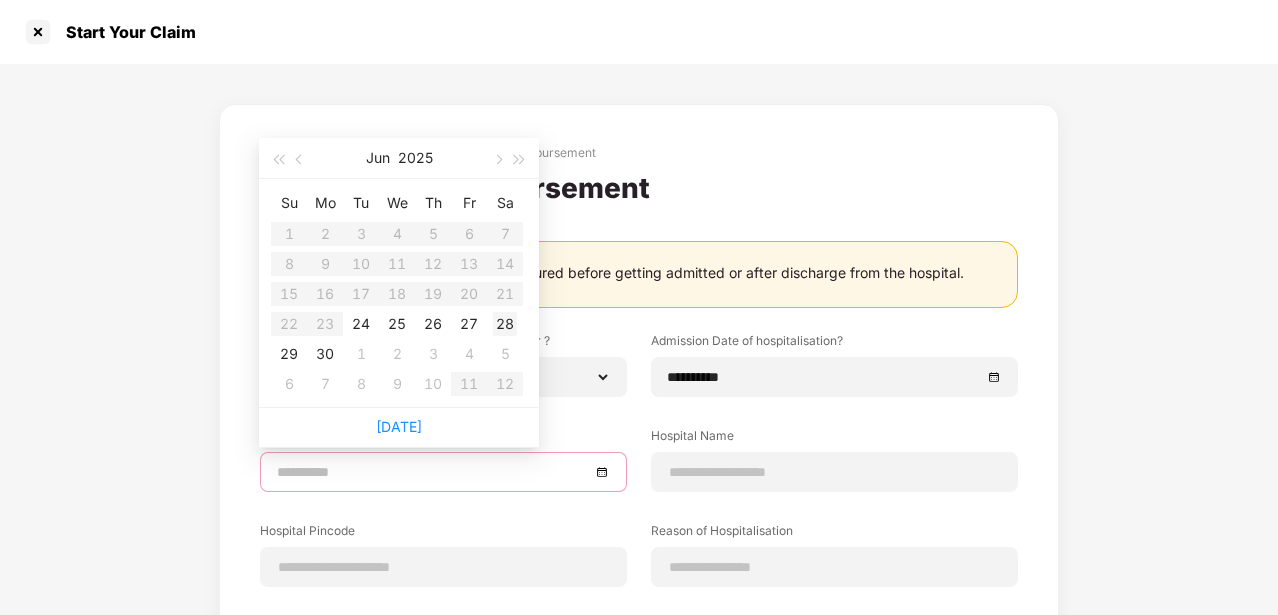 type on "**********" 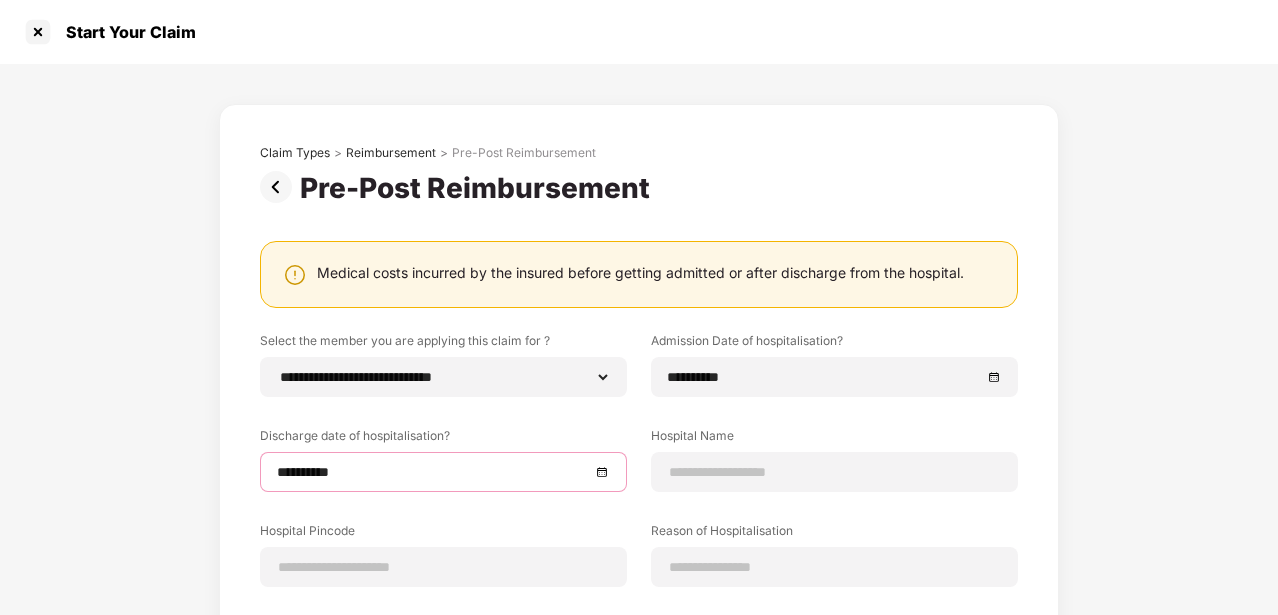 click on "Claim Types > Reimbursement > Pre-Post Reimbursement" at bounding box center [639, 153] 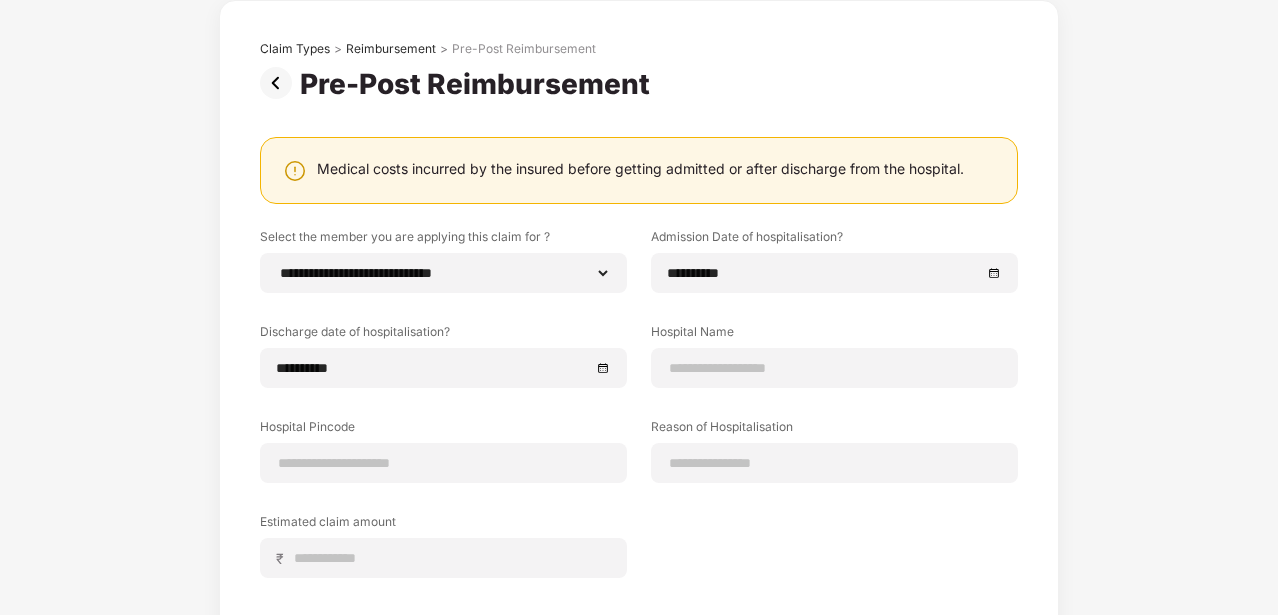 scroll, scrollTop: 115, scrollLeft: 0, axis: vertical 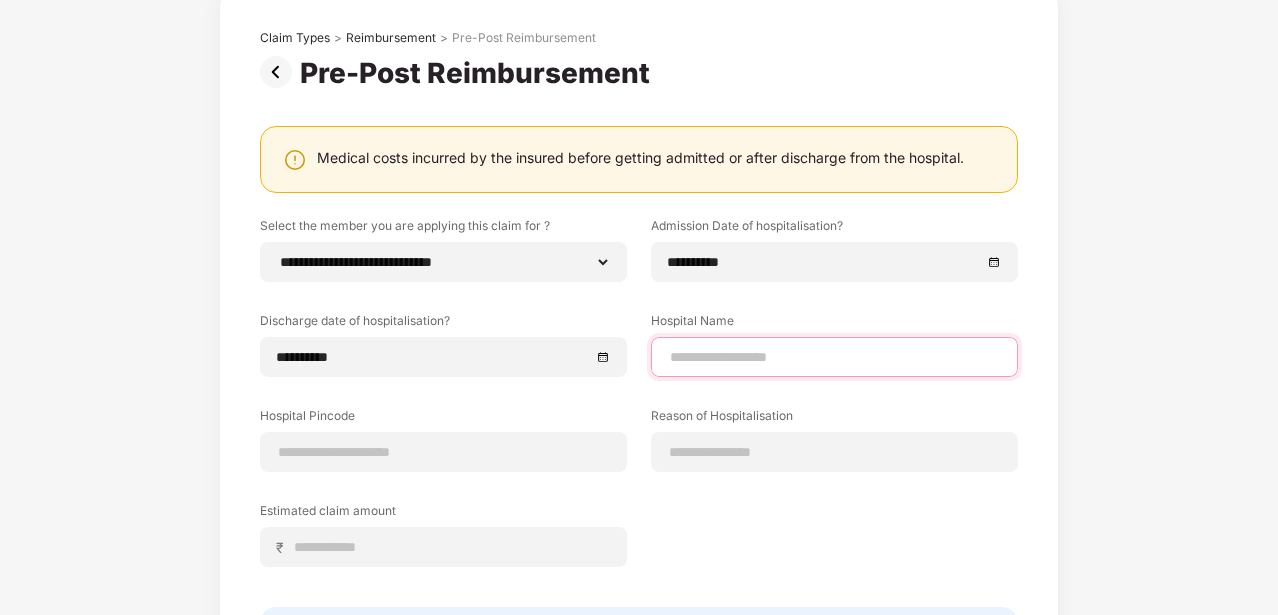 click at bounding box center [834, 357] 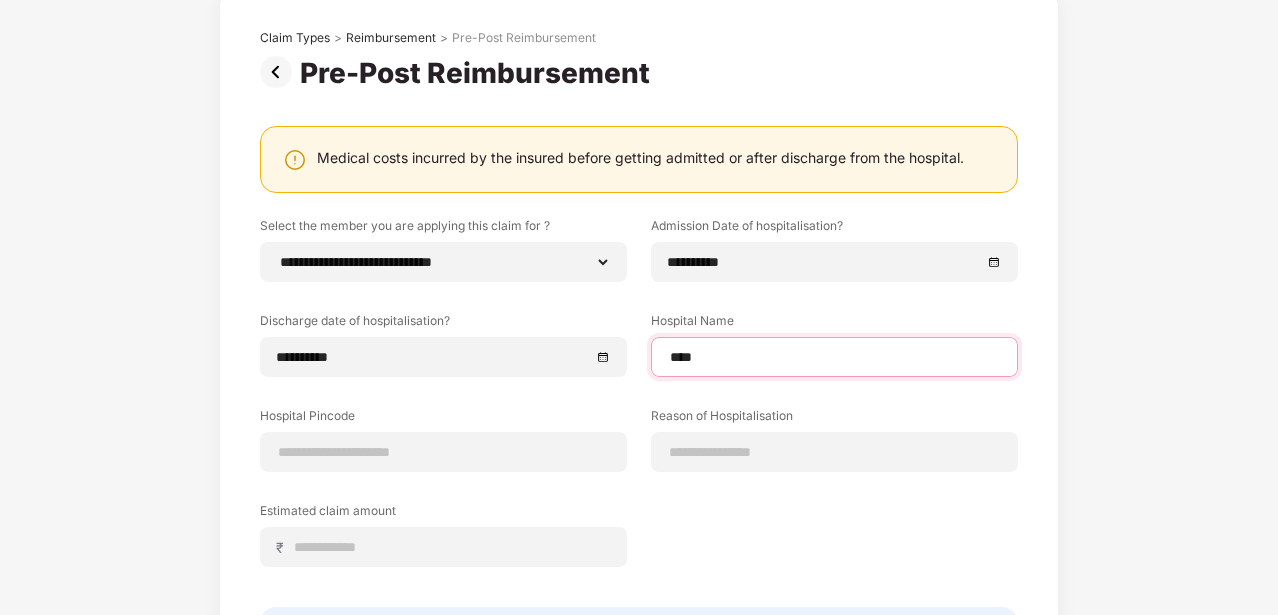 type on "**********" 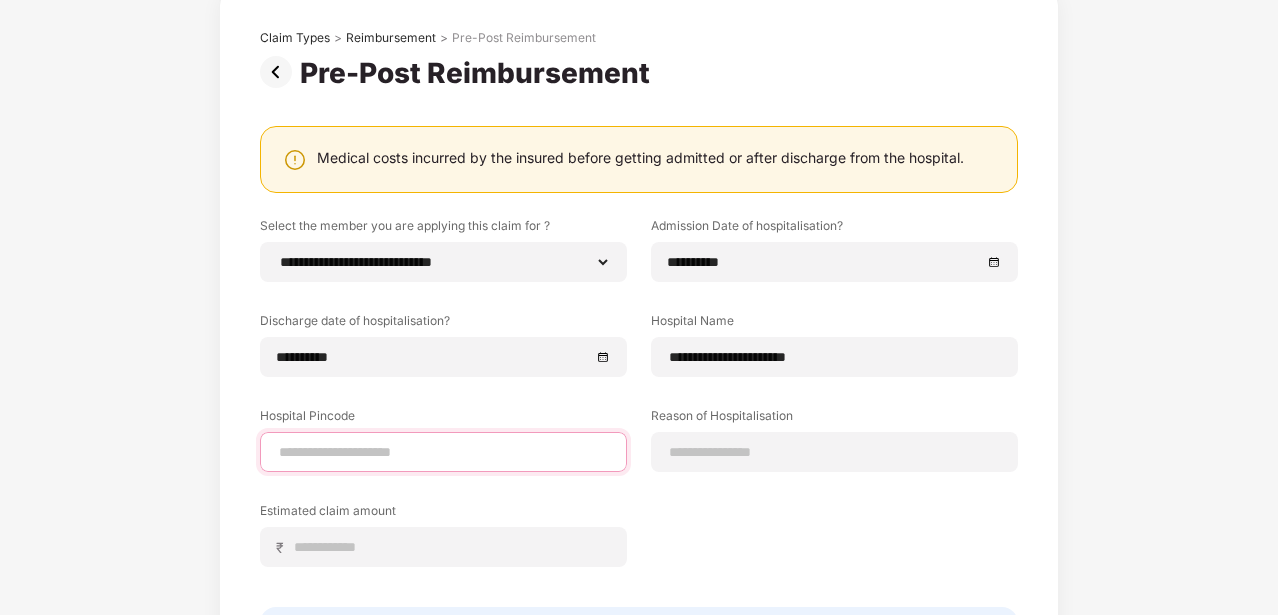 click at bounding box center (443, 452) 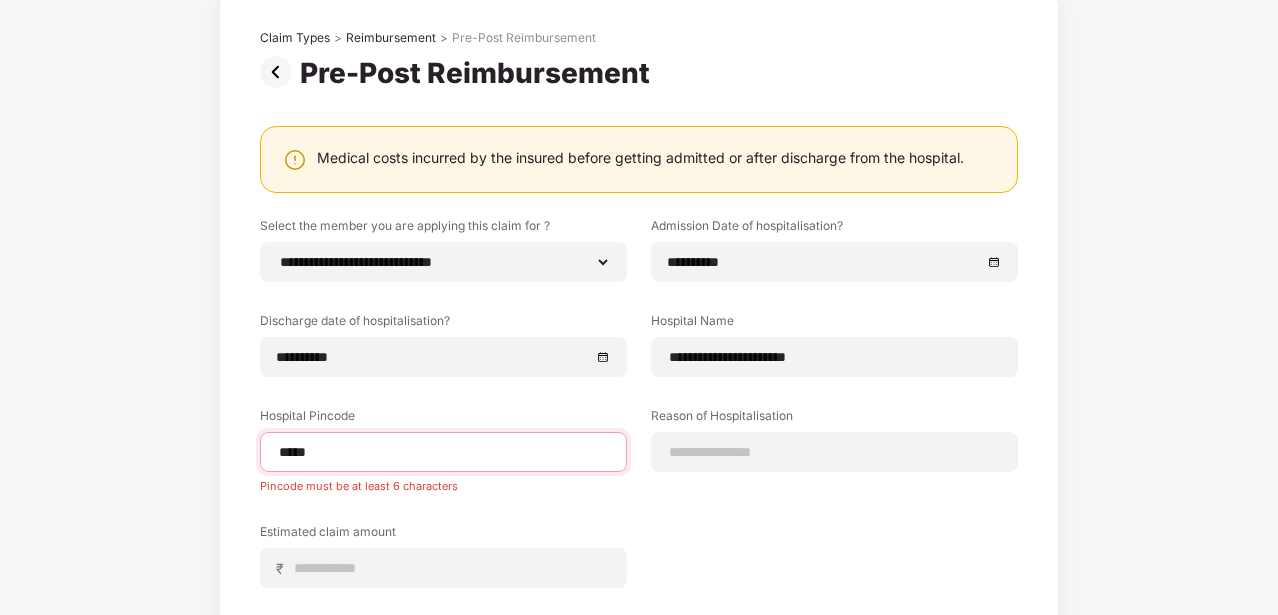 type on "******" 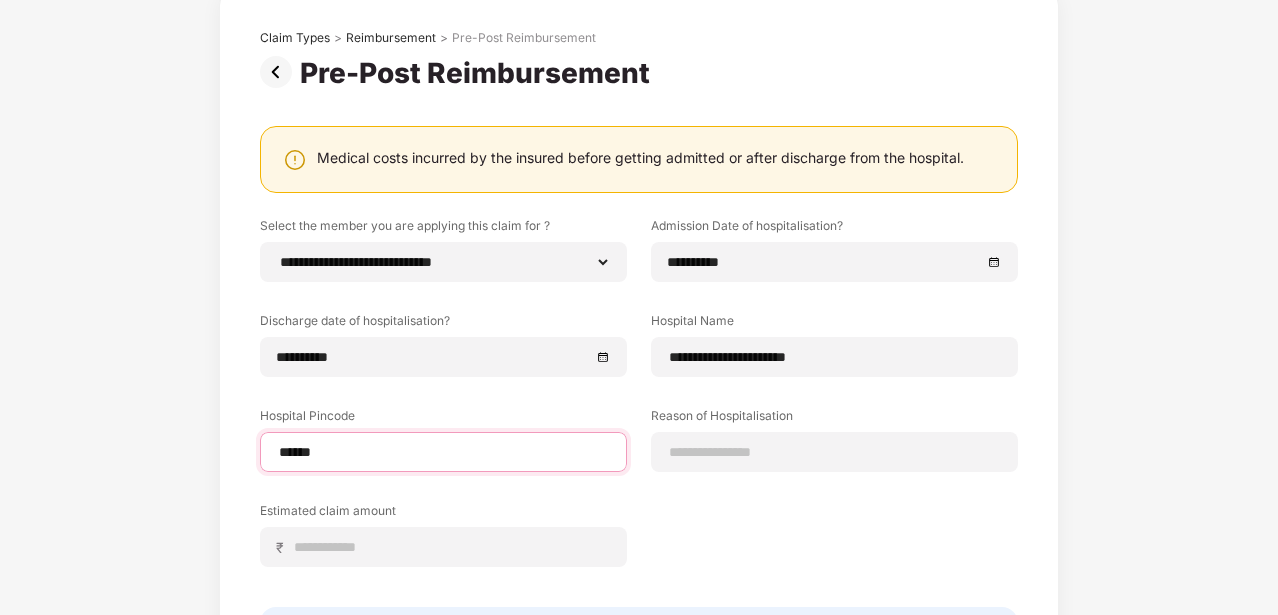 select on "**********" 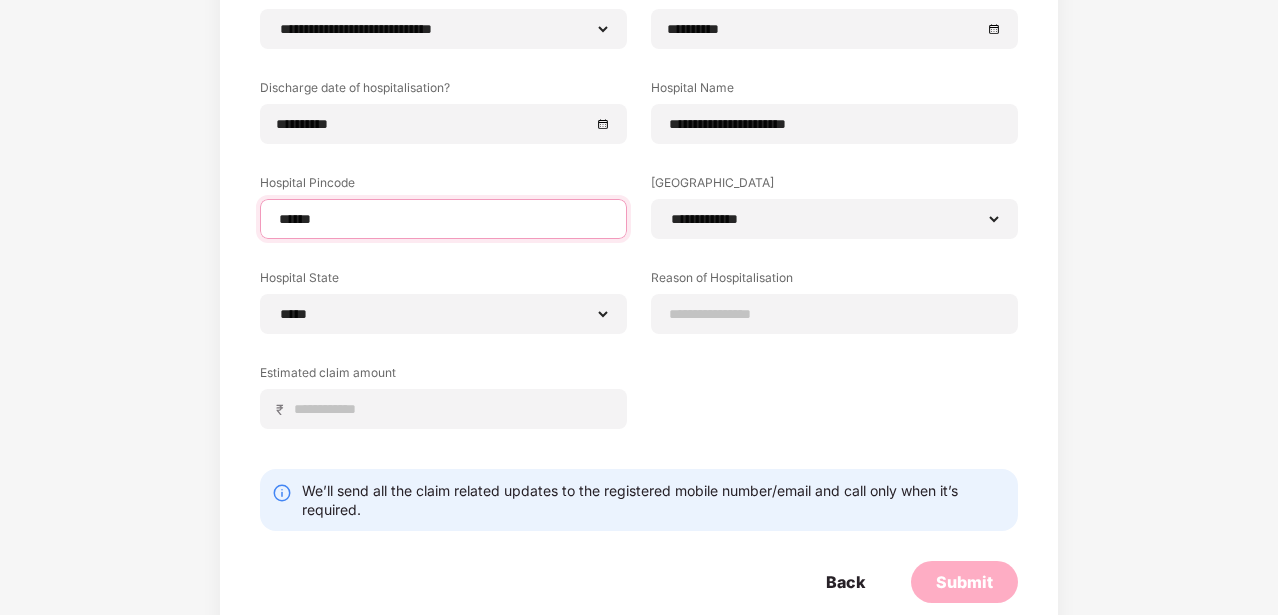 scroll, scrollTop: 387, scrollLeft: 0, axis: vertical 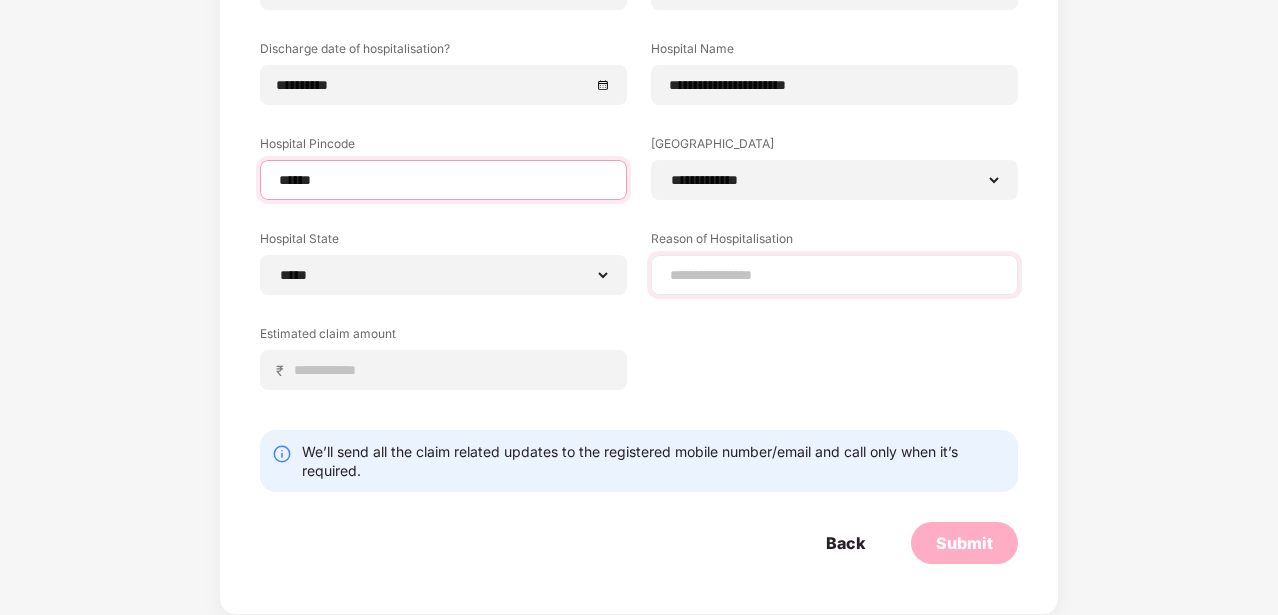 type on "******" 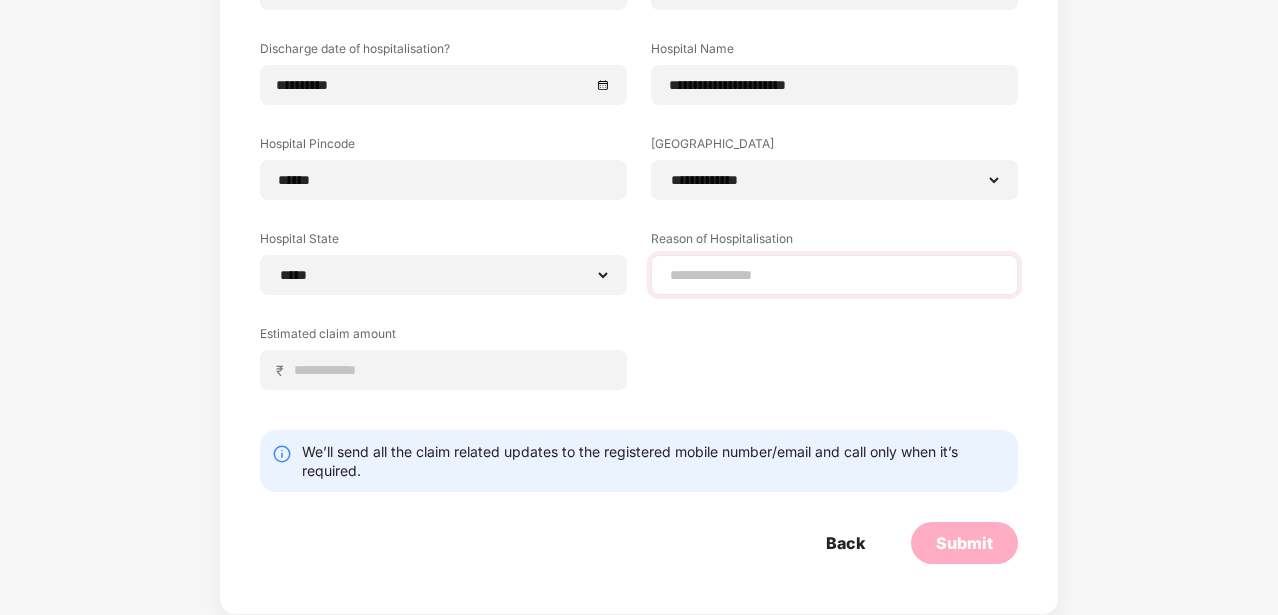 click at bounding box center [834, 275] 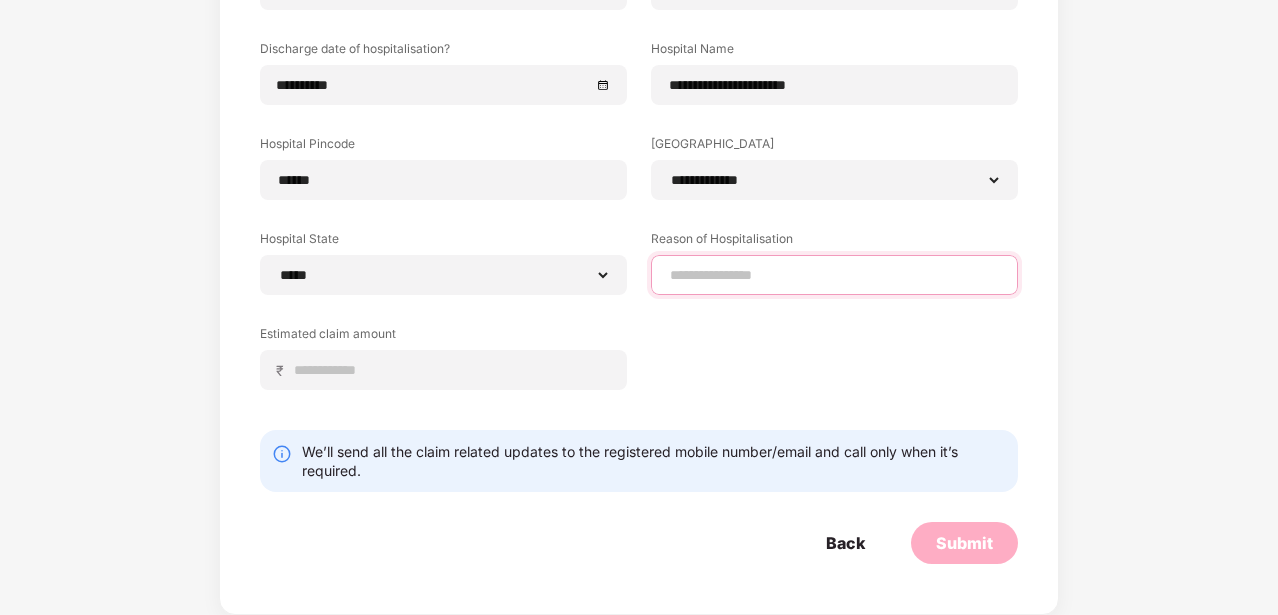 click at bounding box center [834, 275] 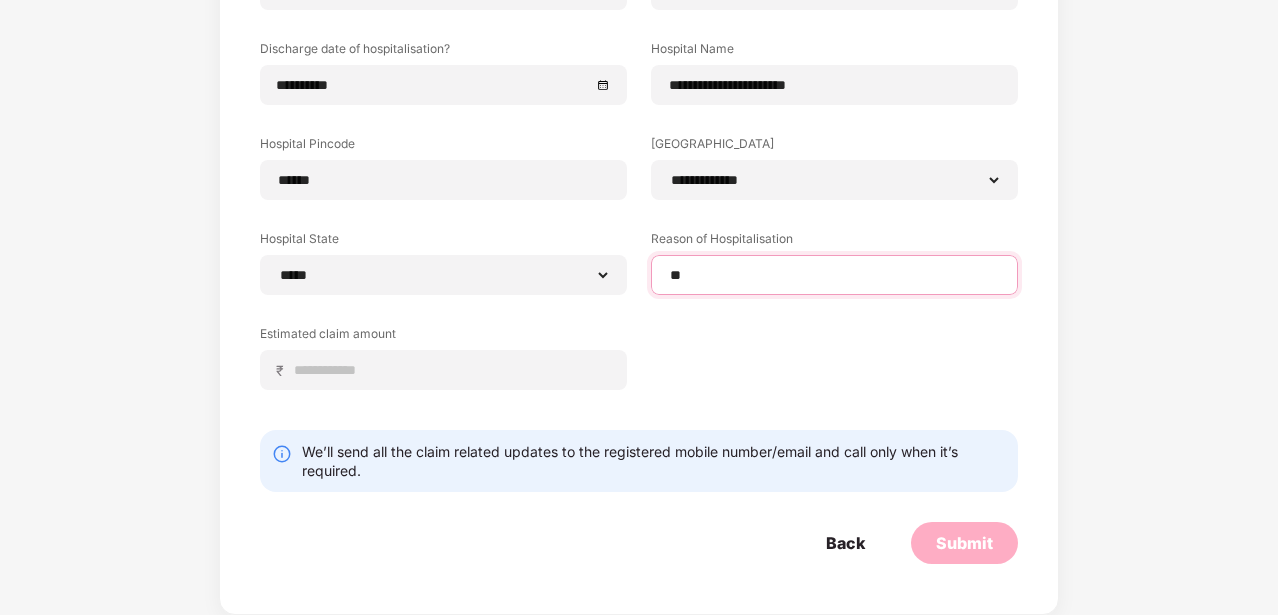 type on "*" 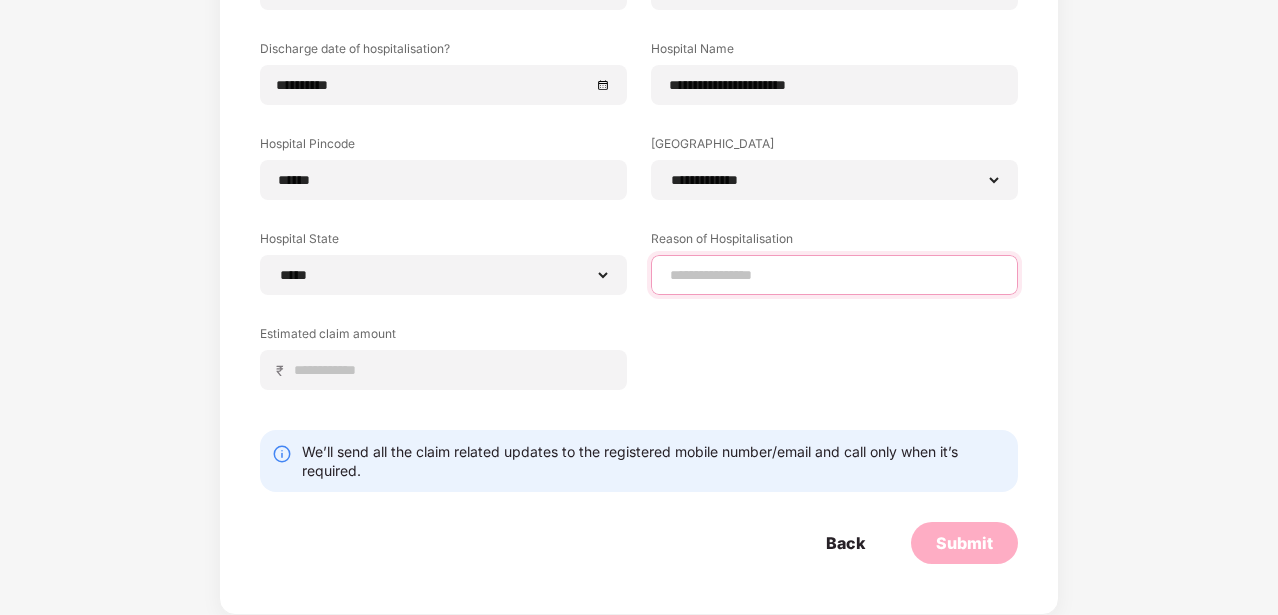 type on "*" 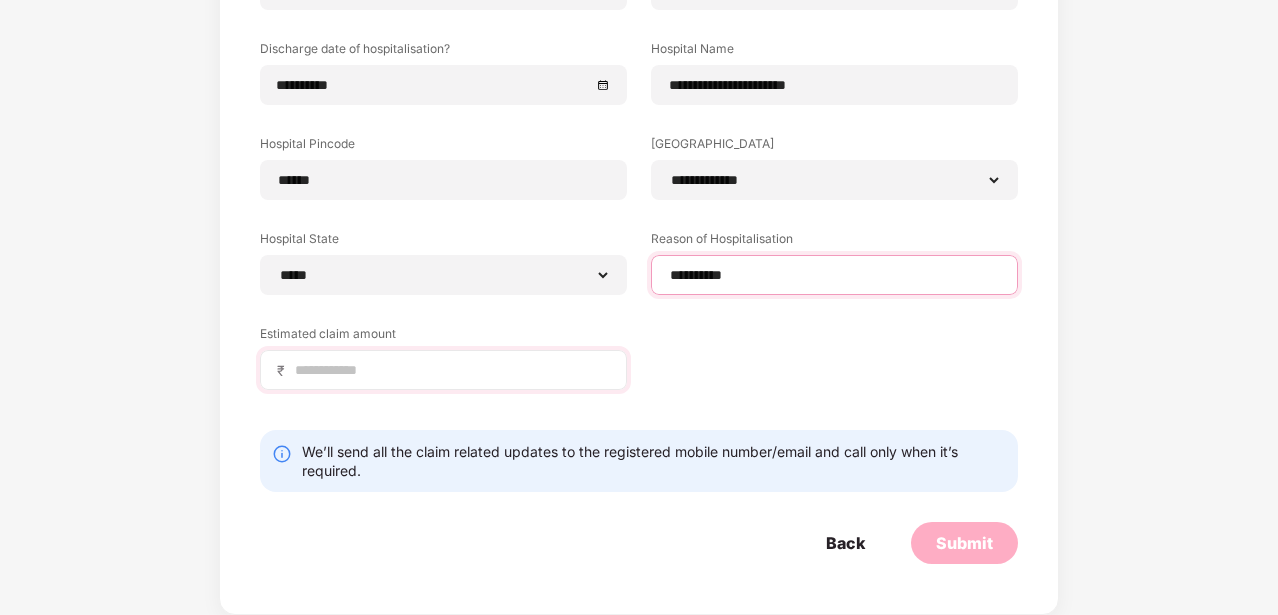 type on "*********" 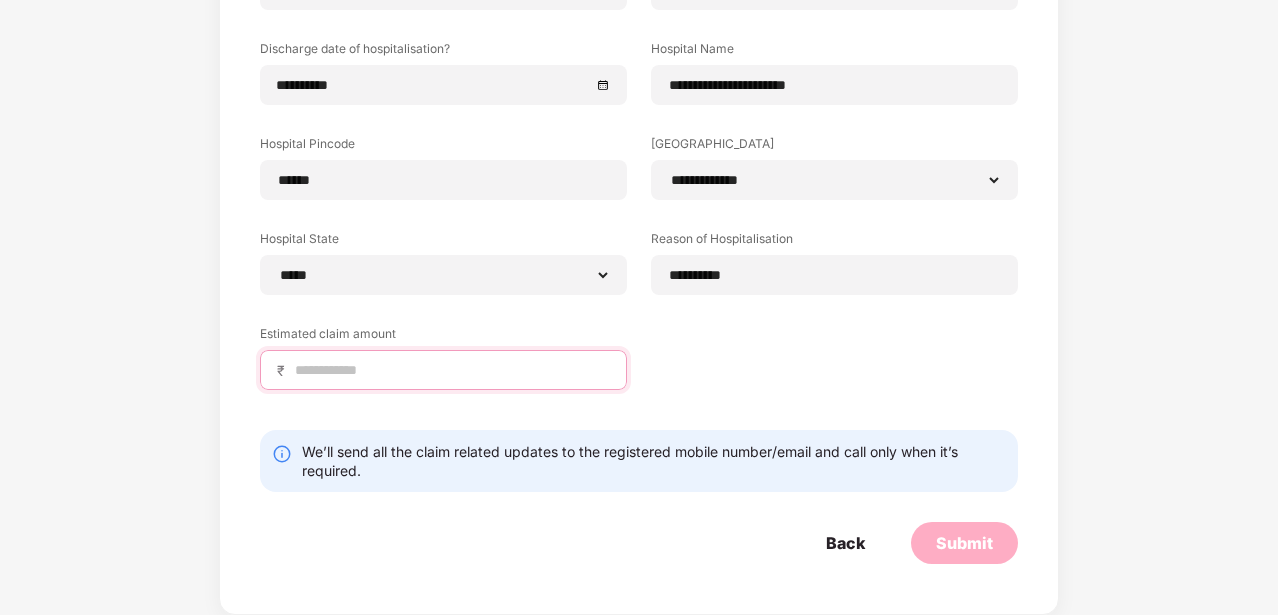 click at bounding box center [451, 370] 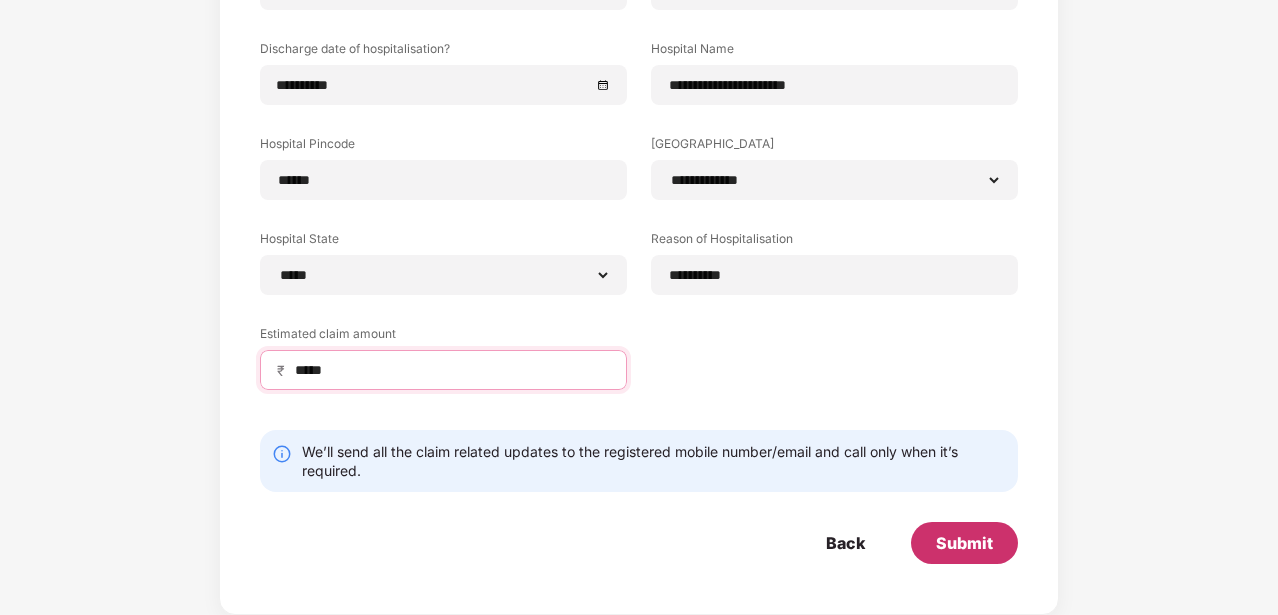 type on "*****" 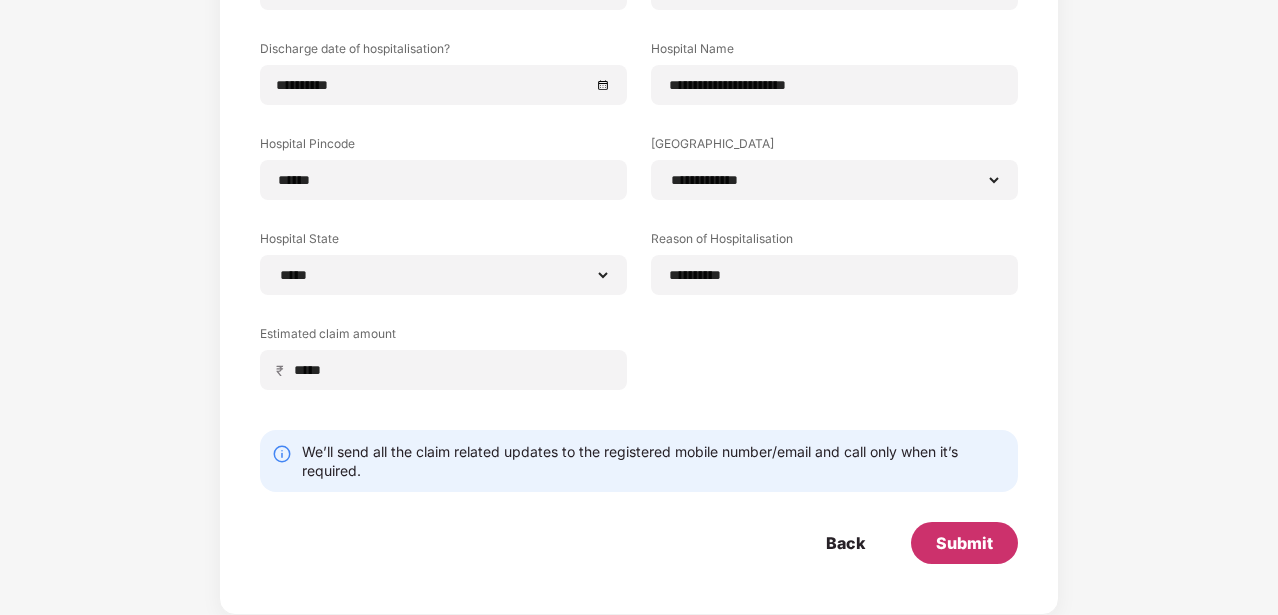 click on "Submit" at bounding box center (964, 543) 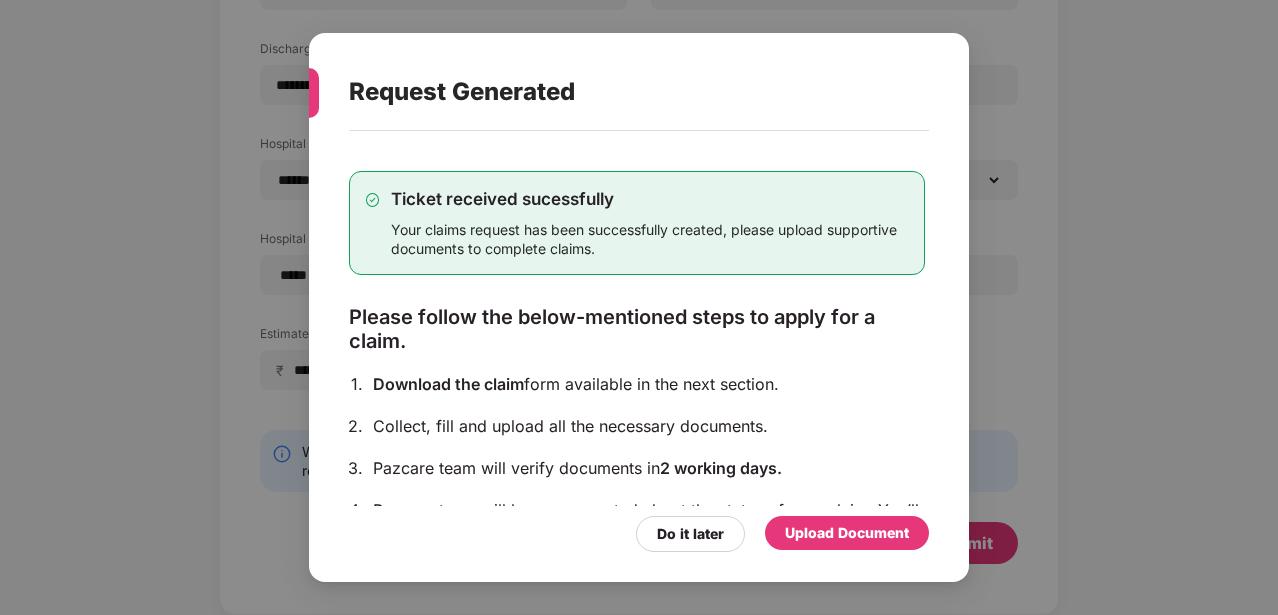 click on "Upload Document" at bounding box center [847, 533] 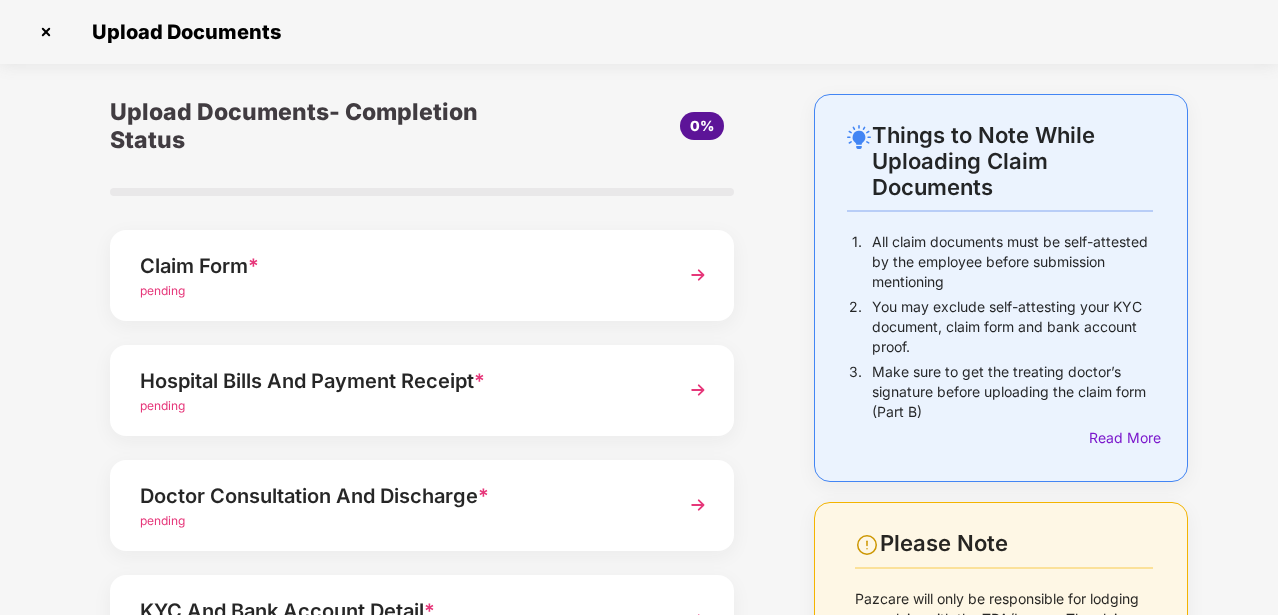 scroll, scrollTop: 297, scrollLeft: 0, axis: vertical 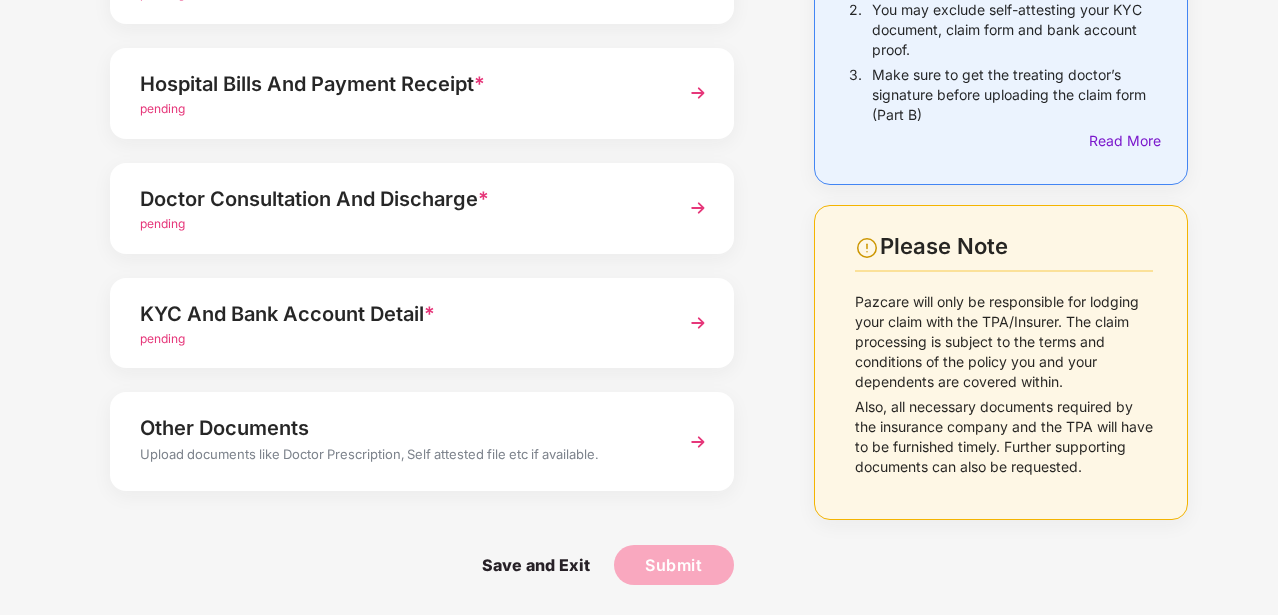 click at bounding box center (698, 323) 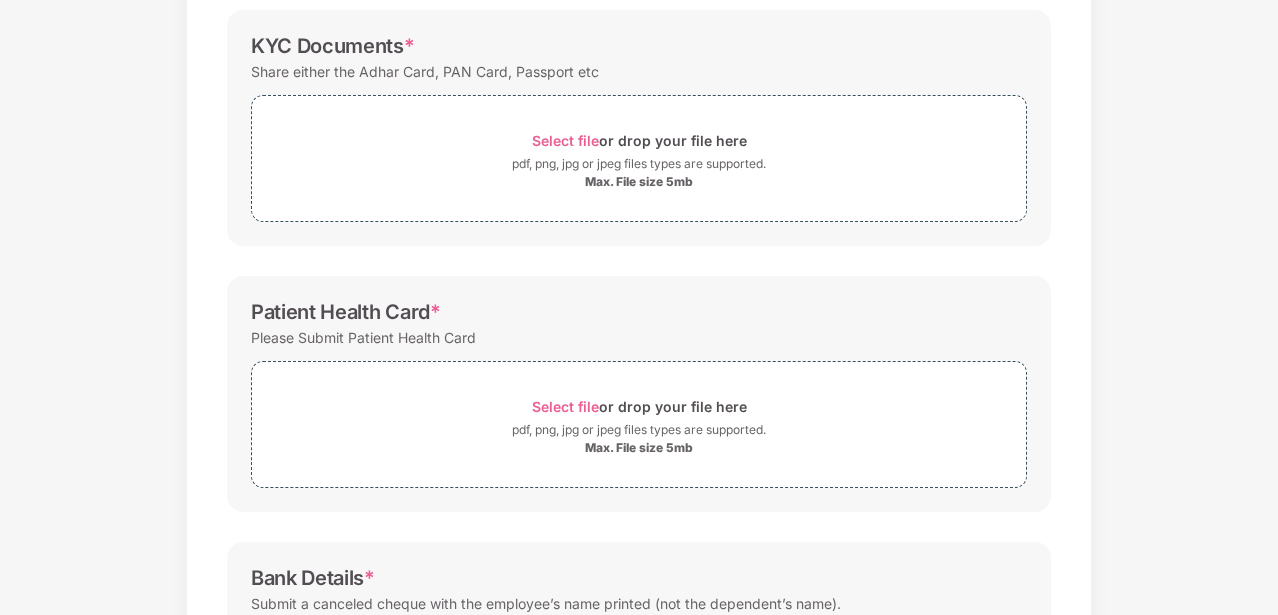scroll, scrollTop: 0, scrollLeft: 0, axis: both 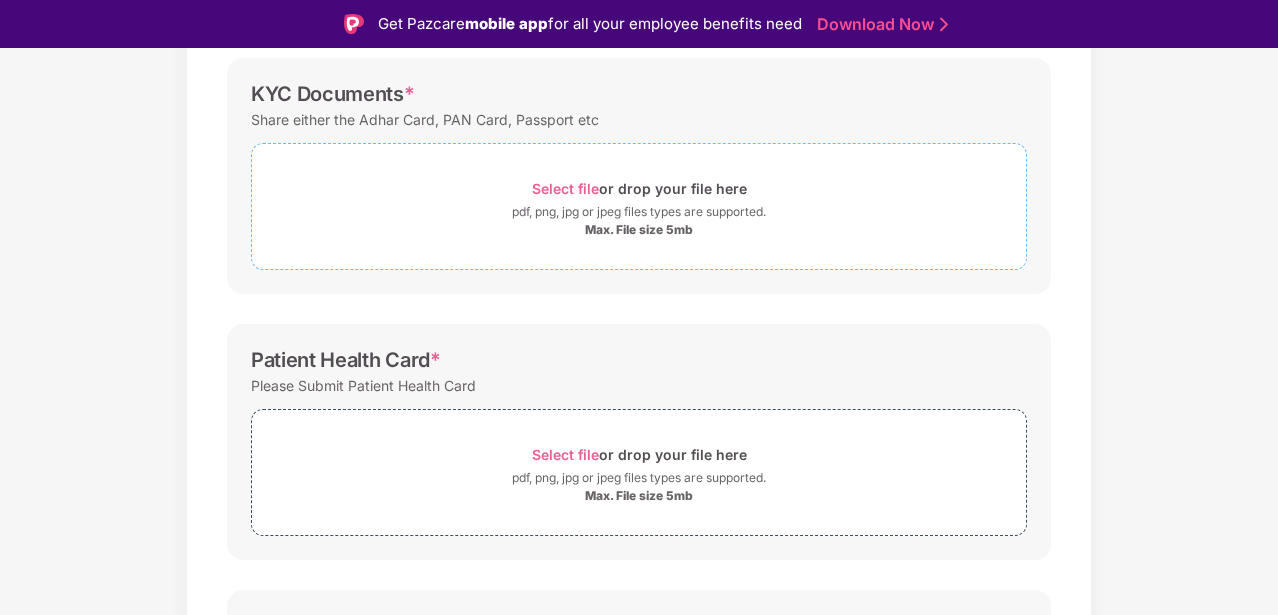 click on "Select file" at bounding box center [565, 188] 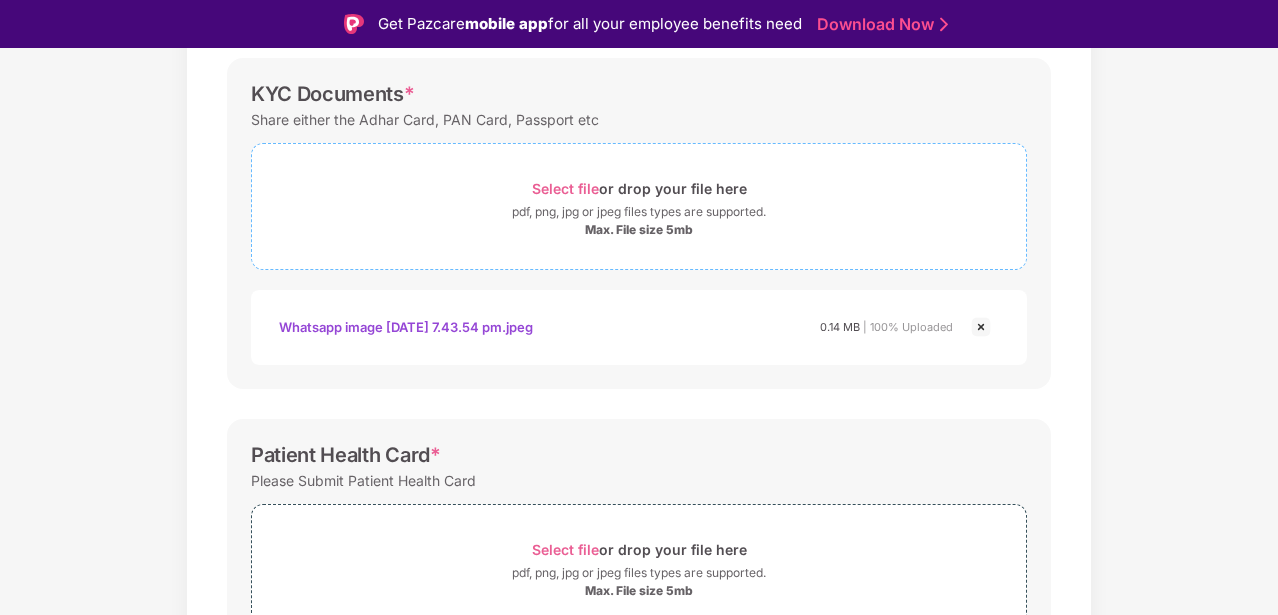 click on "Select file" at bounding box center (565, 188) 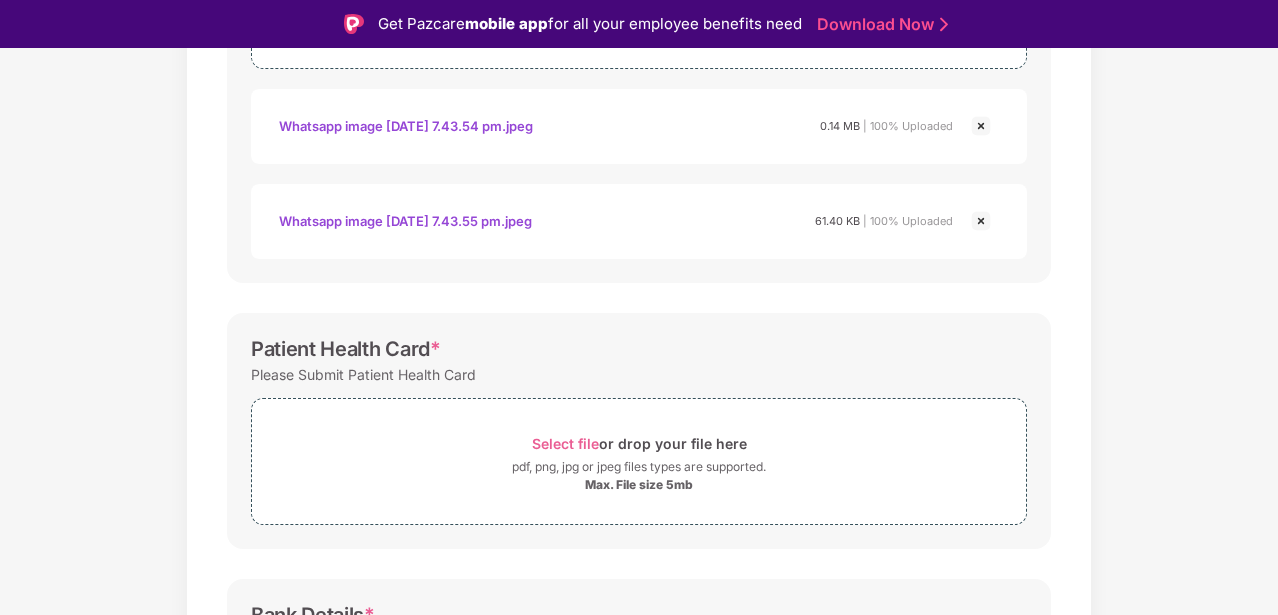 scroll, scrollTop: 499, scrollLeft: 0, axis: vertical 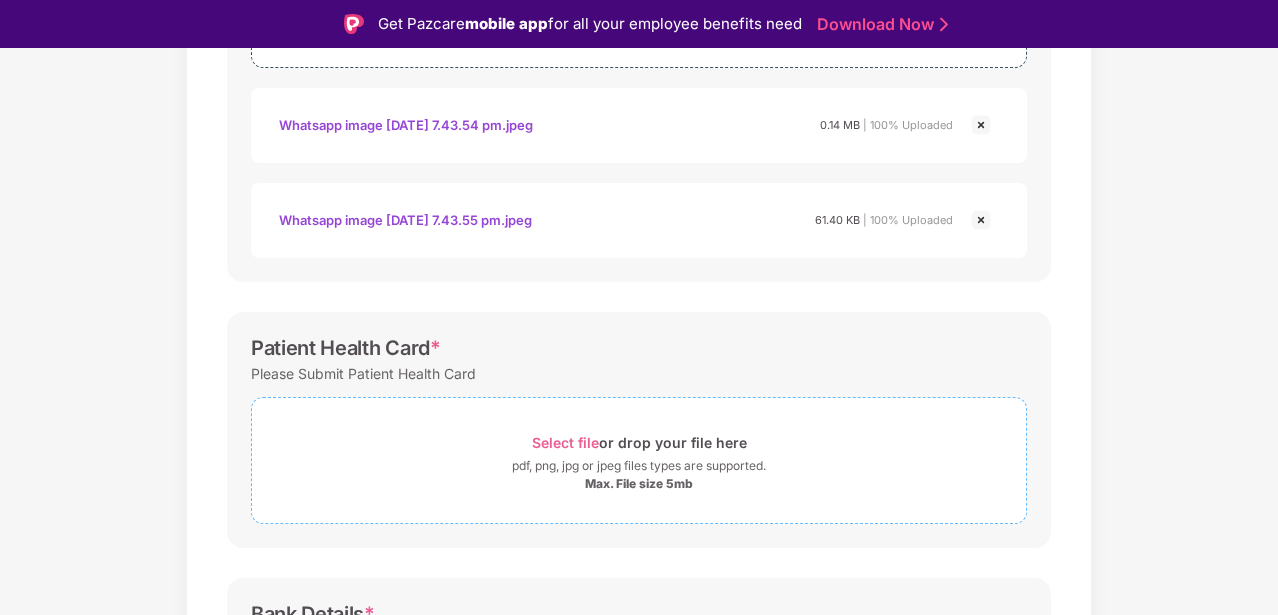 click on "Select file" at bounding box center [565, 442] 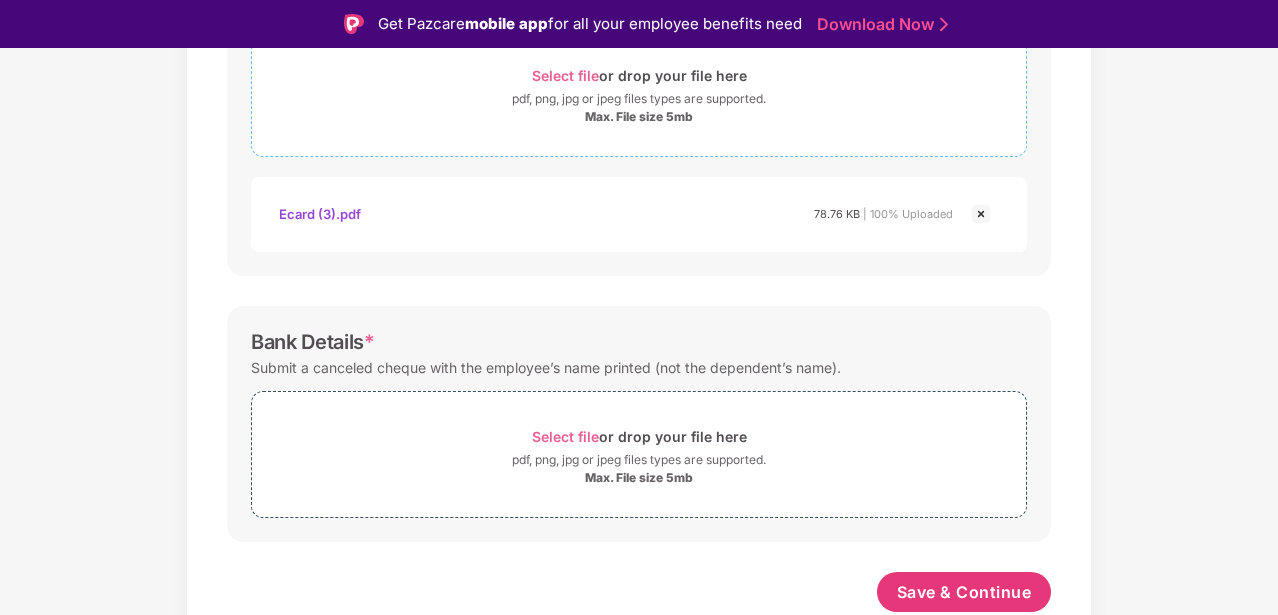 scroll, scrollTop: 866, scrollLeft: 0, axis: vertical 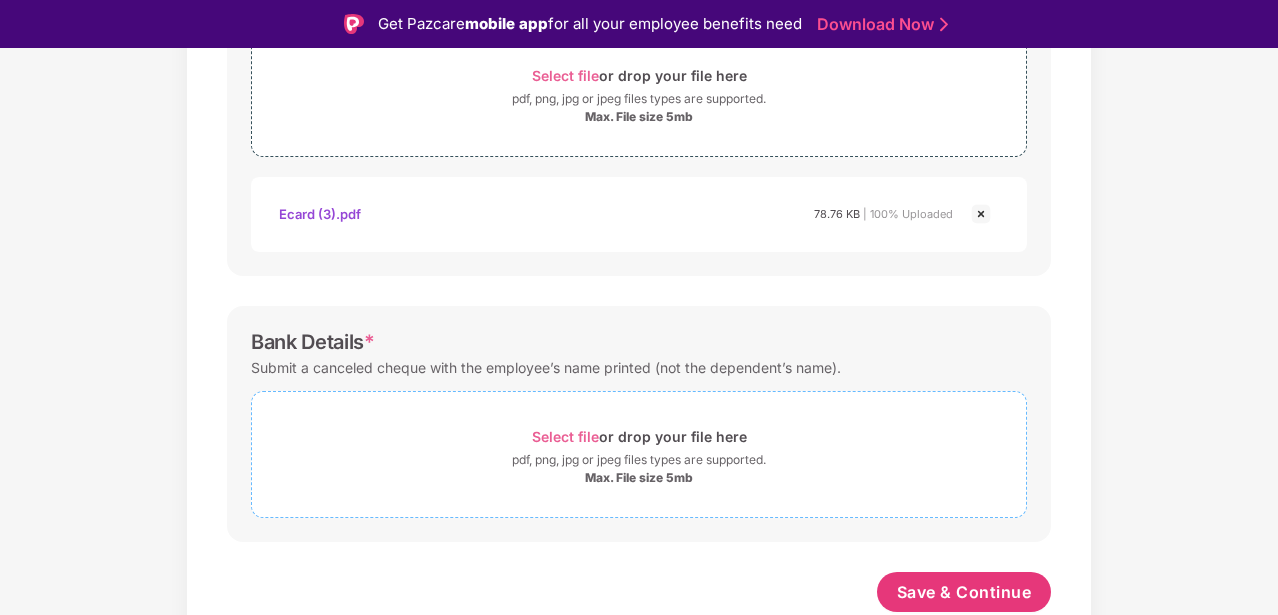 click on "Select file" at bounding box center (565, 436) 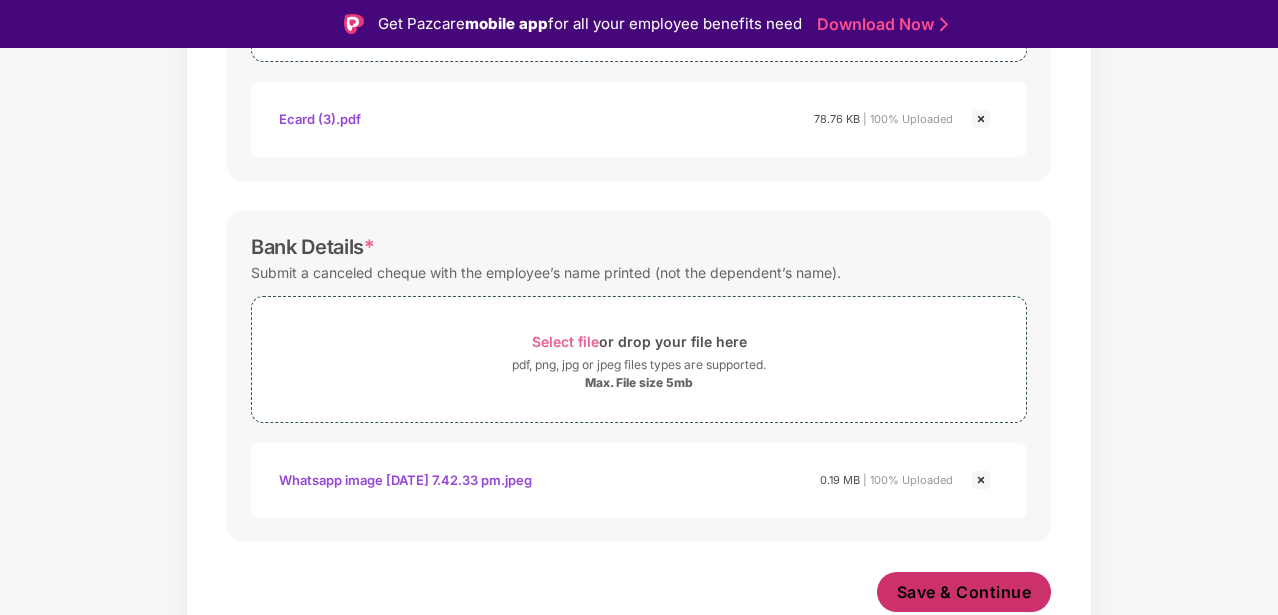 scroll, scrollTop: 961, scrollLeft: 0, axis: vertical 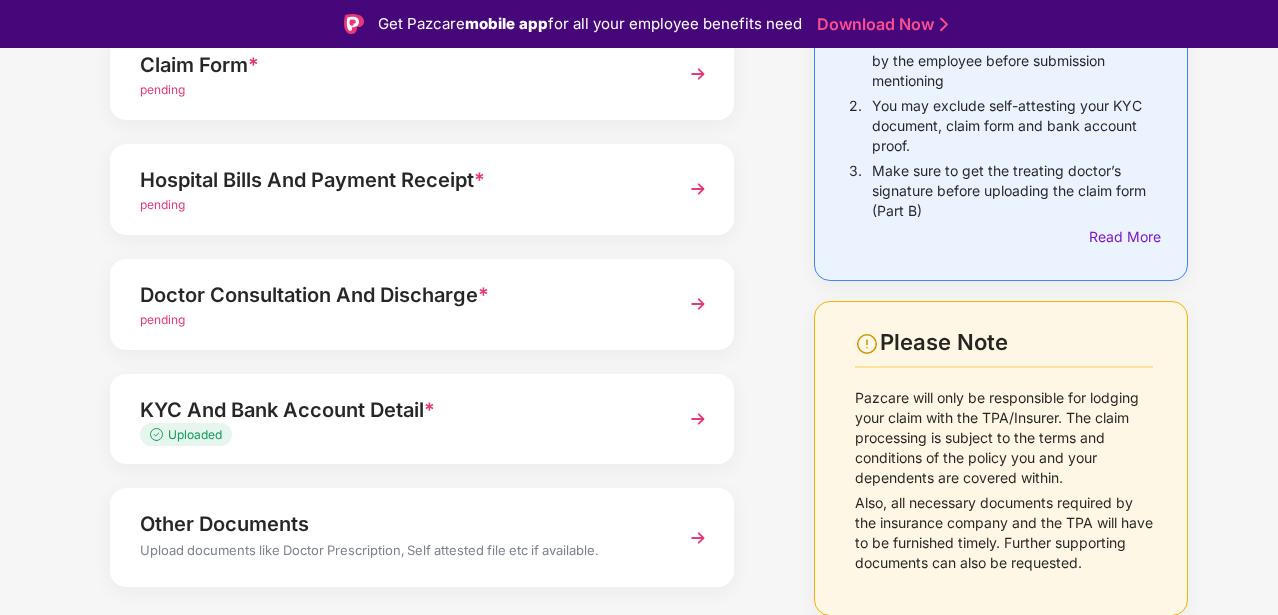 click at bounding box center (698, 304) 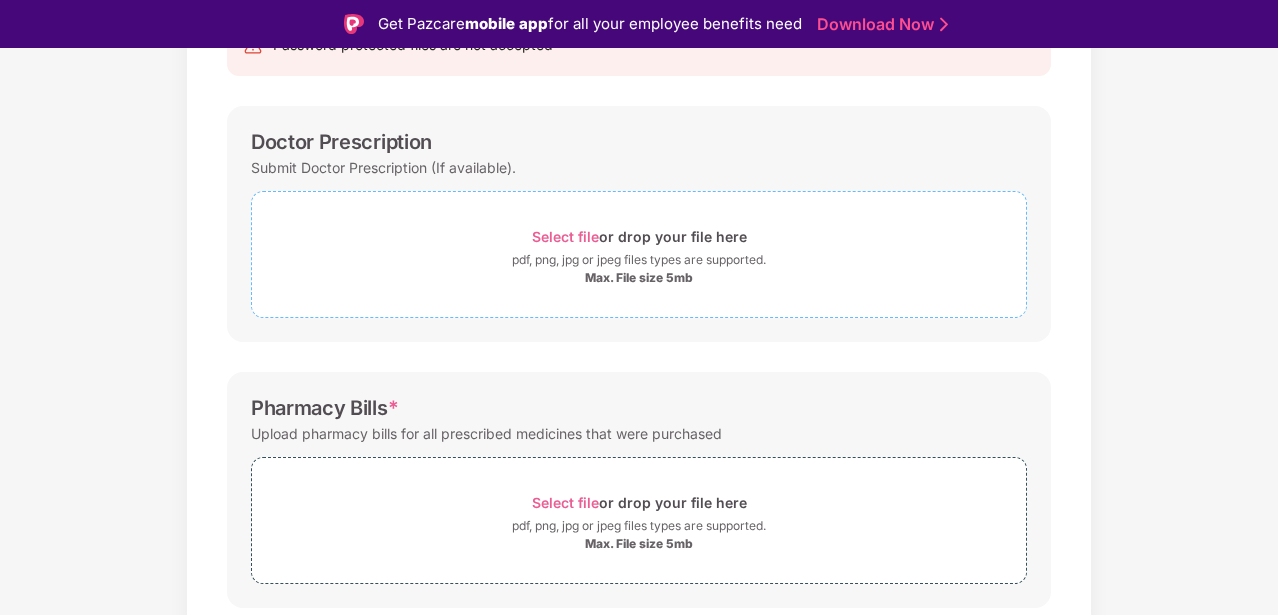 click on "Select file" at bounding box center (565, 236) 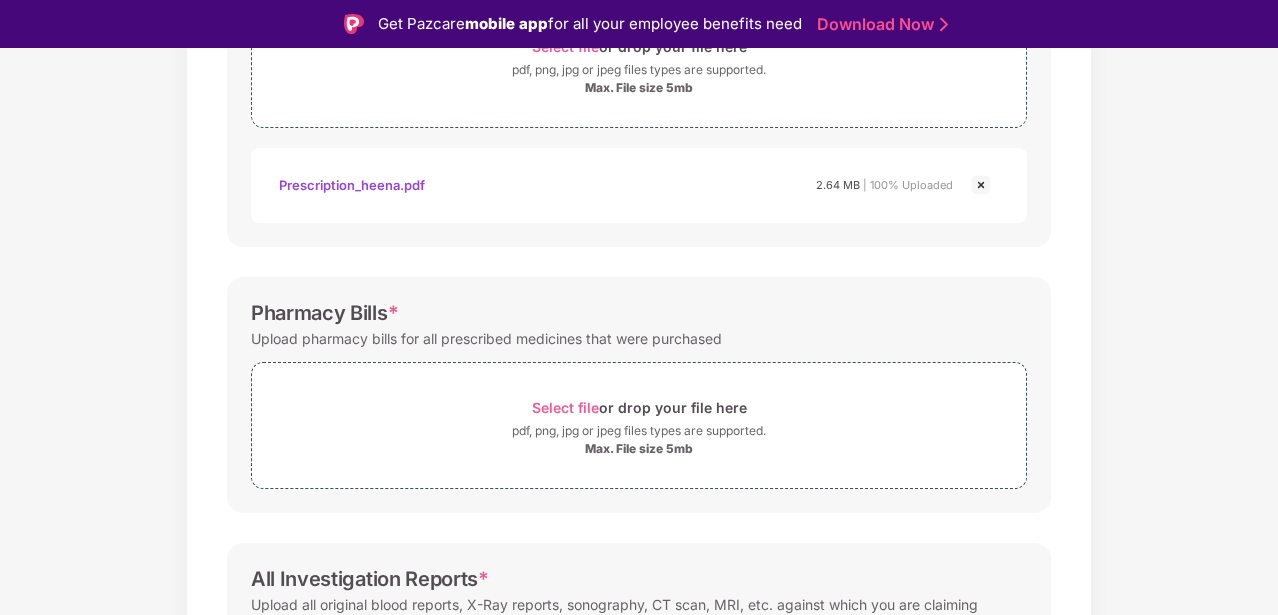 scroll, scrollTop: 517, scrollLeft: 0, axis: vertical 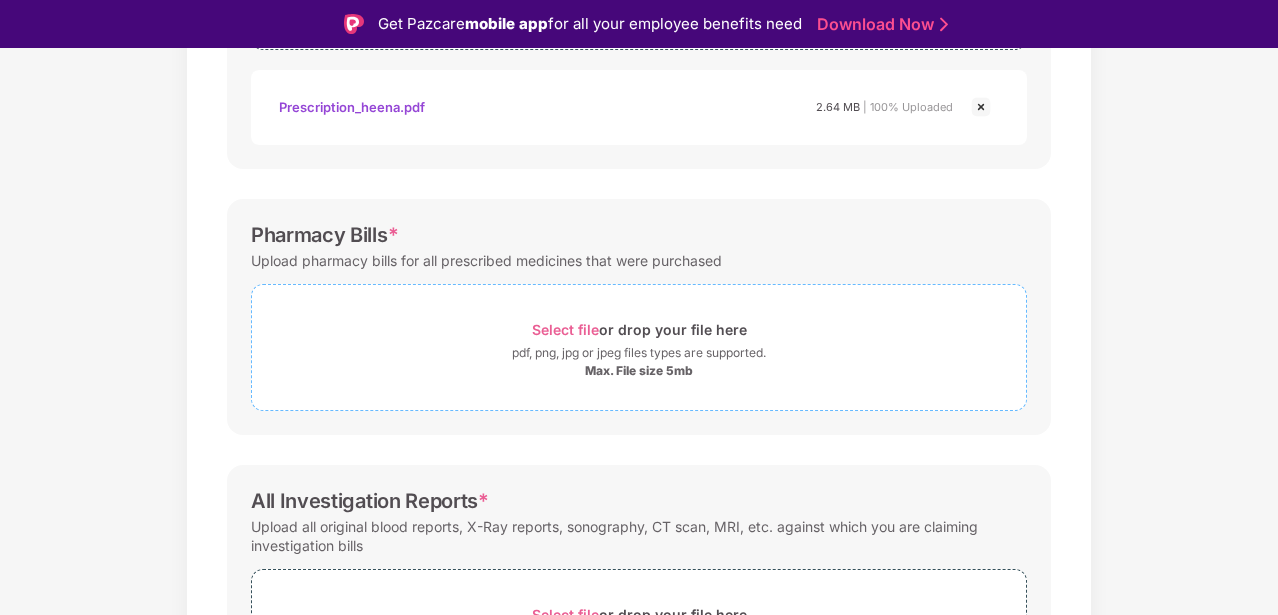 click on "Select file" at bounding box center [565, 329] 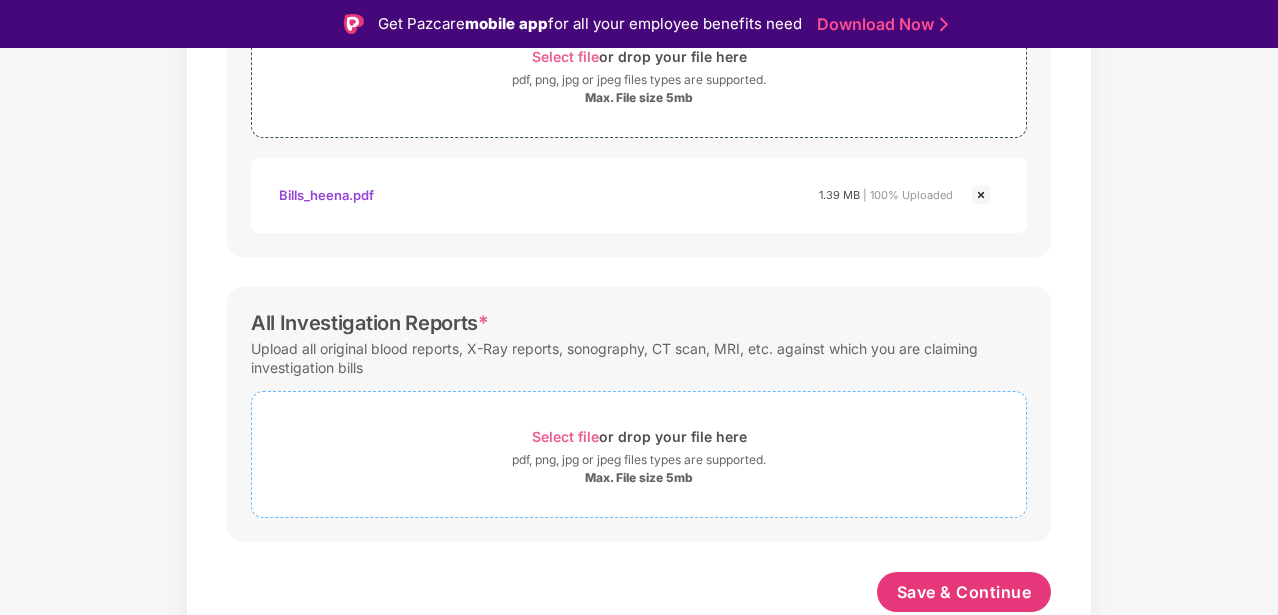 scroll, scrollTop: 790, scrollLeft: 0, axis: vertical 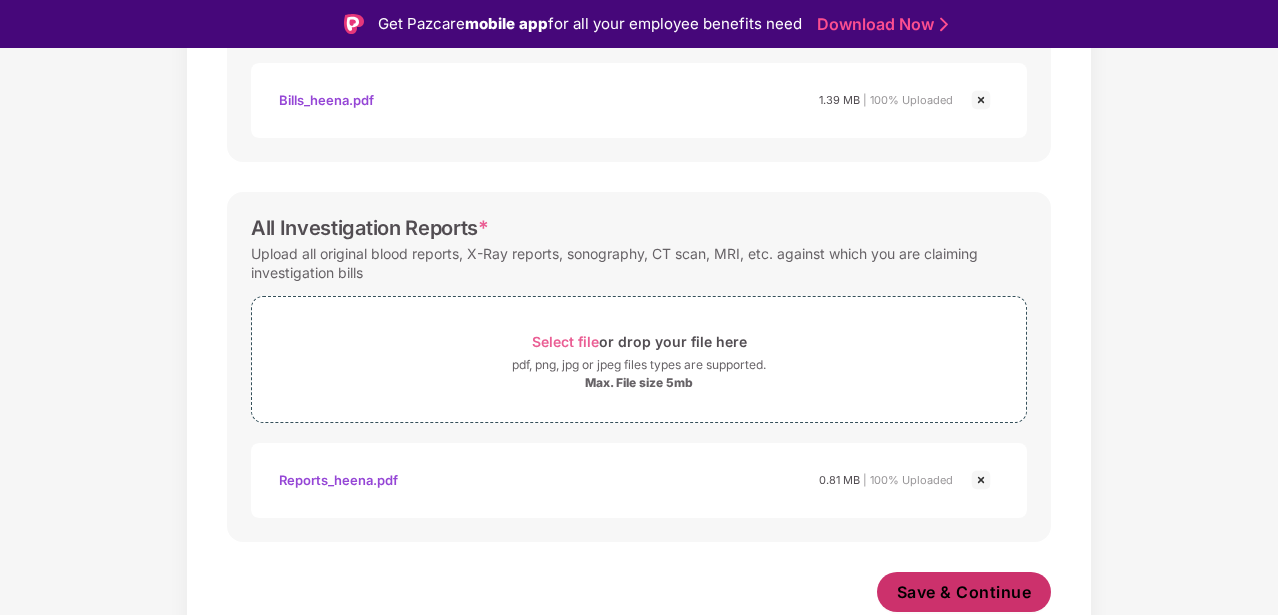 click on "Save & Continue" at bounding box center [964, 592] 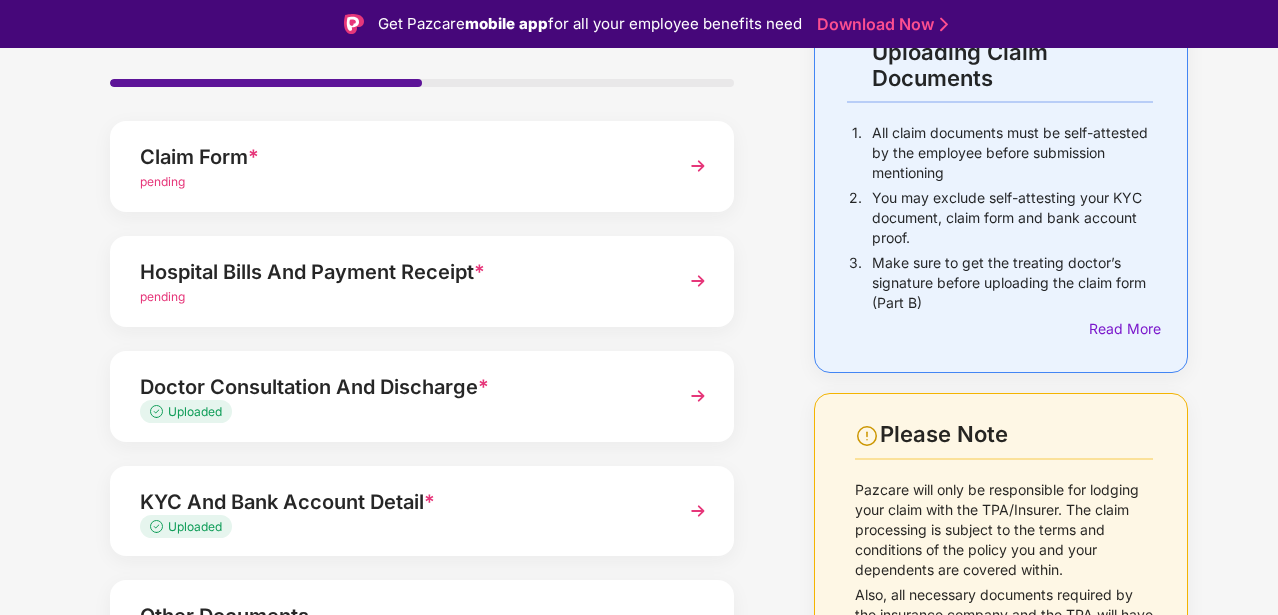 scroll, scrollTop: 161, scrollLeft: 0, axis: vertical 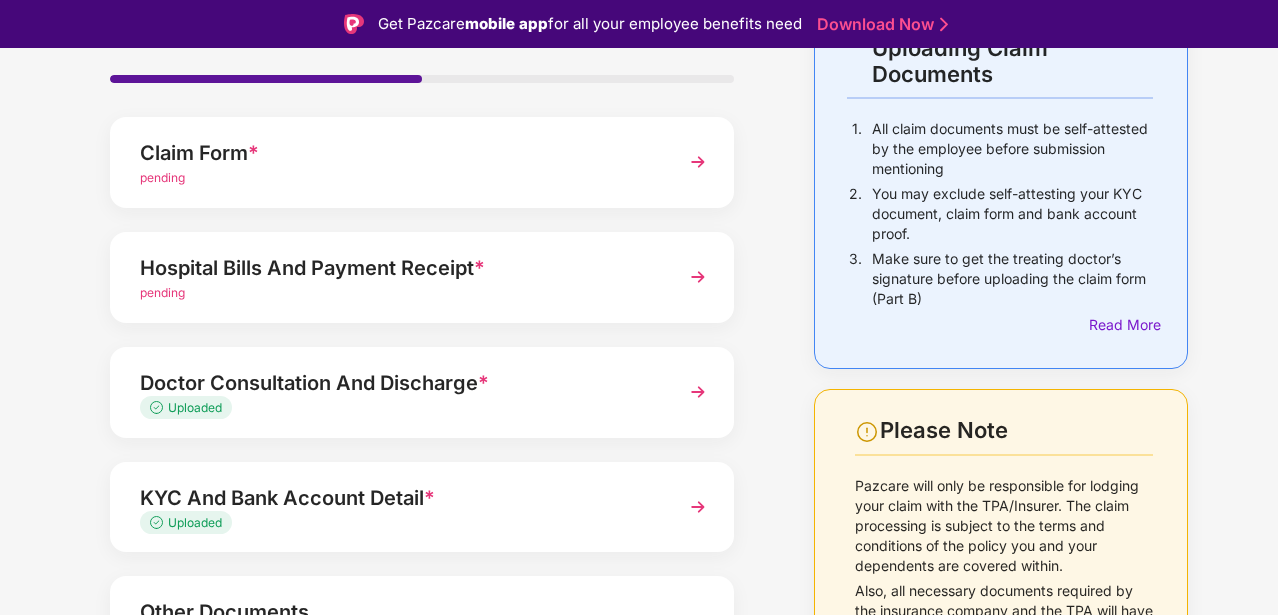 click at bounding box center (698, 277) 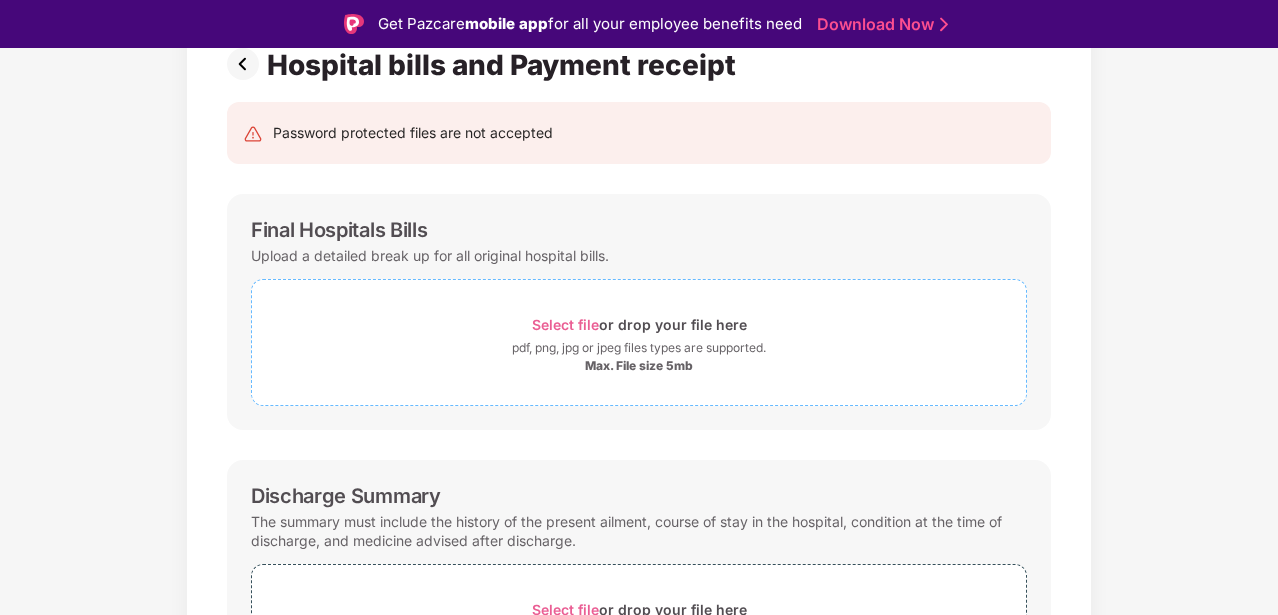 click on "Select file" at bounding box center (565, 324) 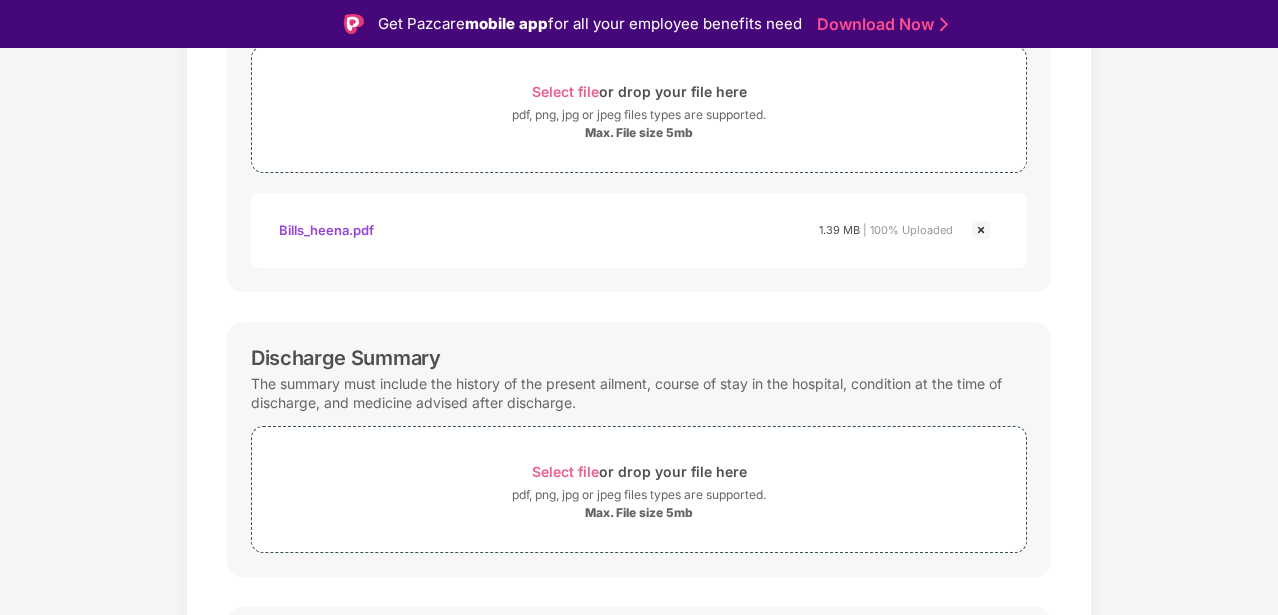 scroll, scrollTop: 523, scrollLeft: 0, axis: vertical 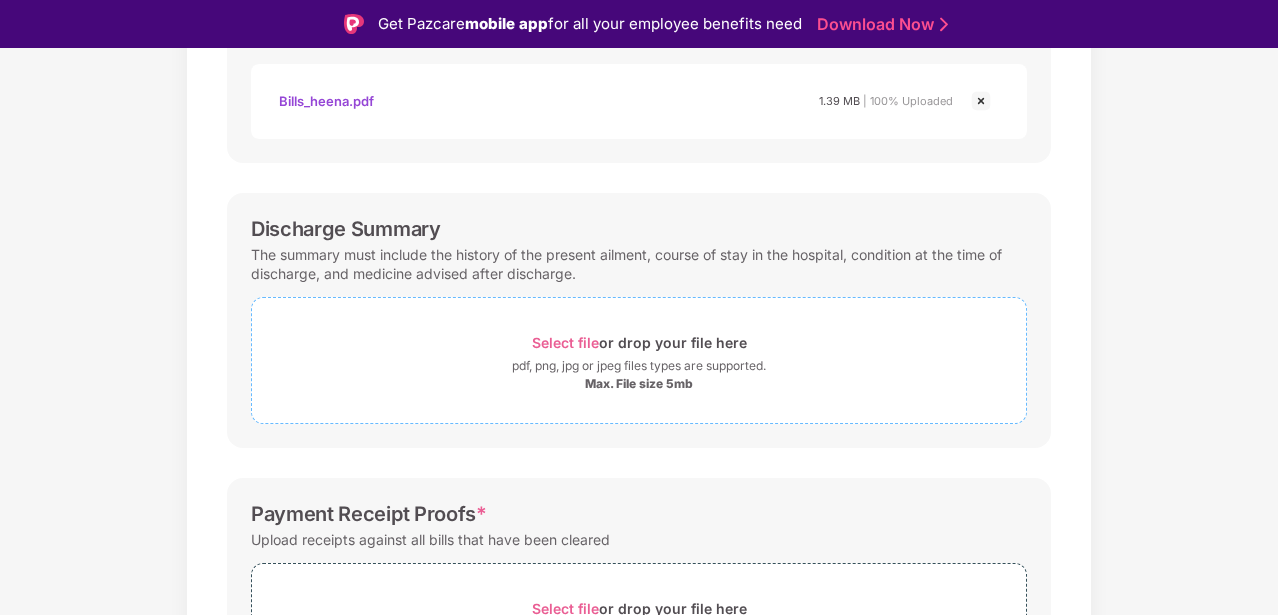 click on "Select file" at bounding box center (565, 342) 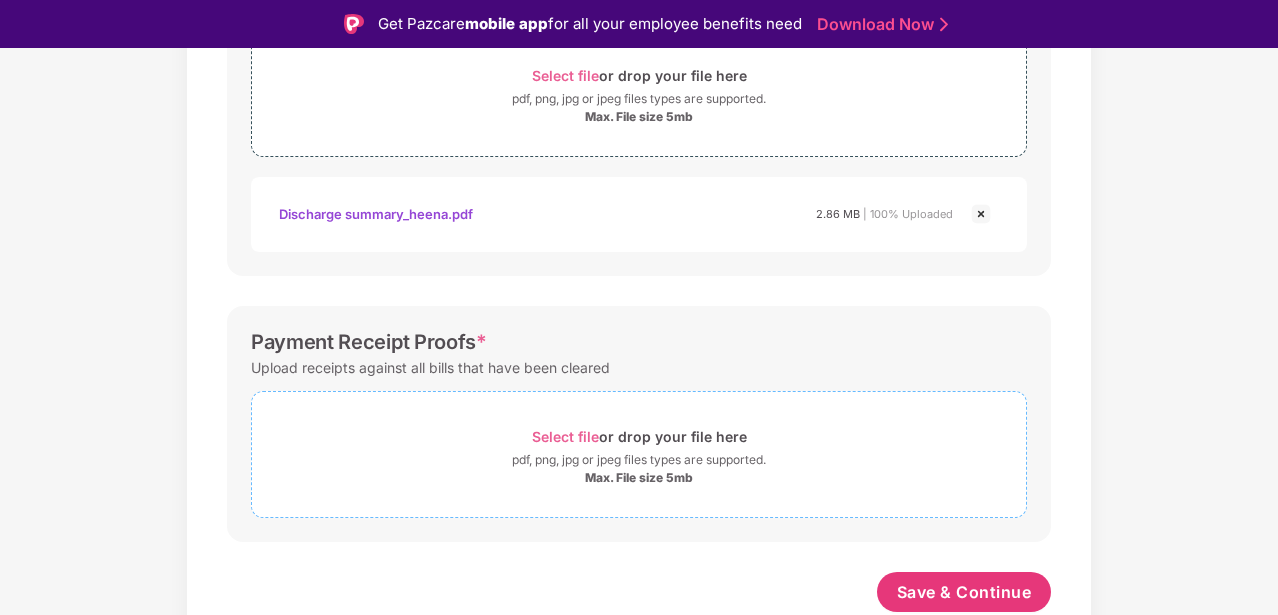 scroll, scrollTop: 790, scrollLeft: 0, axis: vertical 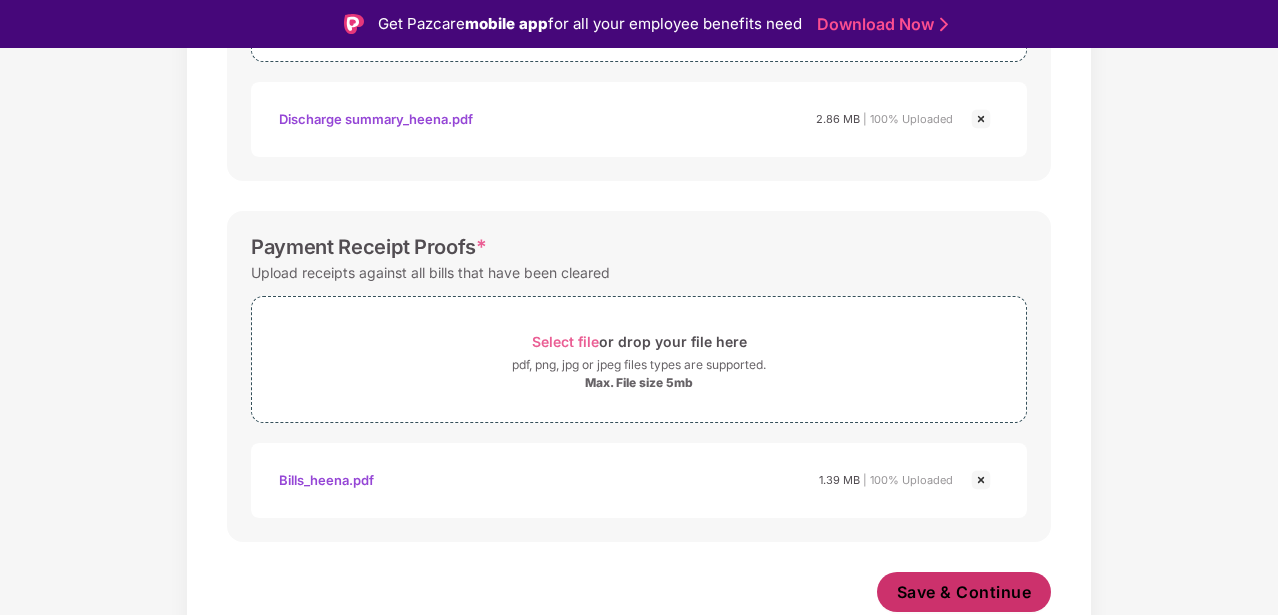click on "Save & Continue" at bounding box center [964, 592] 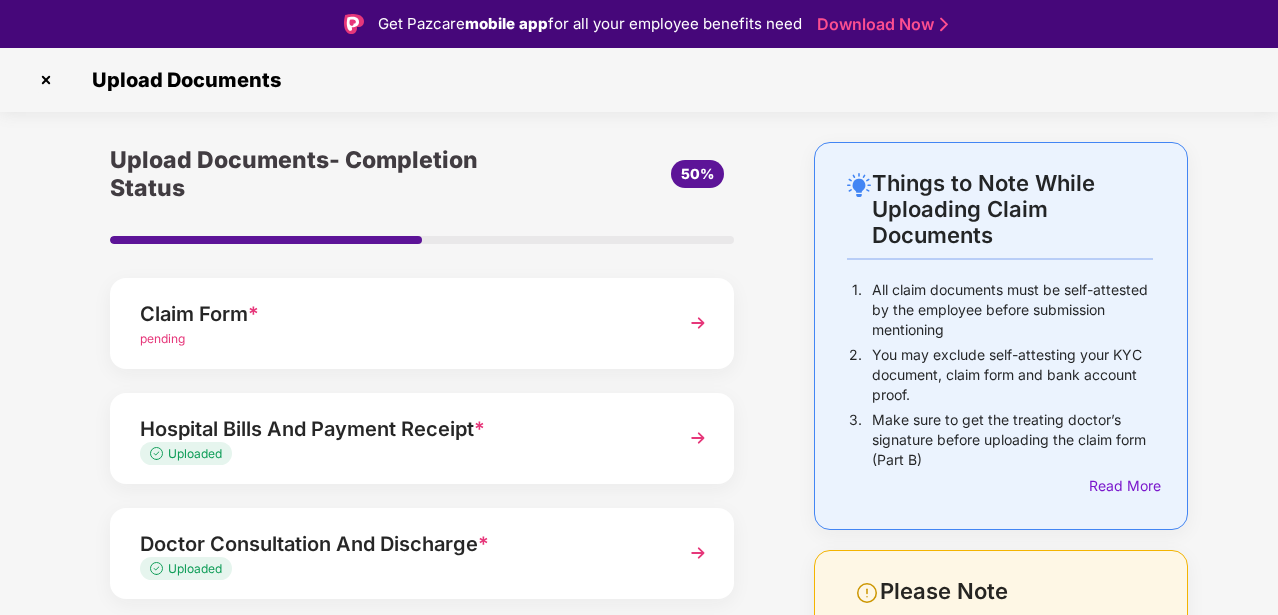 scroll, scrollTop: 297, scrollLeft: 0, axis: vertical 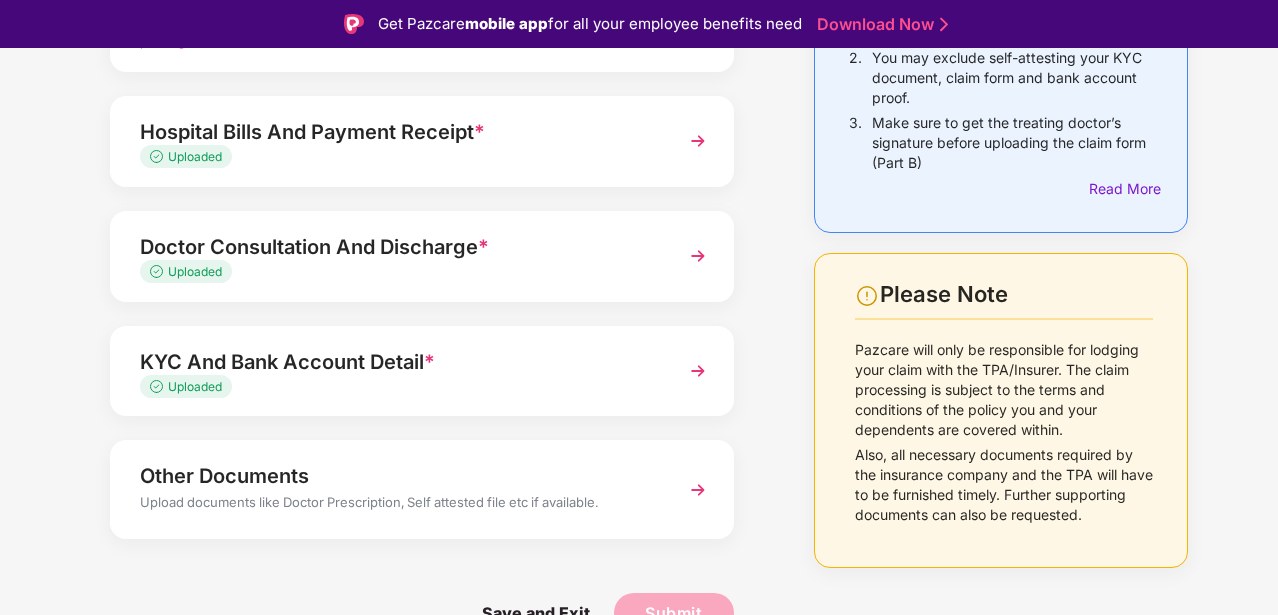click at bounding box center (698, 490) 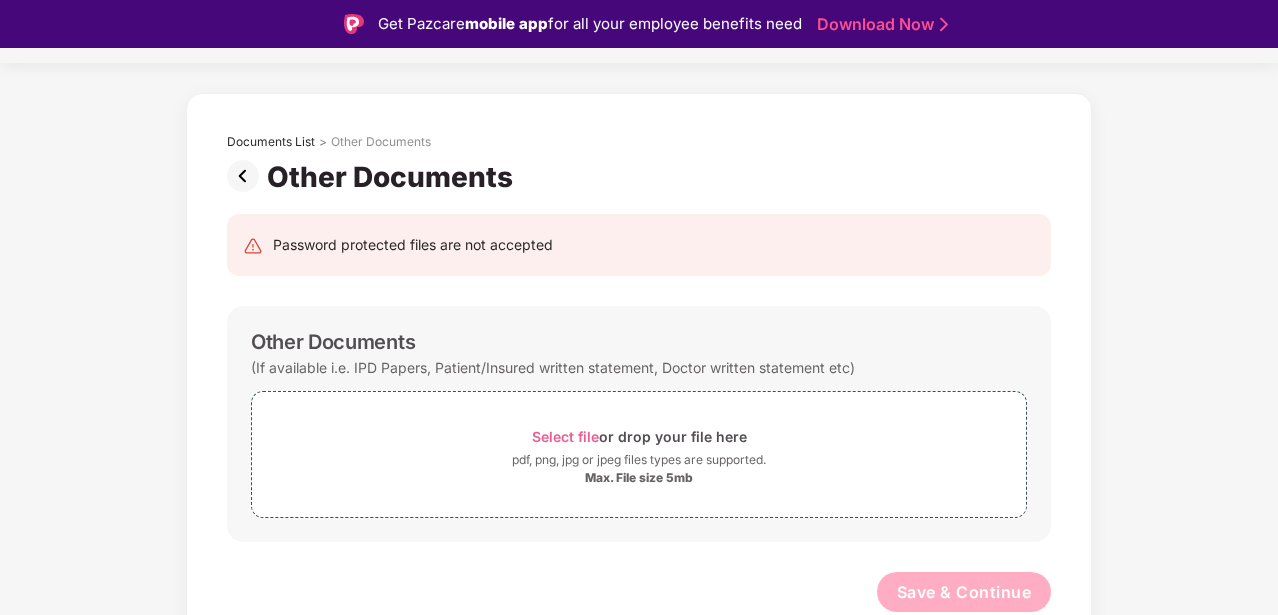 scroll, scrollTop: 49, scrollLeft: 0, axis: vertical 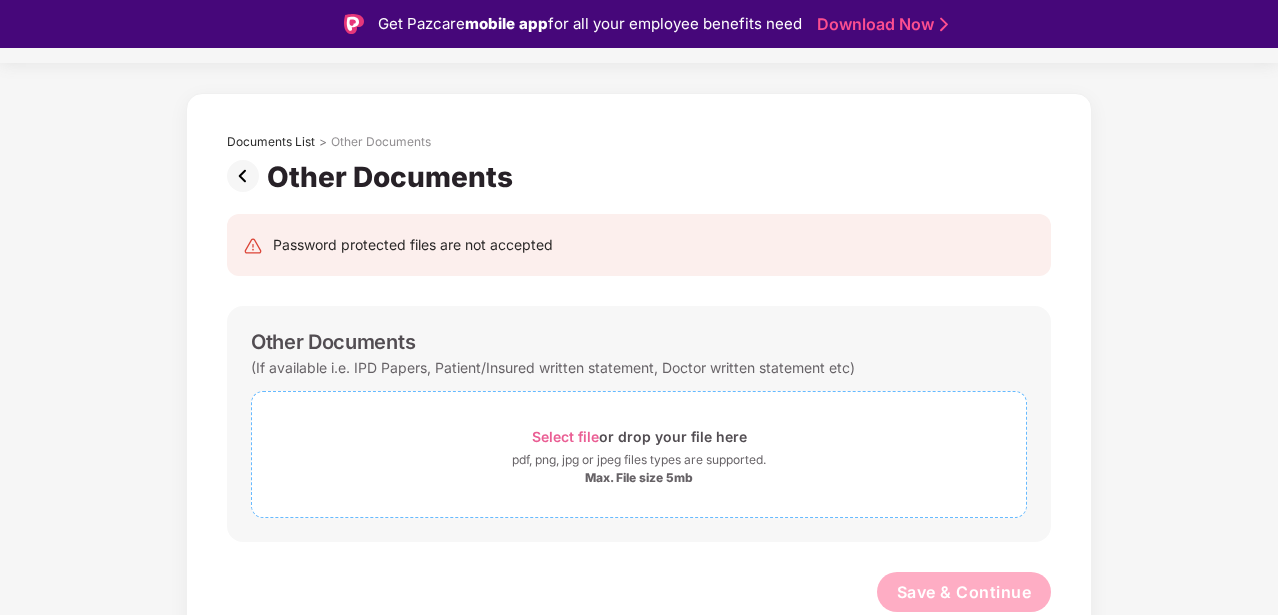 click on "Select file" at bounding box center (565, 436) 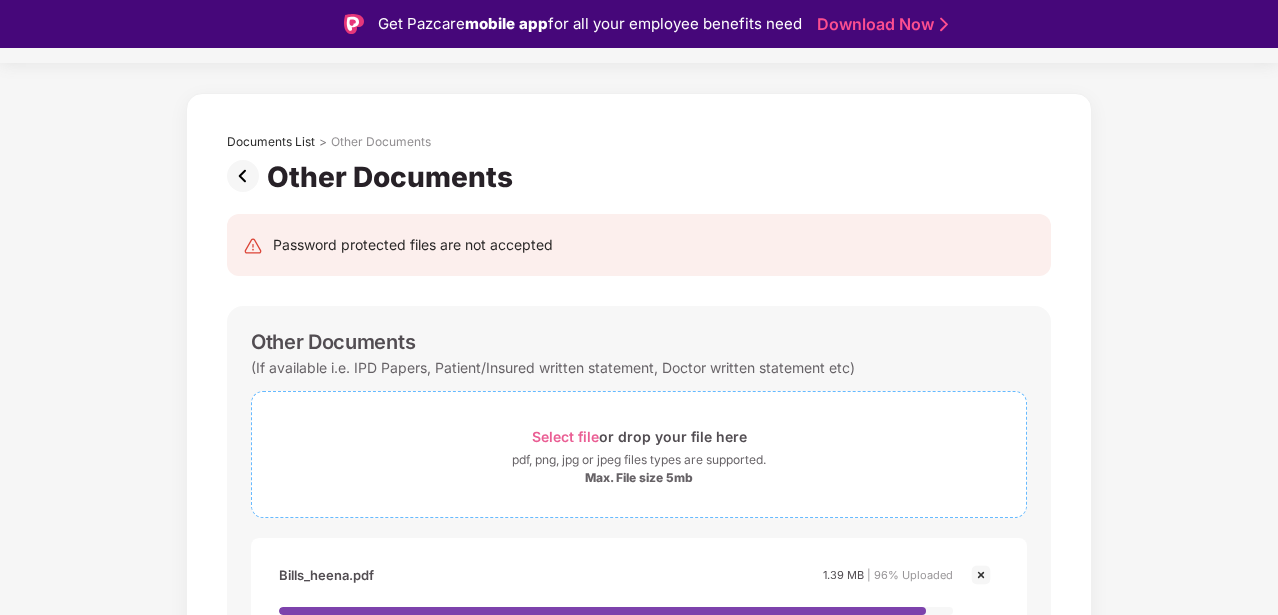 click on "Select file" at bounding box center [565, 436] 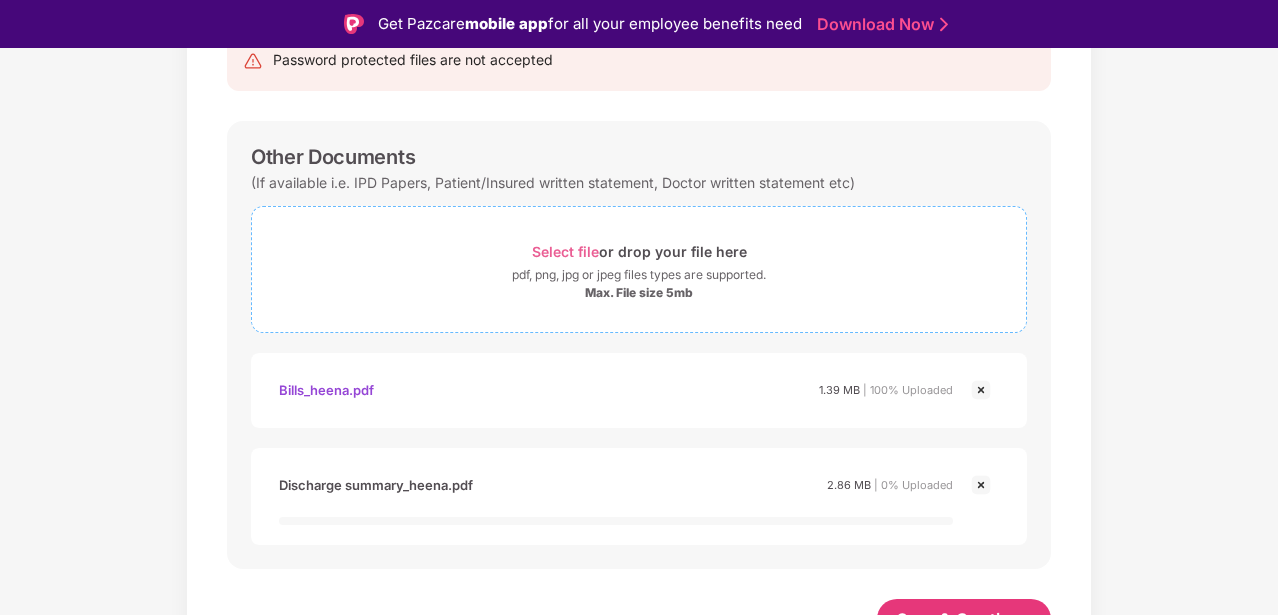 scroll, scrollTop: 236, scrollLeft: 0, axis: vertical 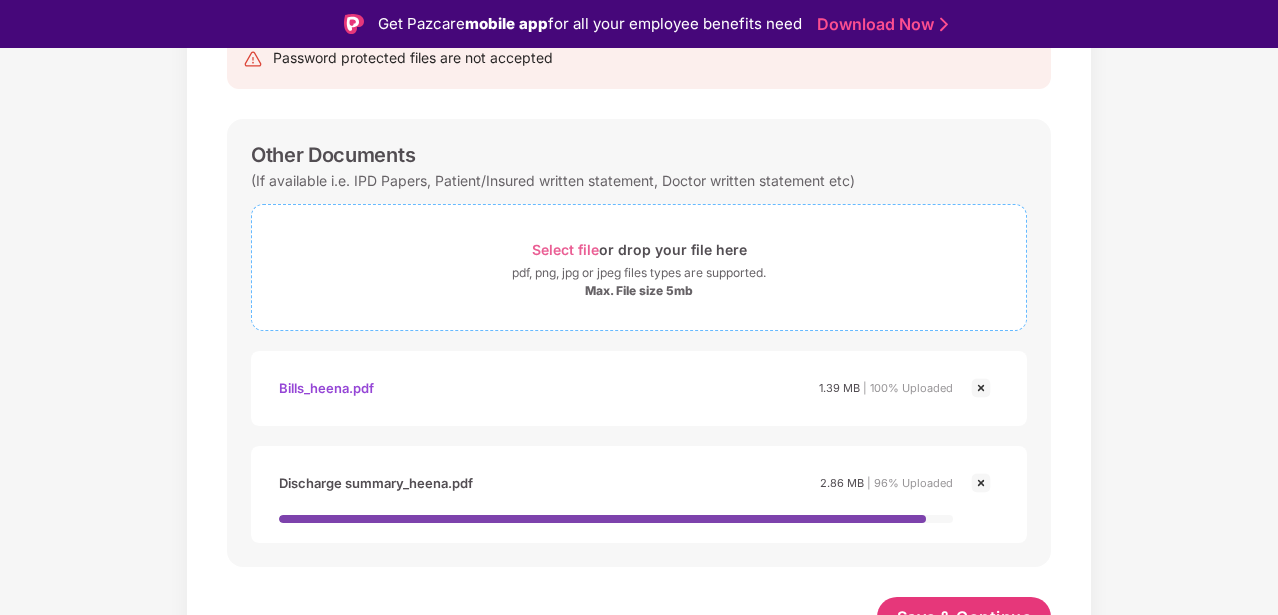 click on "Select file" at bounding box center [565, 249] 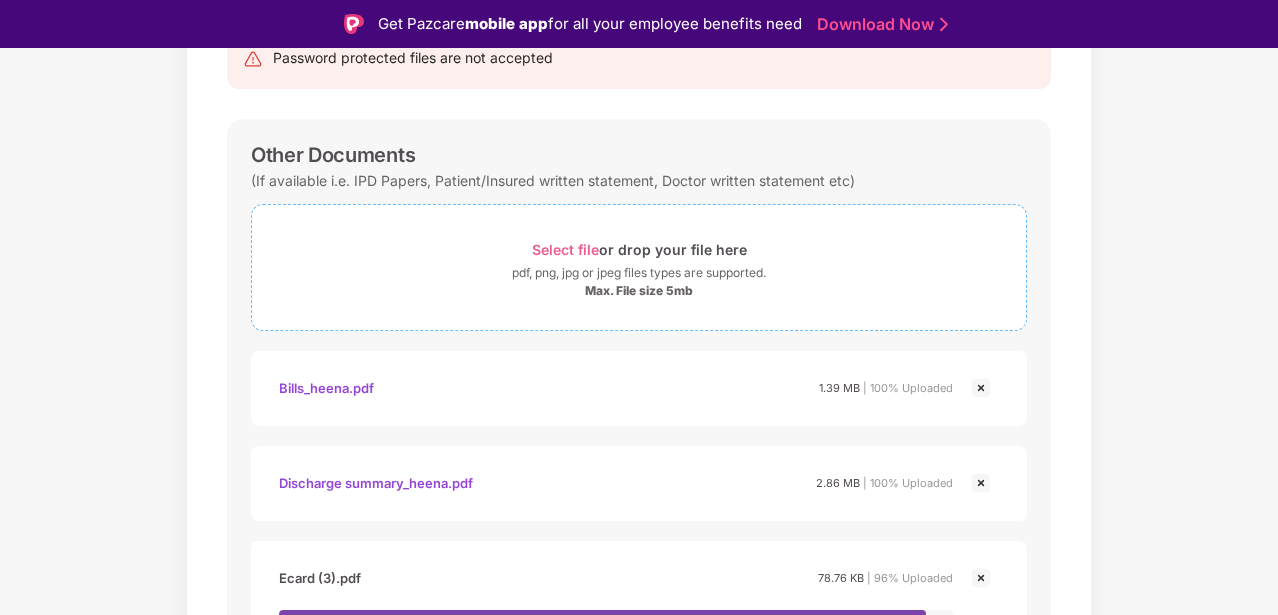click on "Select file" at bounding box center (565, 249) 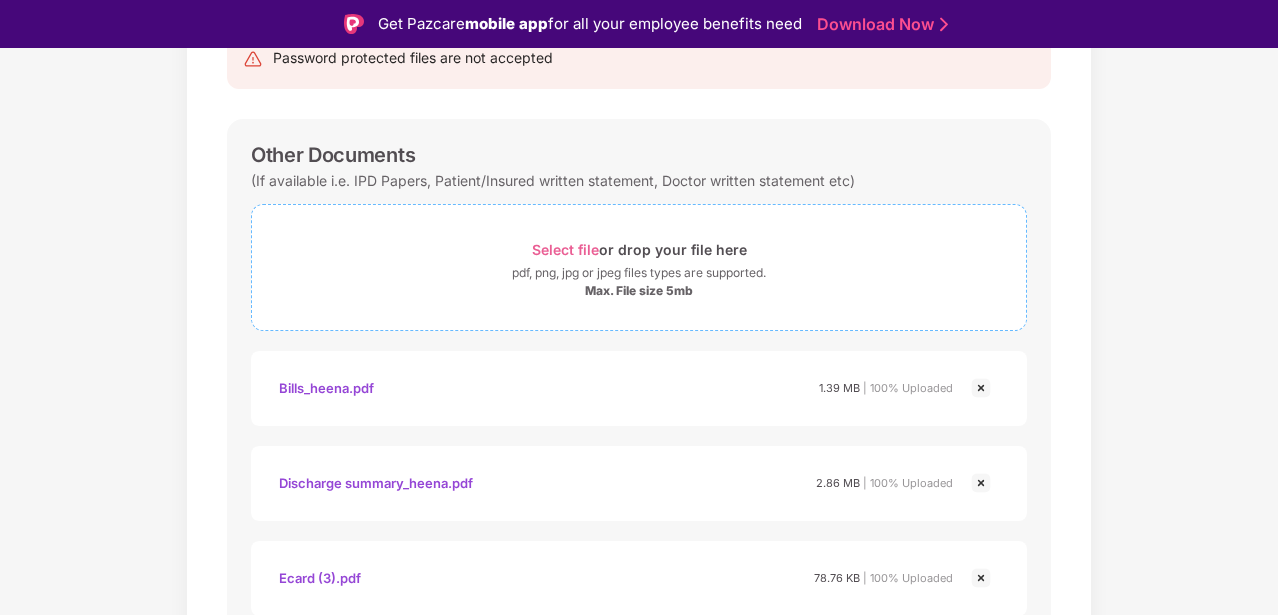click on "Select file" at bounding box center (565, 249) 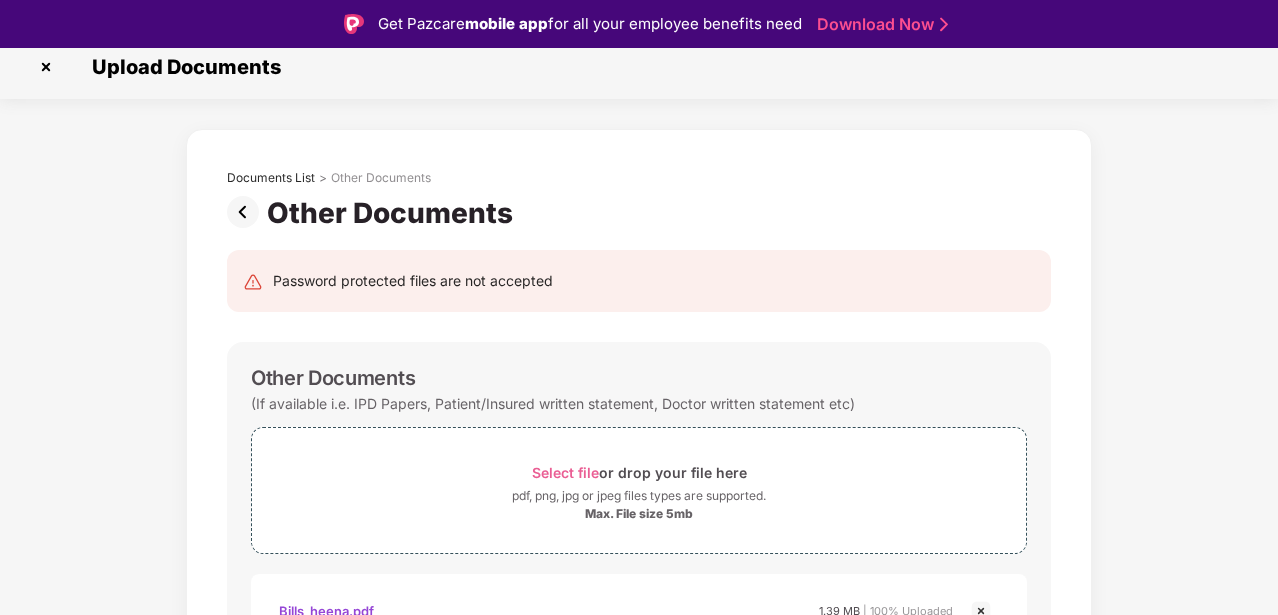 scroll, scrollTop: 0, scrollLeft: 0, axis: both 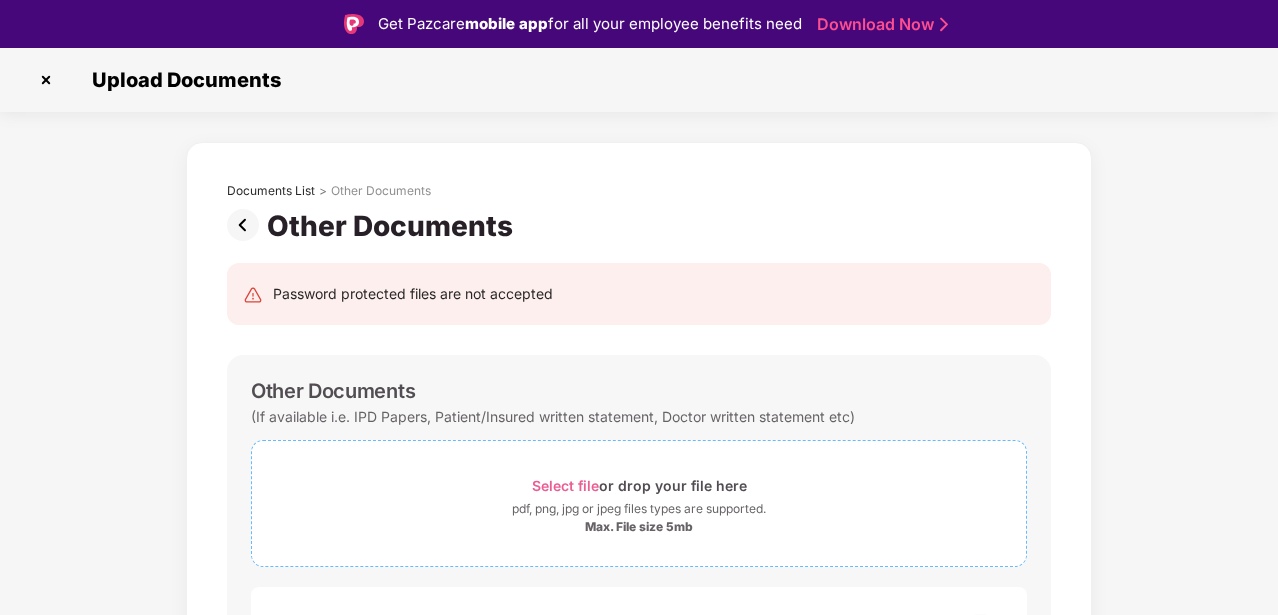 click on "Select file" at bounding box center (565, 485) 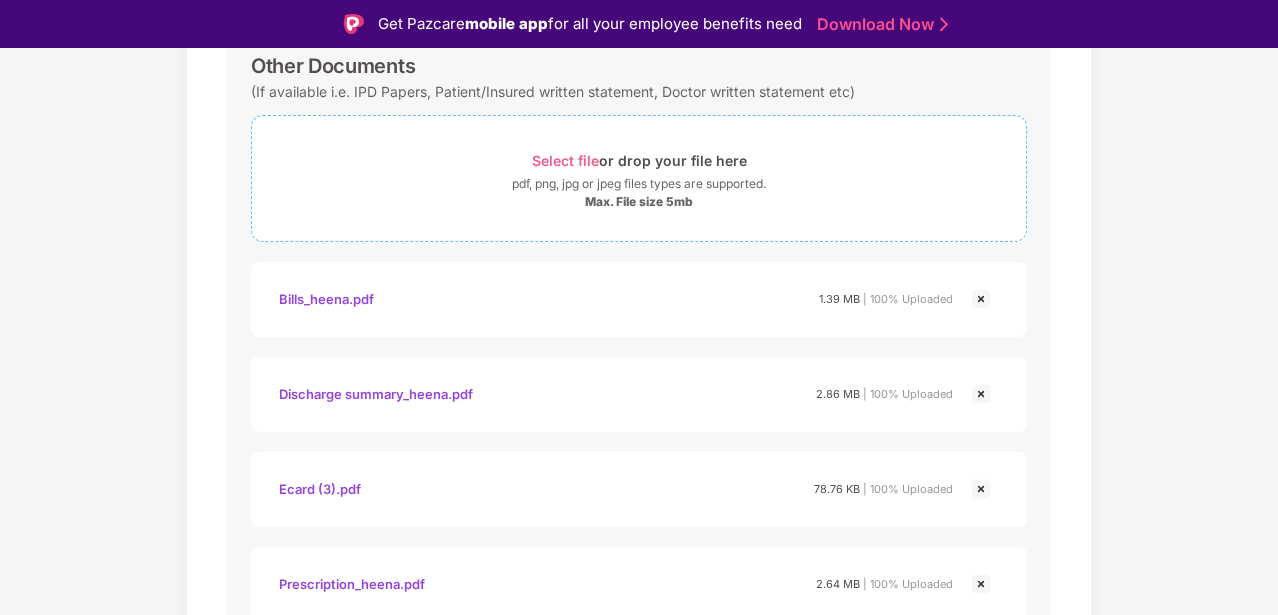 scroll, scrollTop: 641, scrollLeft: 0, axis: vertical 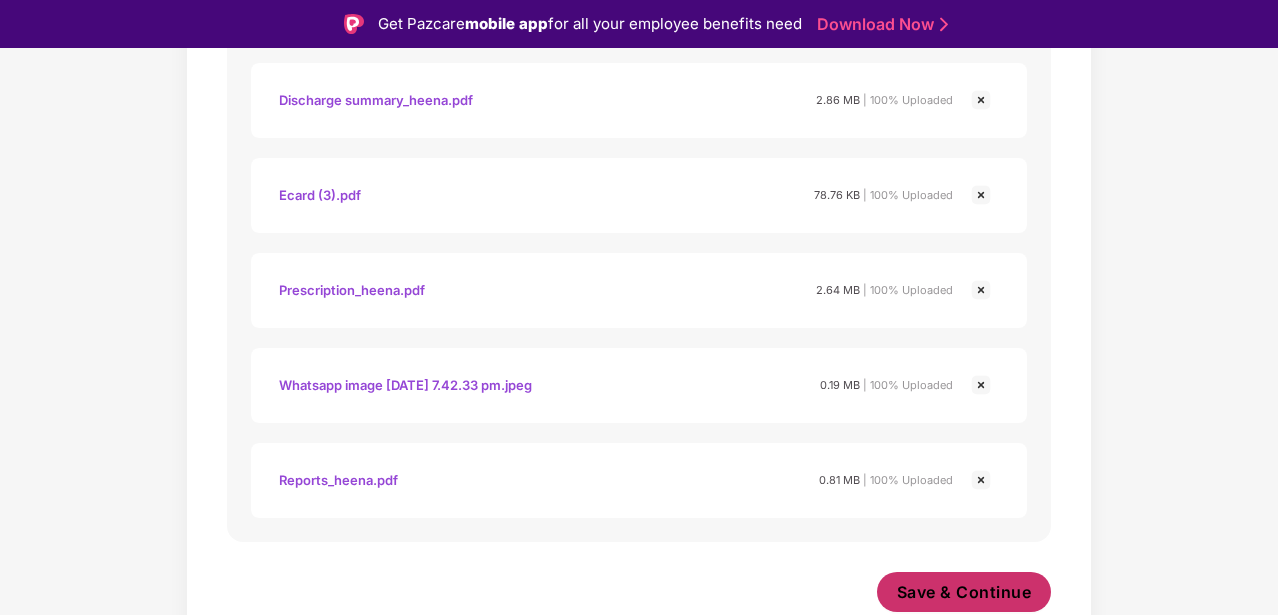 click on "Save & Continue" at bounding box center [964, 592] 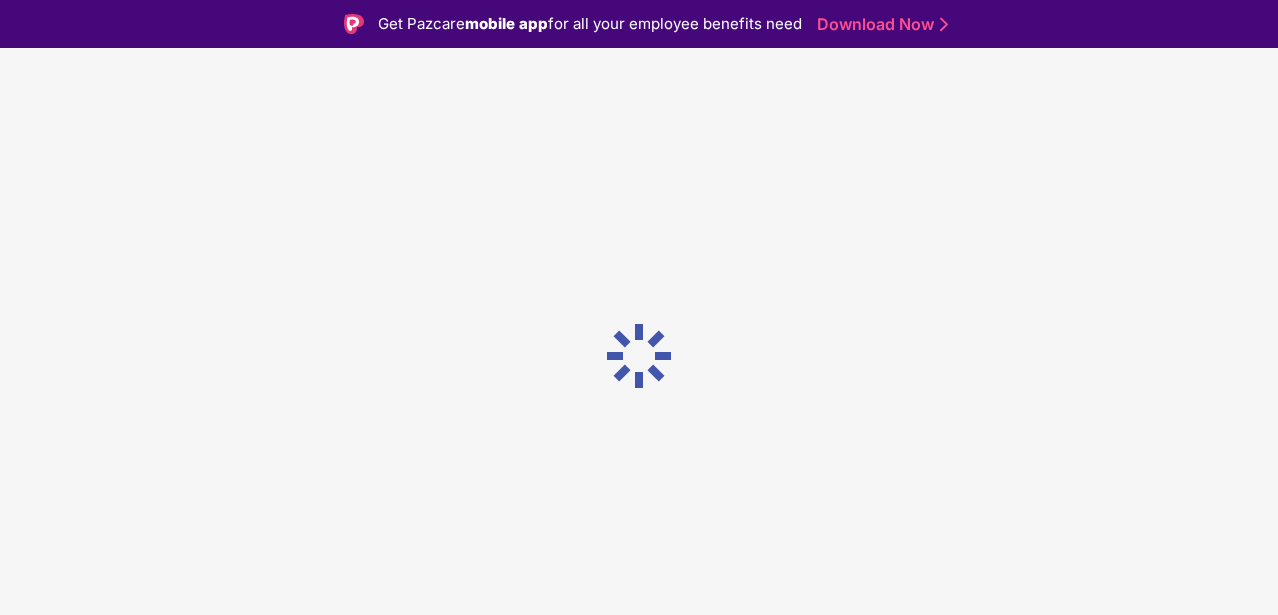 scroll, scrollTop: 0, scrollLeft: 0, axis: both 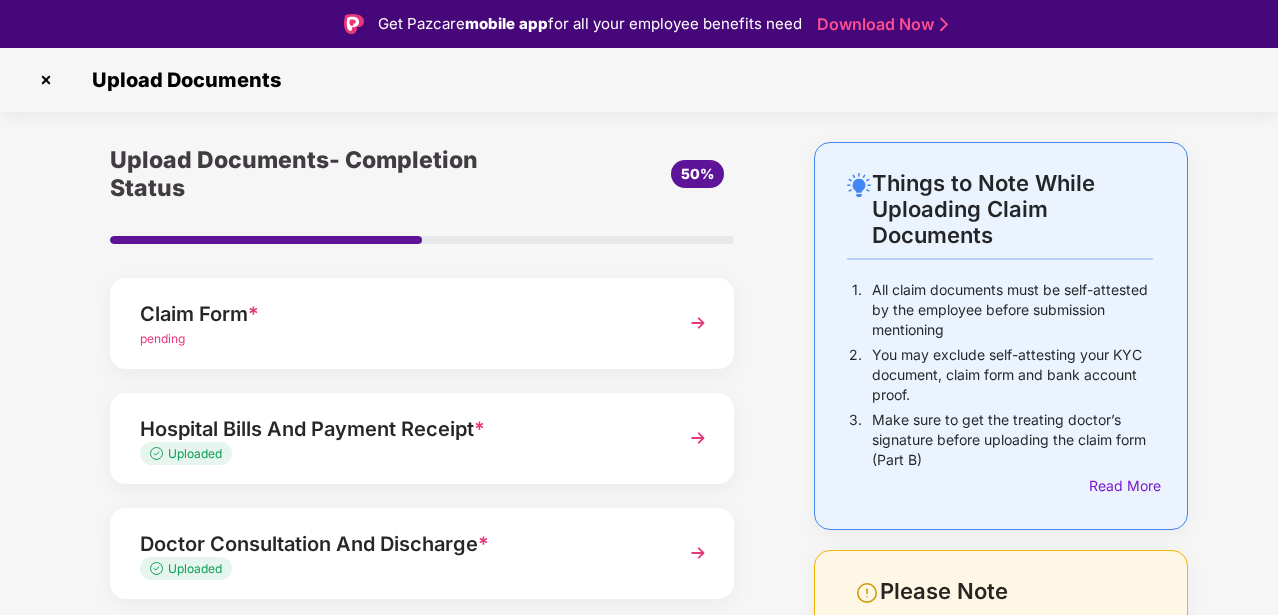 click at bounding box center (698, 323) 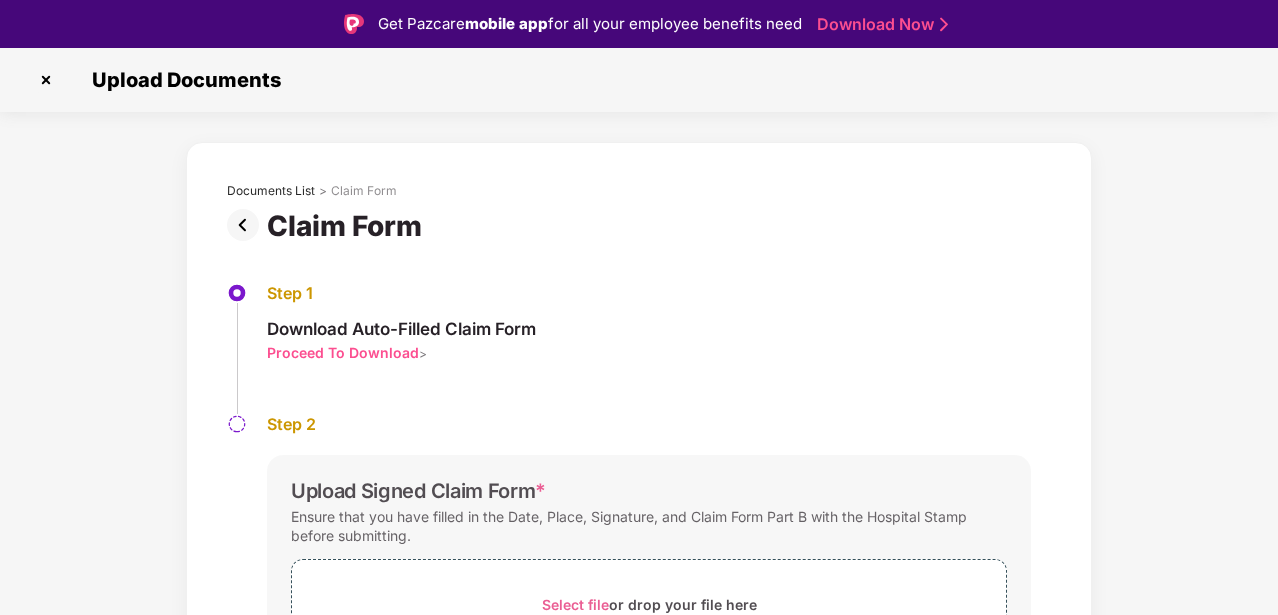 scroll, scrollTop: 158, scrollLeft: 0, axis: vertical 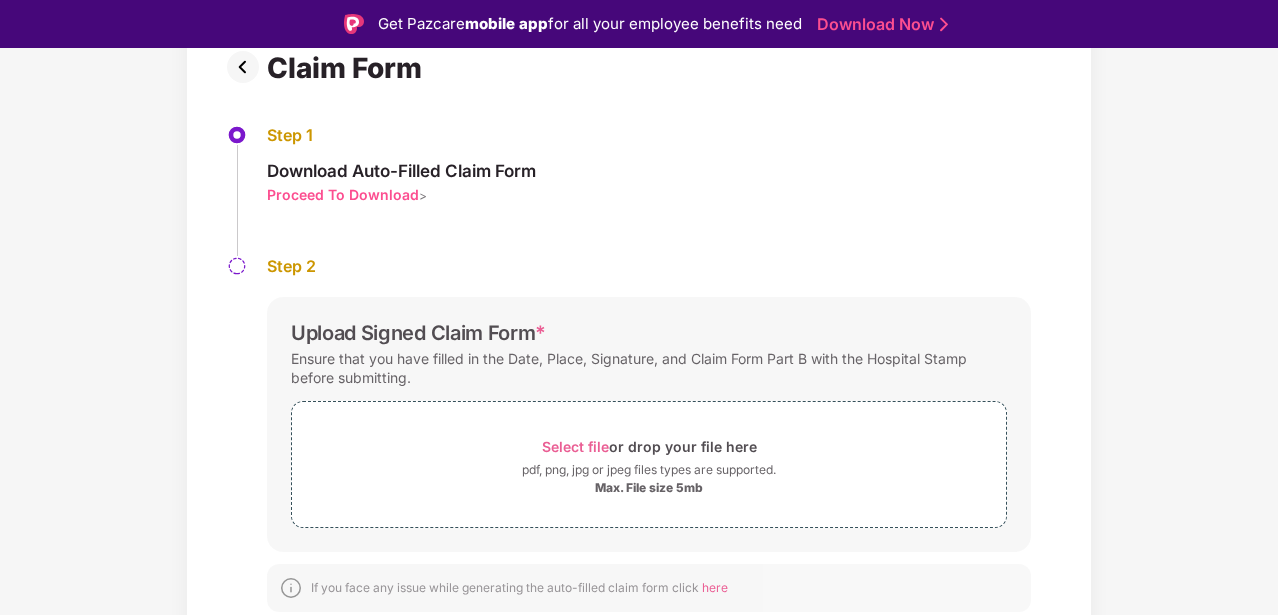click on "here" at bounding box center [715, 587] 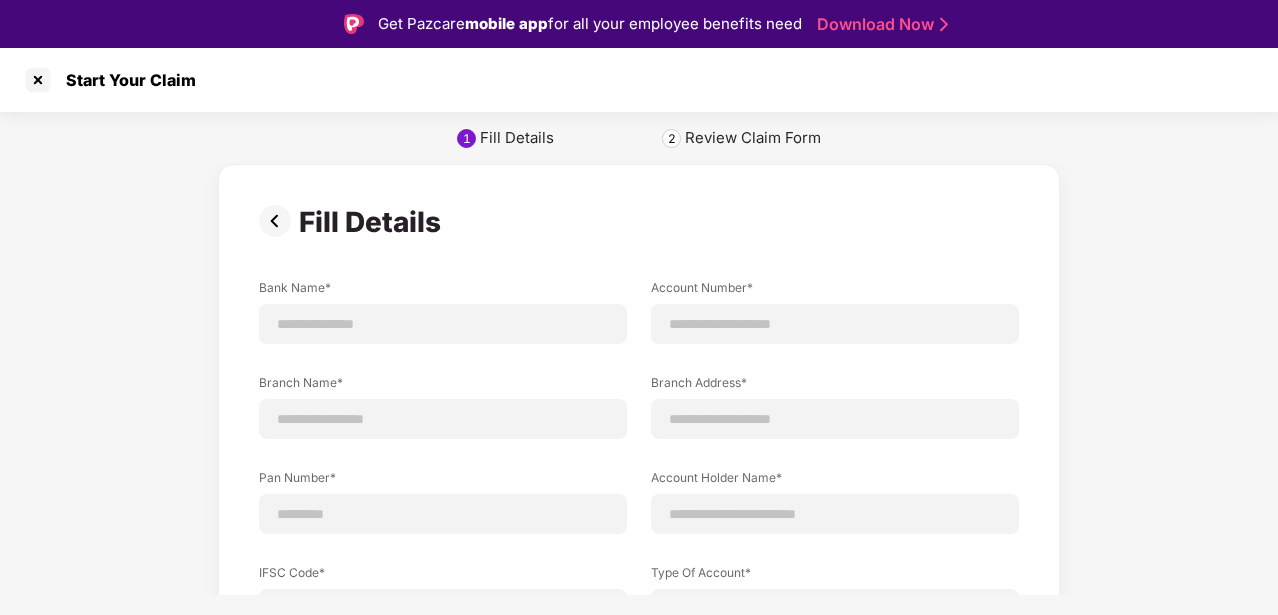 scroll, scrollTop: 347, scrollLeft: 0, axis: vertical 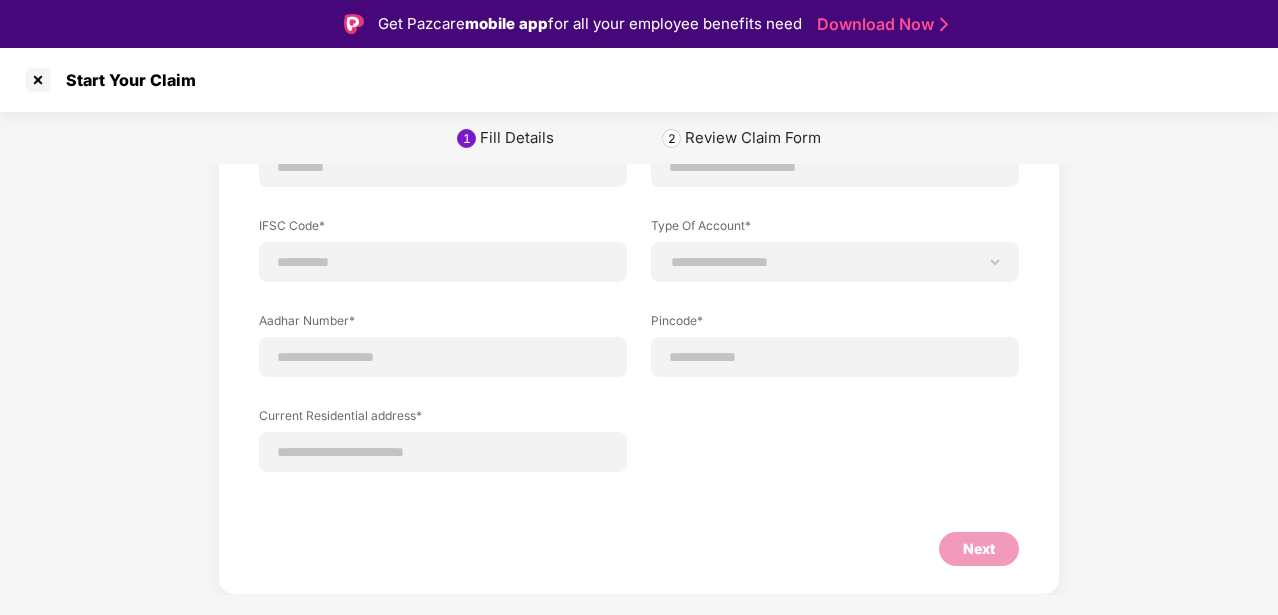 click on "Review Claim Form" at bounding box center [753, 138] 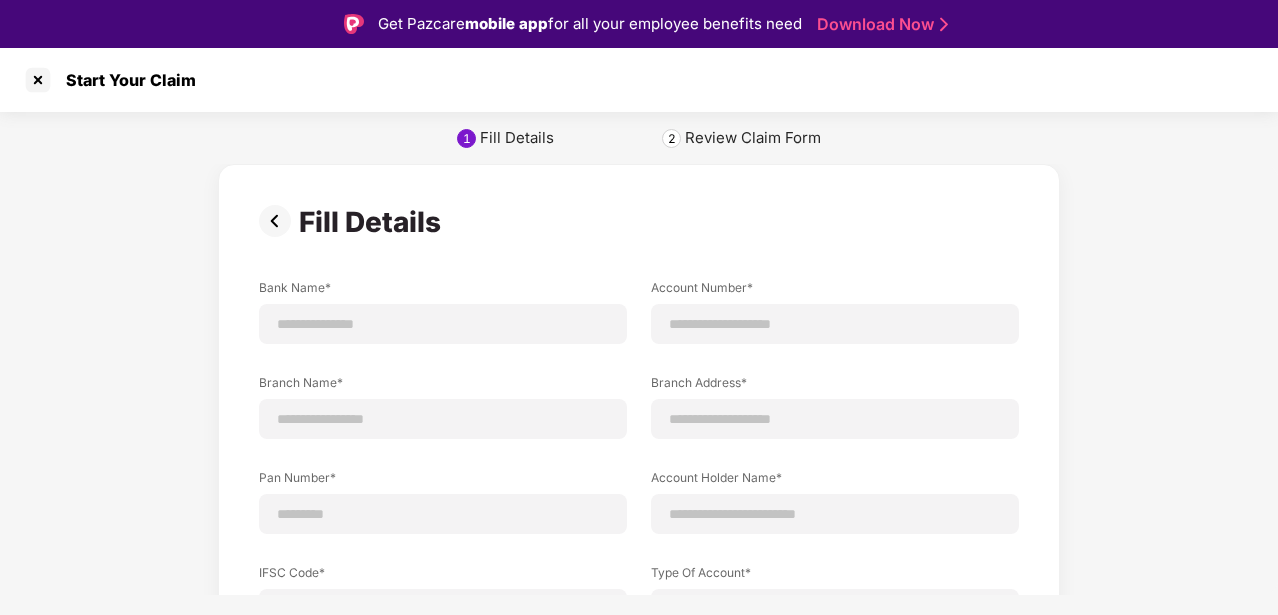 scroll, scrollTop: 347, scrollLeft: 0, axis: vertical 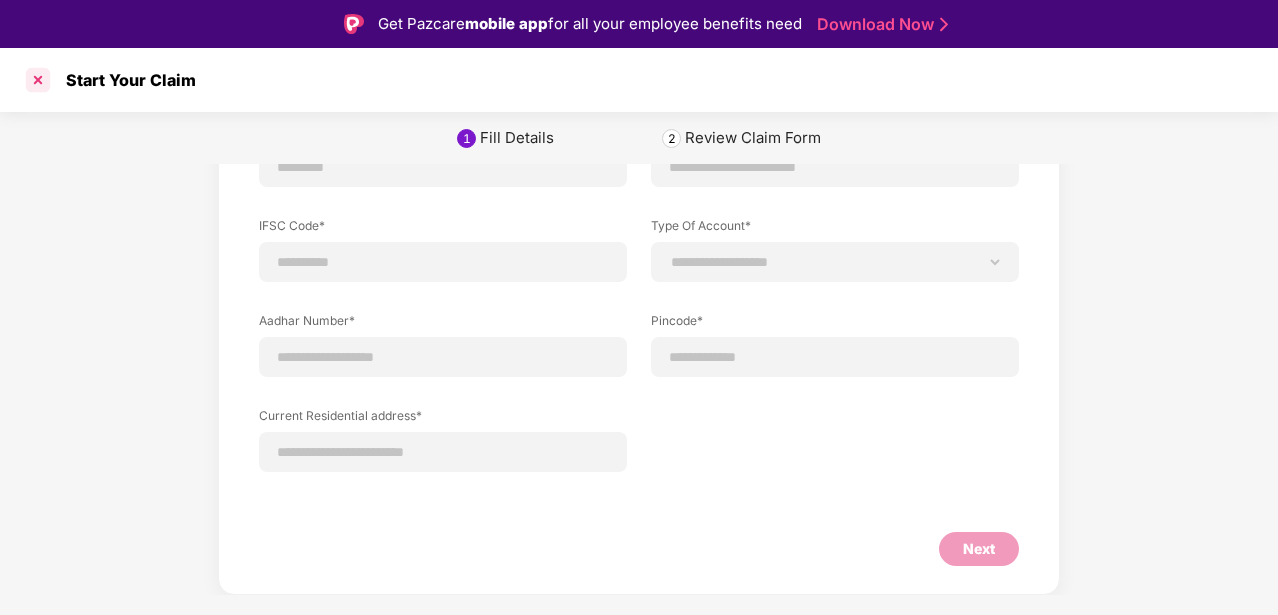 click at bounding box center [38, 80] 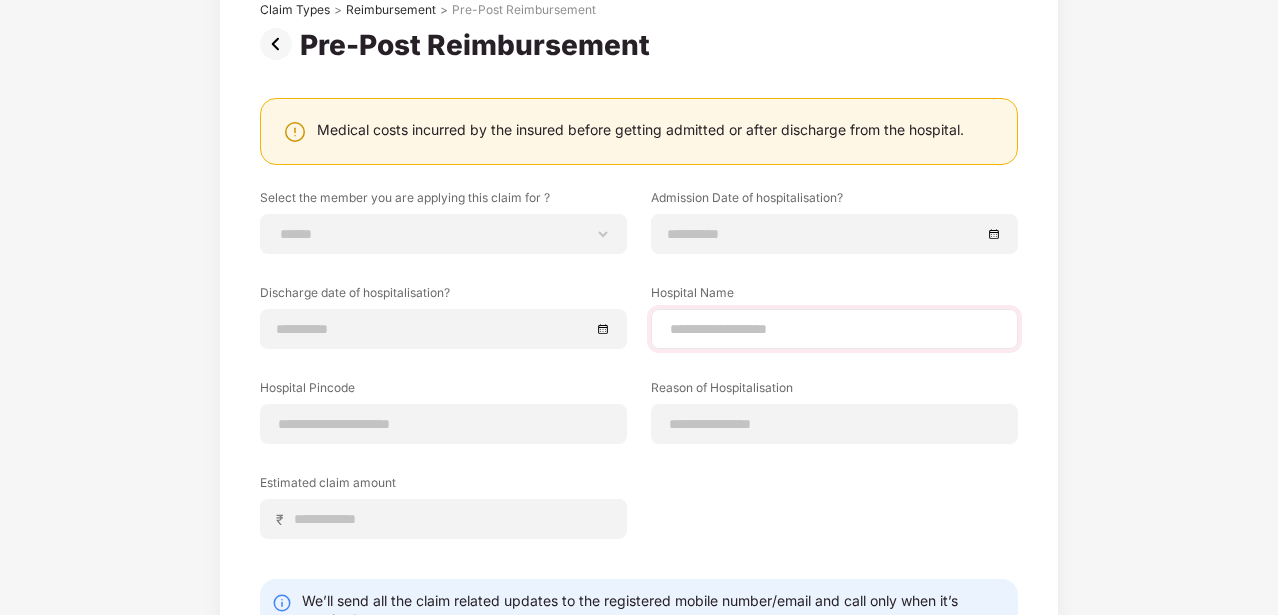 scroll, scrollTop: 0, scrollLeft: 0, axis: both 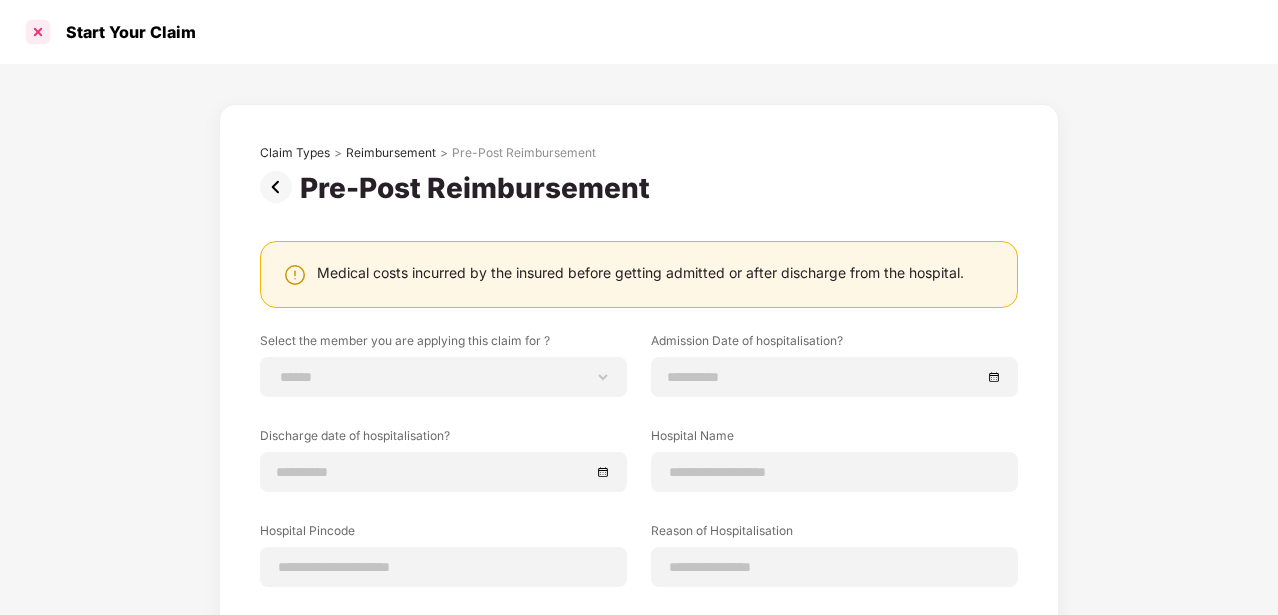 click at bounding box center (38, 32) 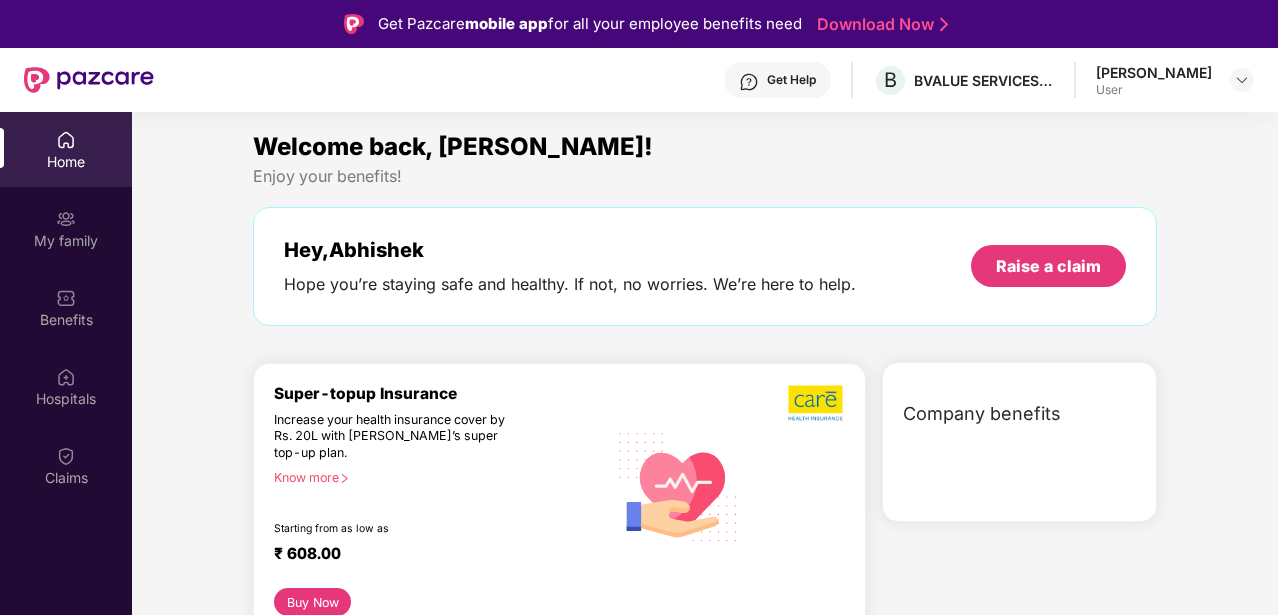scroll, scrollTop: 112, scrollLeft: 0, axis: vertical 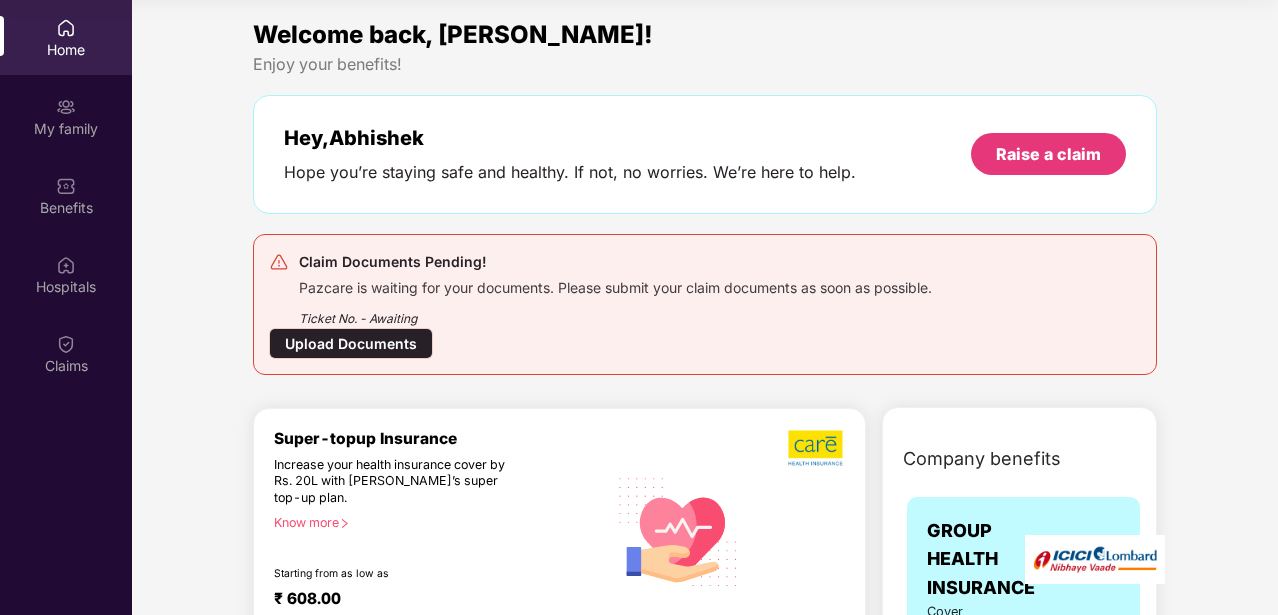 click on "Upload Documents" at bounding box center (351, 343) 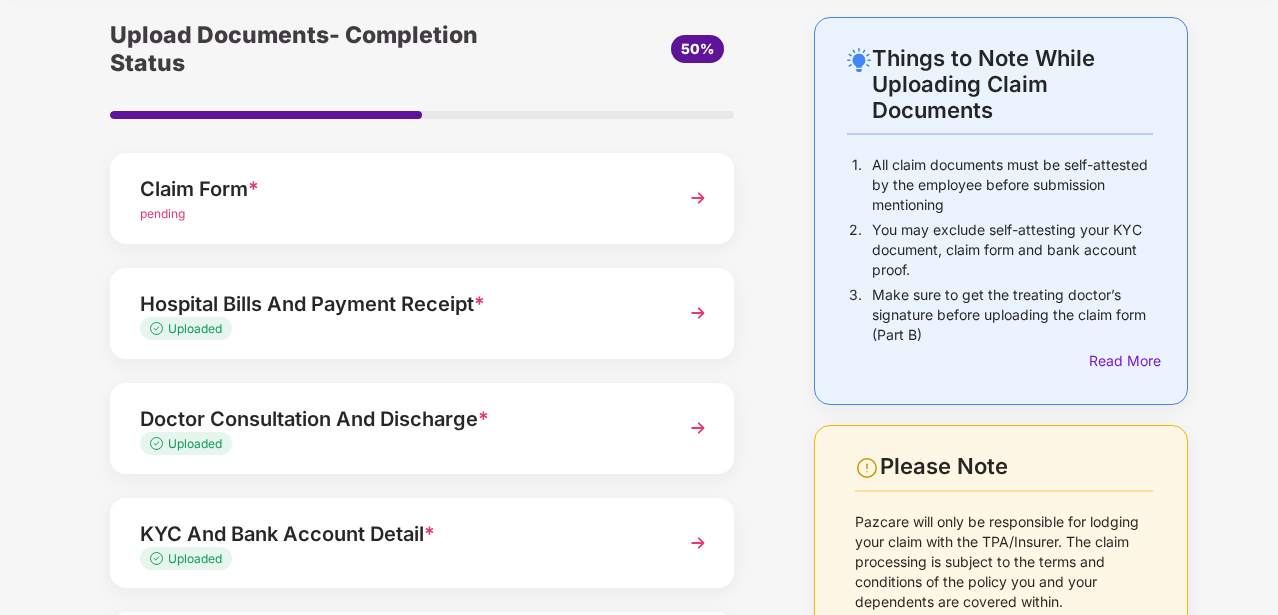 scroll, scrollTop: 97, scrollLeft: 0, axis: vertical 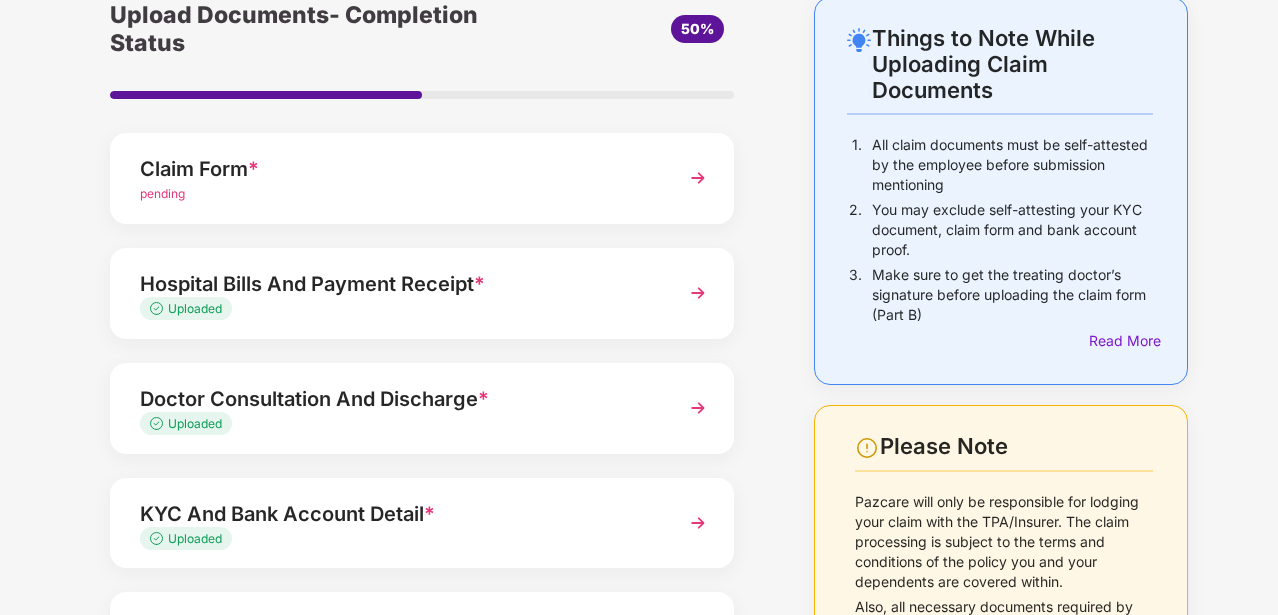click at bounding box center (698, 178) 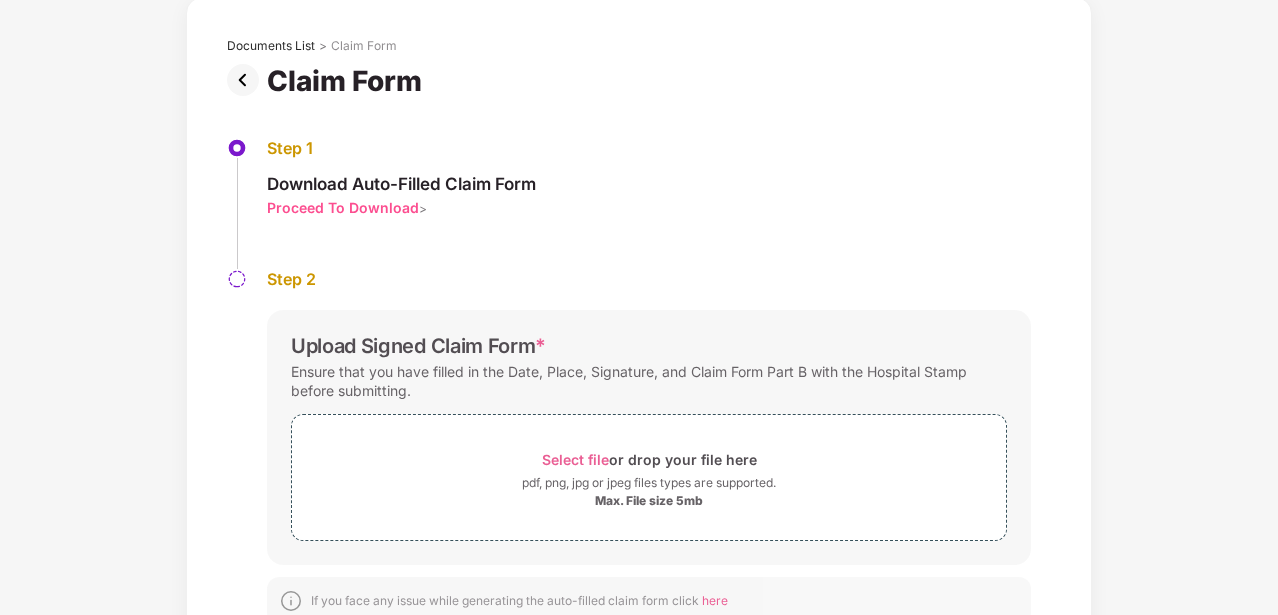 scroll, scrollTop: 0, scrollLeft: 0, axis: both 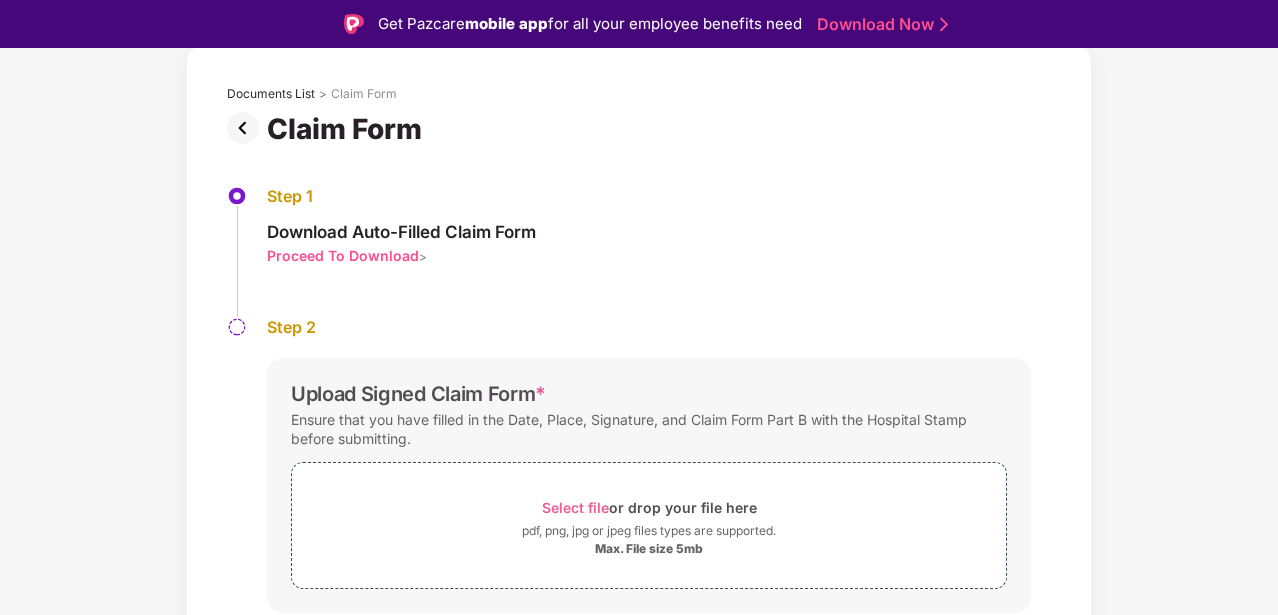 click on "Proceed To Download" at bounding box center (343, 255) 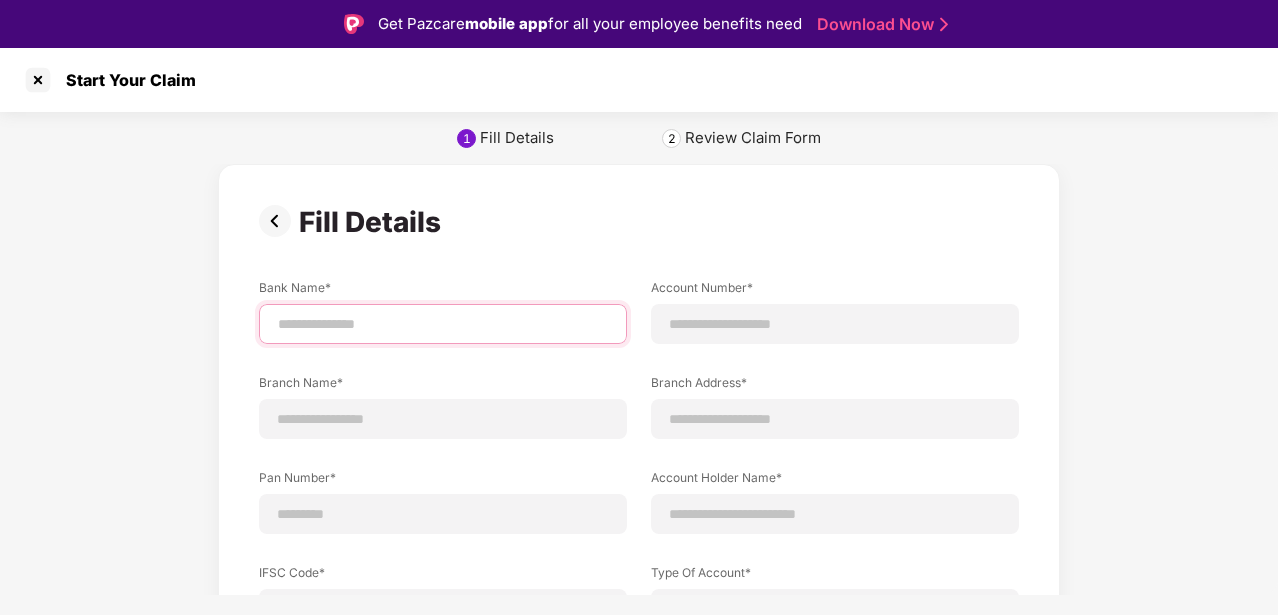 click at bounding box center [443, 324] 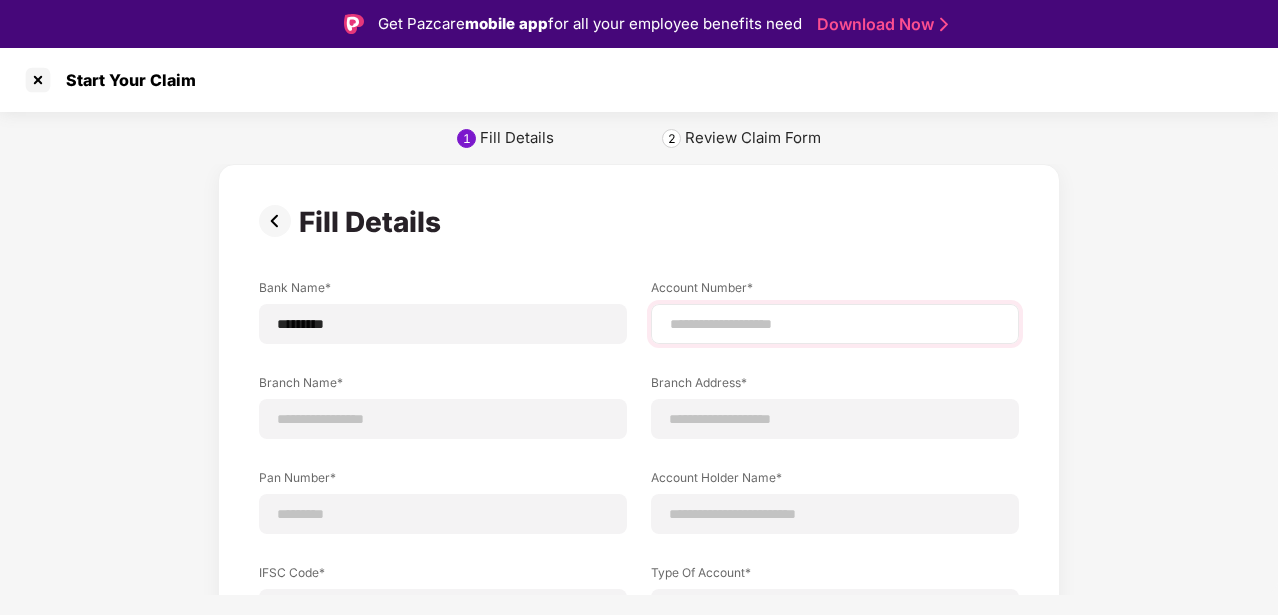 click at bounding box center [835, 324] 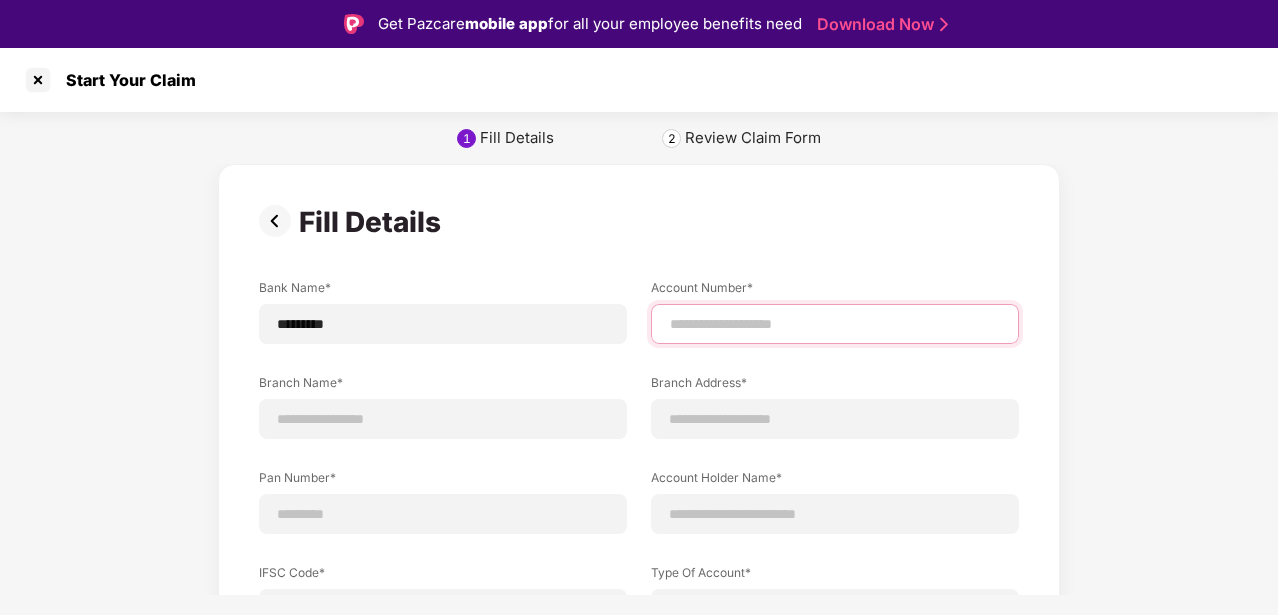 click at bounding box center (835, 324) 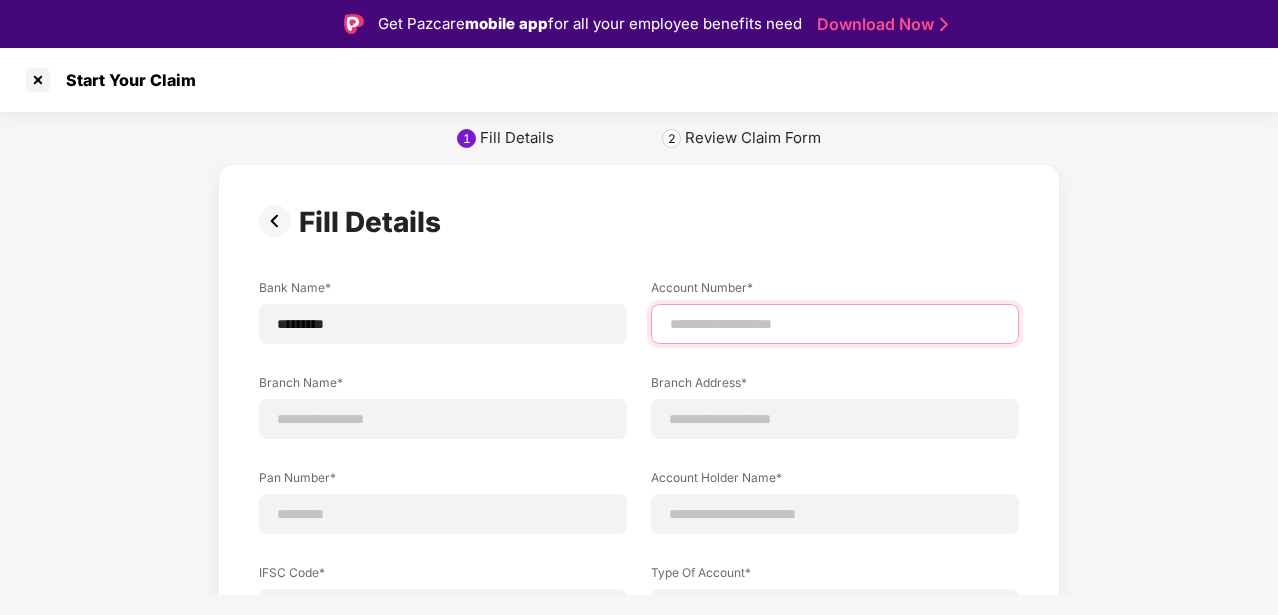type on "**********" 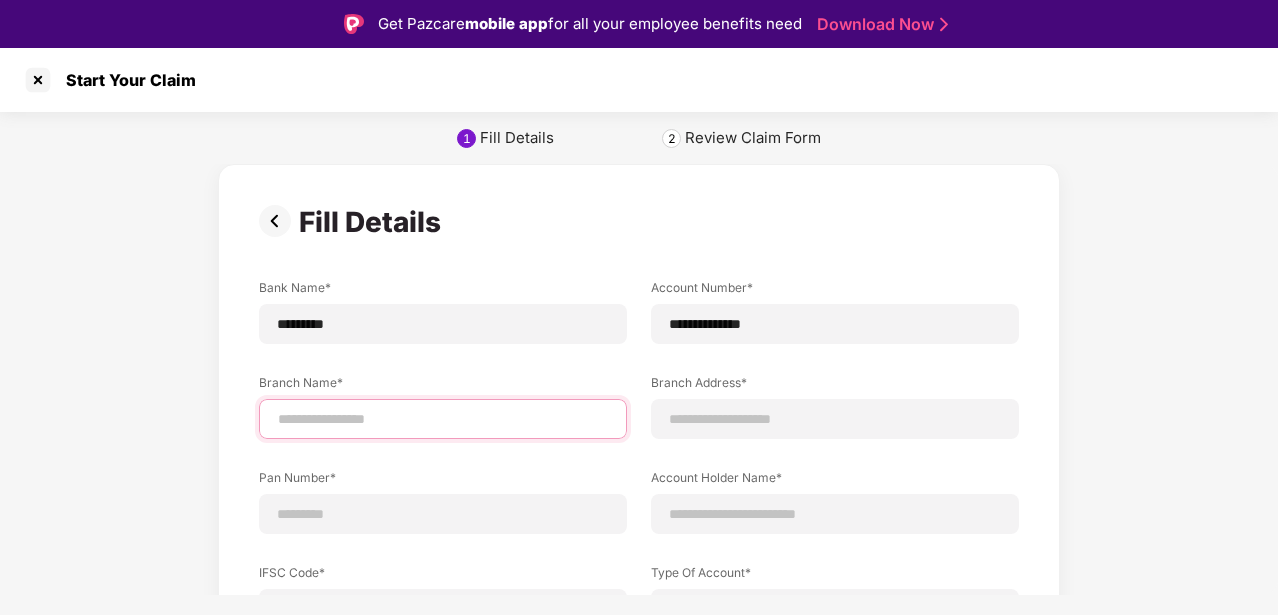 click at bounding box center (443, 419) 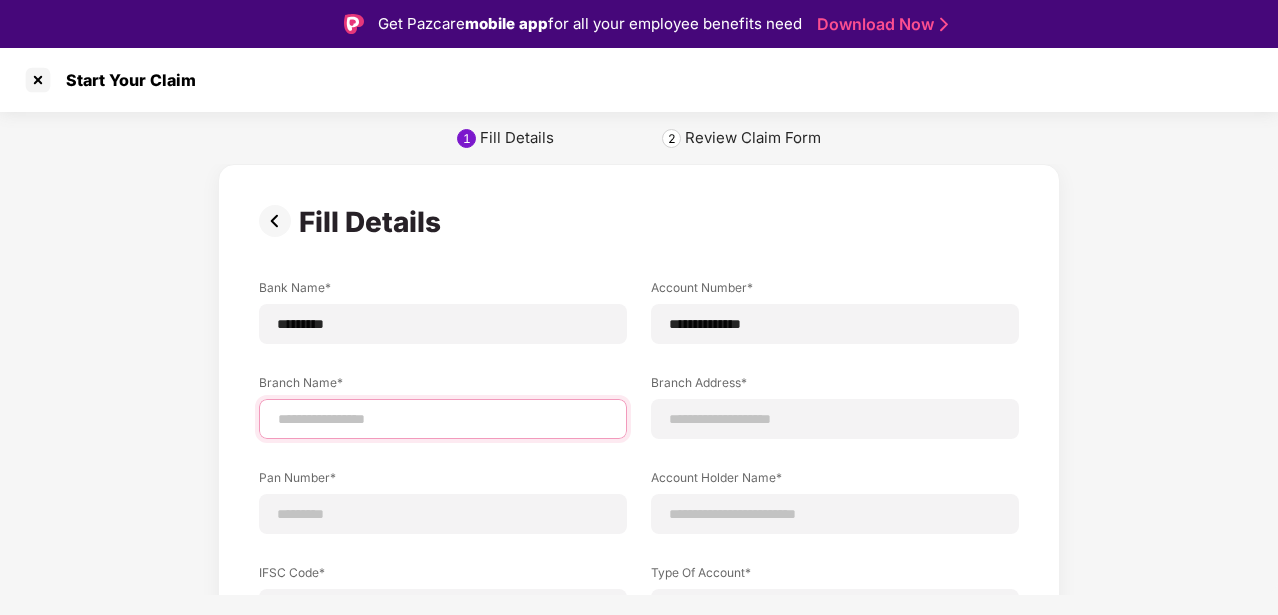 type on "**********" 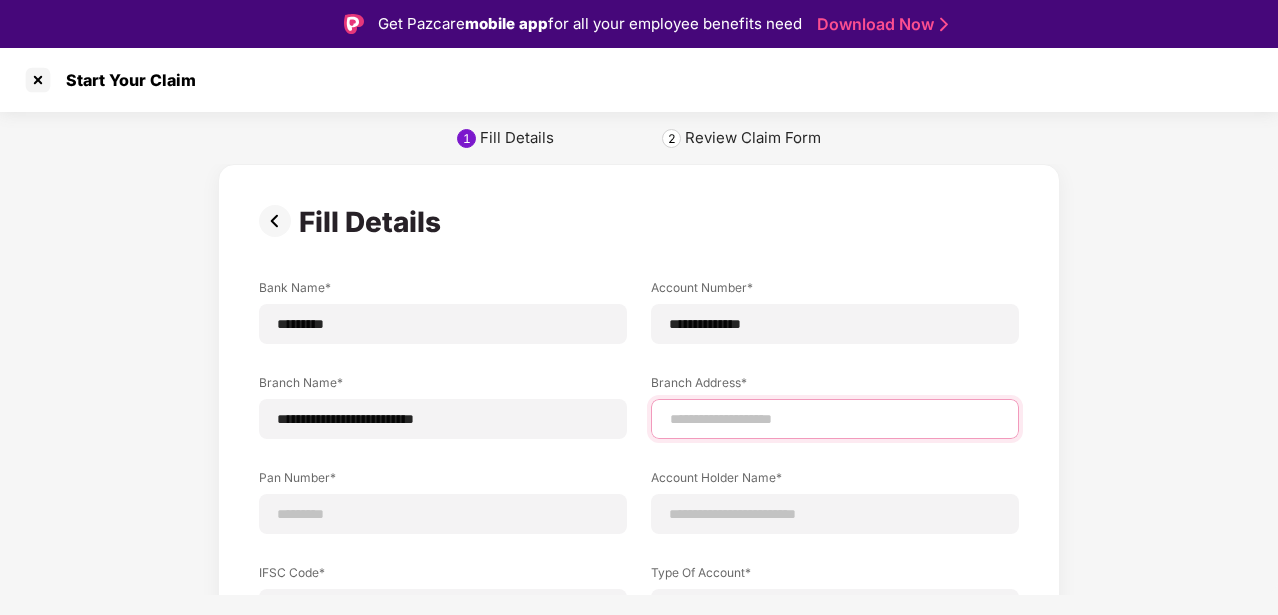 click at bounding box center [835, 419] 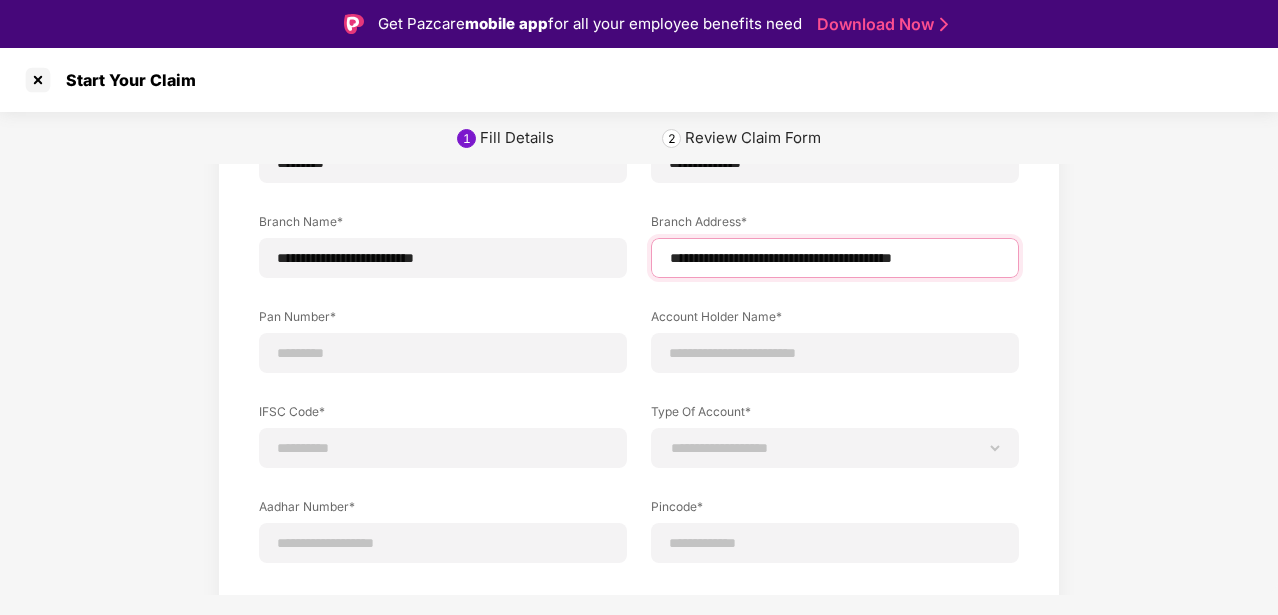 scroll, scrollTop: 163, scrollLeft: 0, axis: vertical 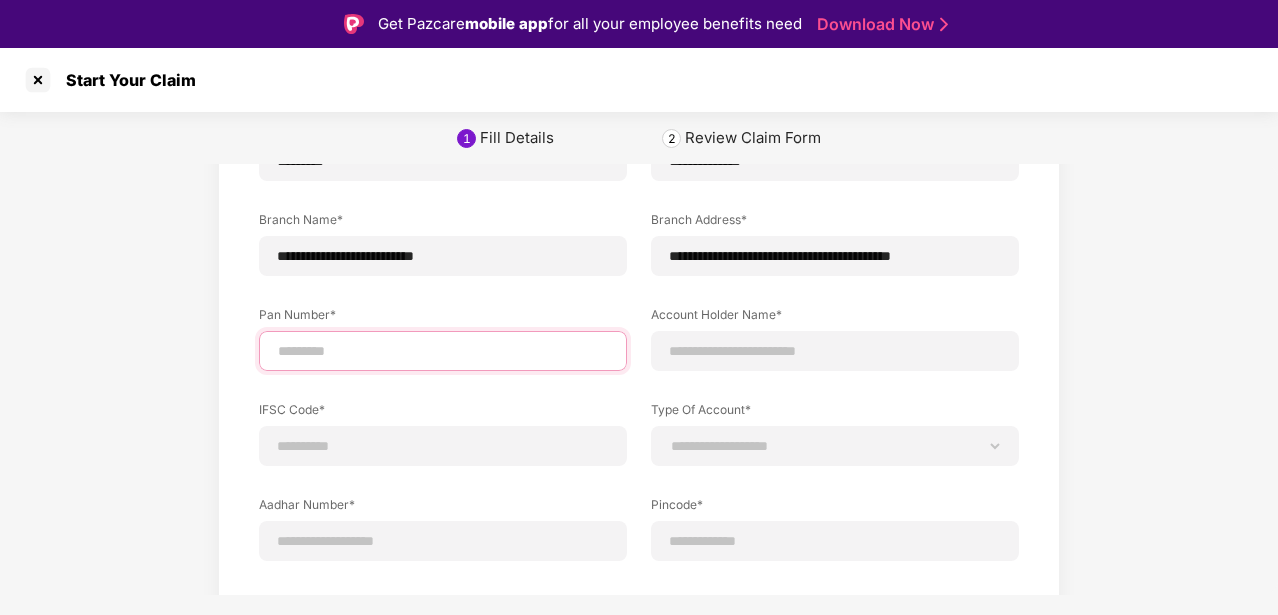 click at bounding box center [443, 351] 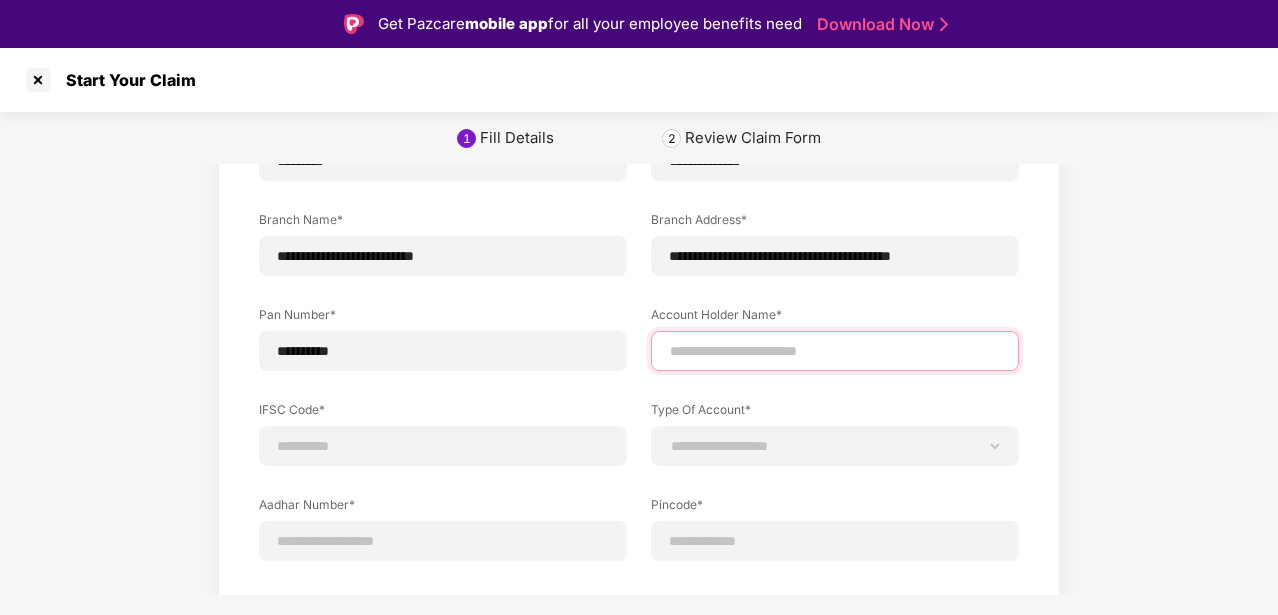 click at bounding box center [835, 351] 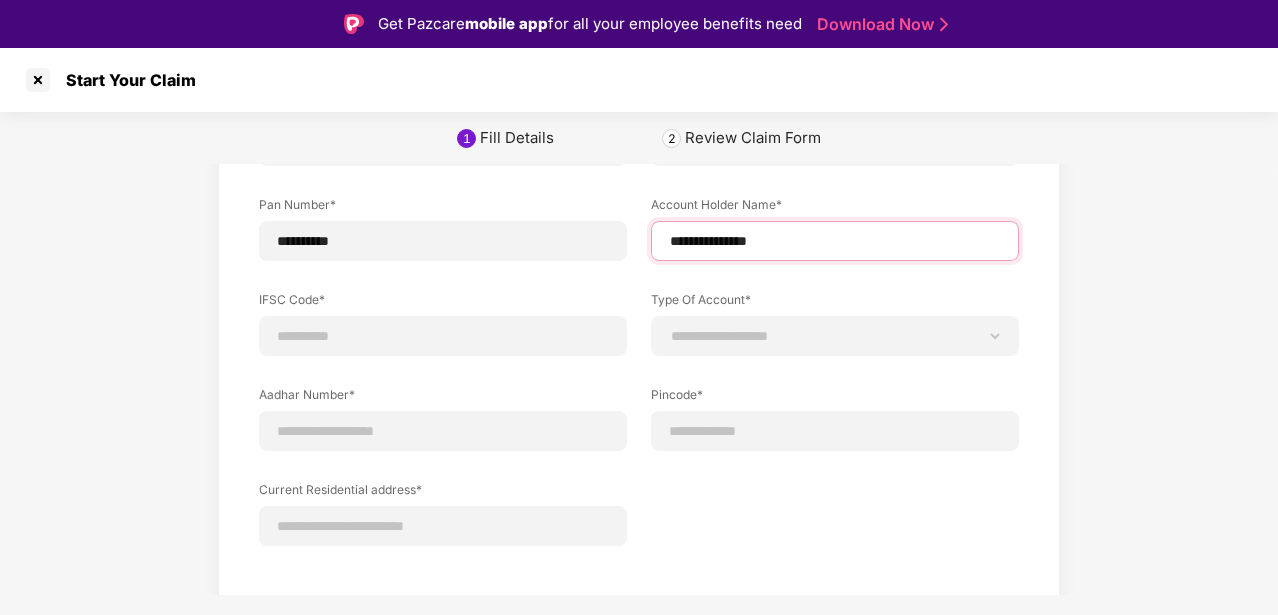 scroll, scrollTop: 297, scrollLeft: 0, axis: vertical 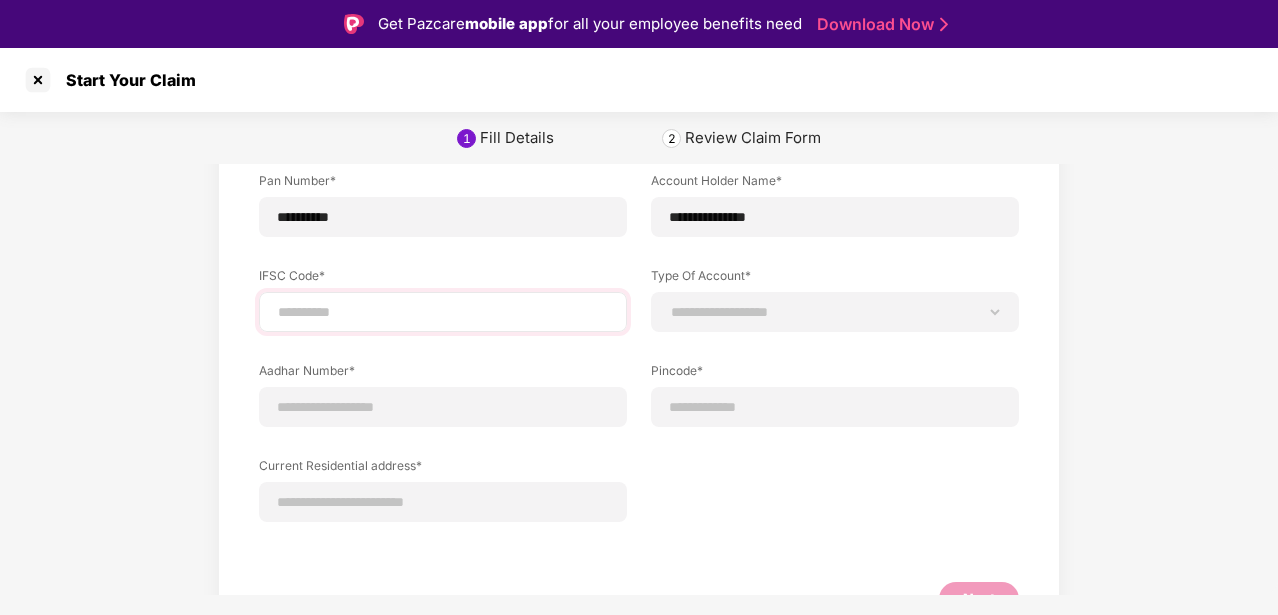 click at bounding box center (443, 312) 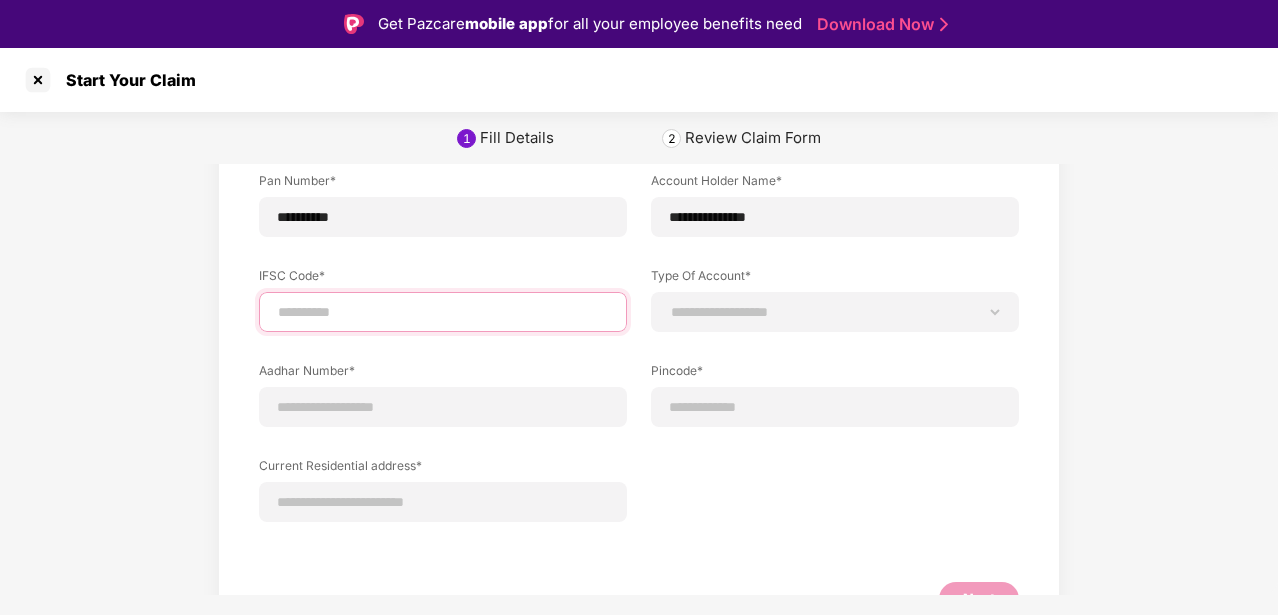 click at bounding box center [443, 312] 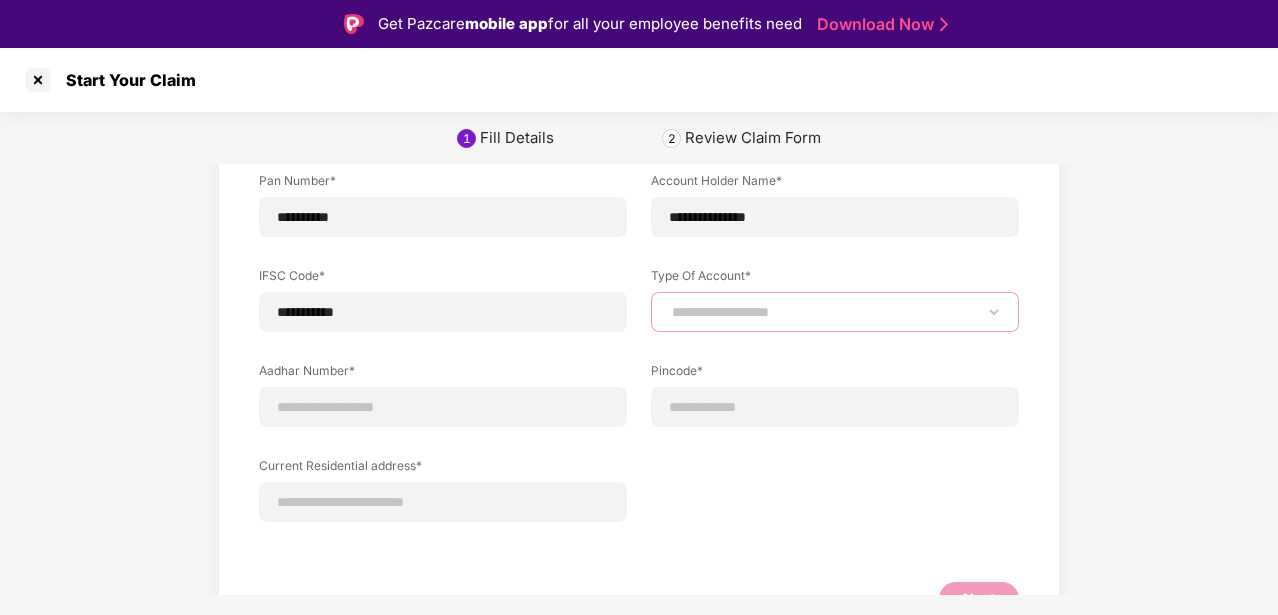 click on "**********" at bounding box center (835, 312) 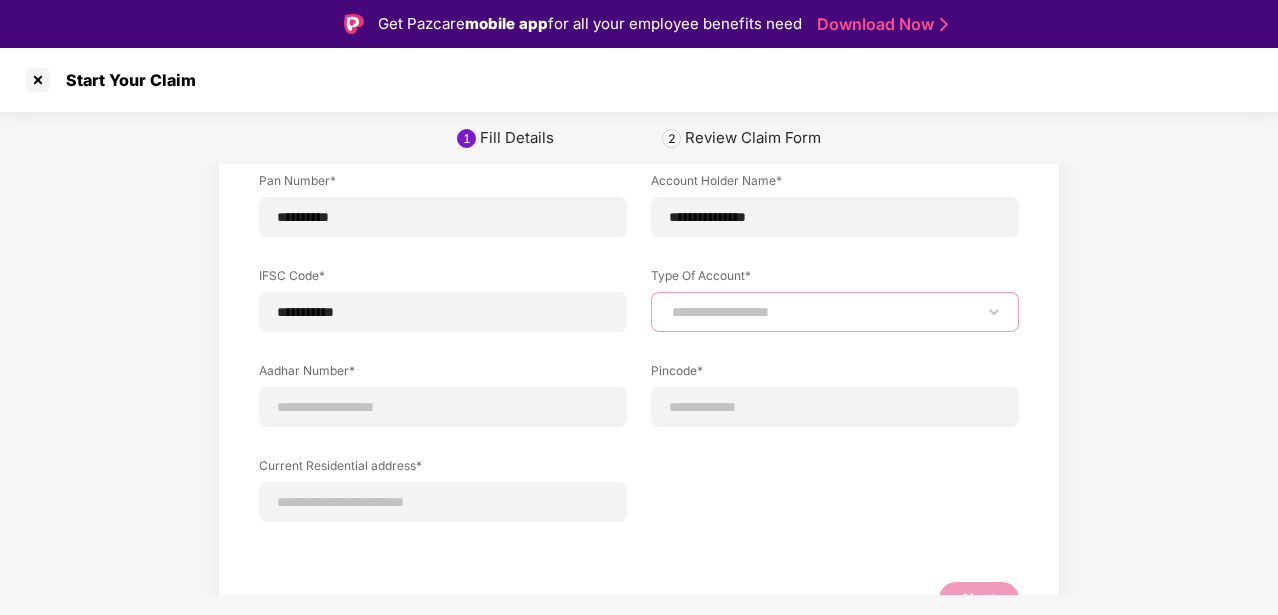select on "*******" 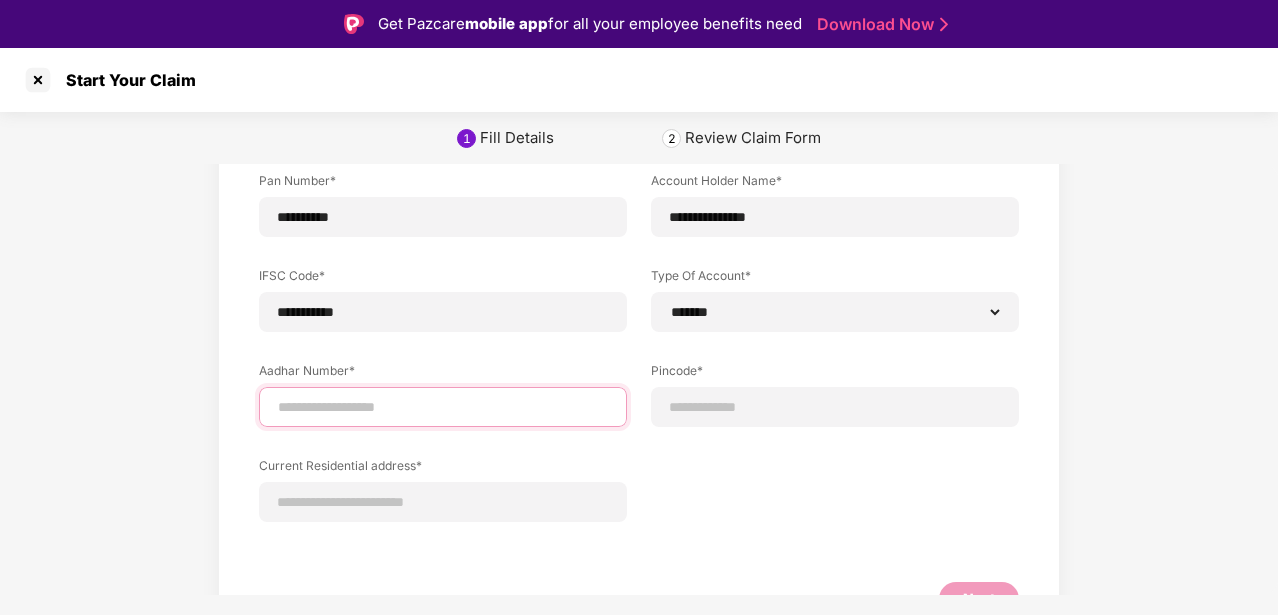 click at bounding box center [443, 407] 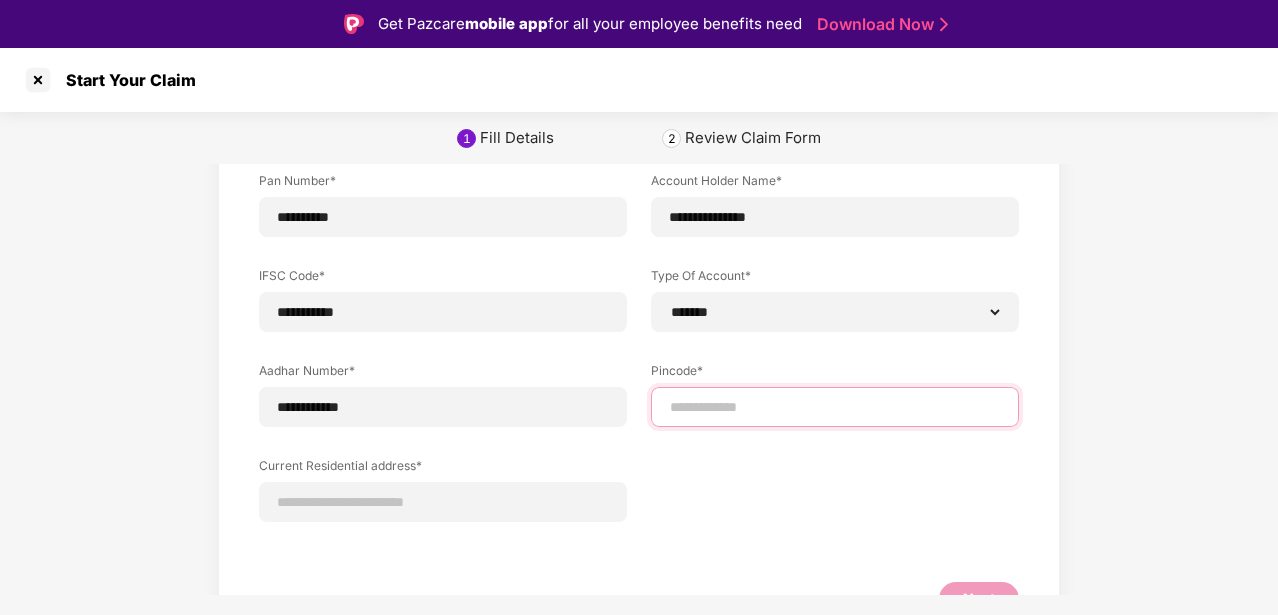 click at bounding box center (835, 407) 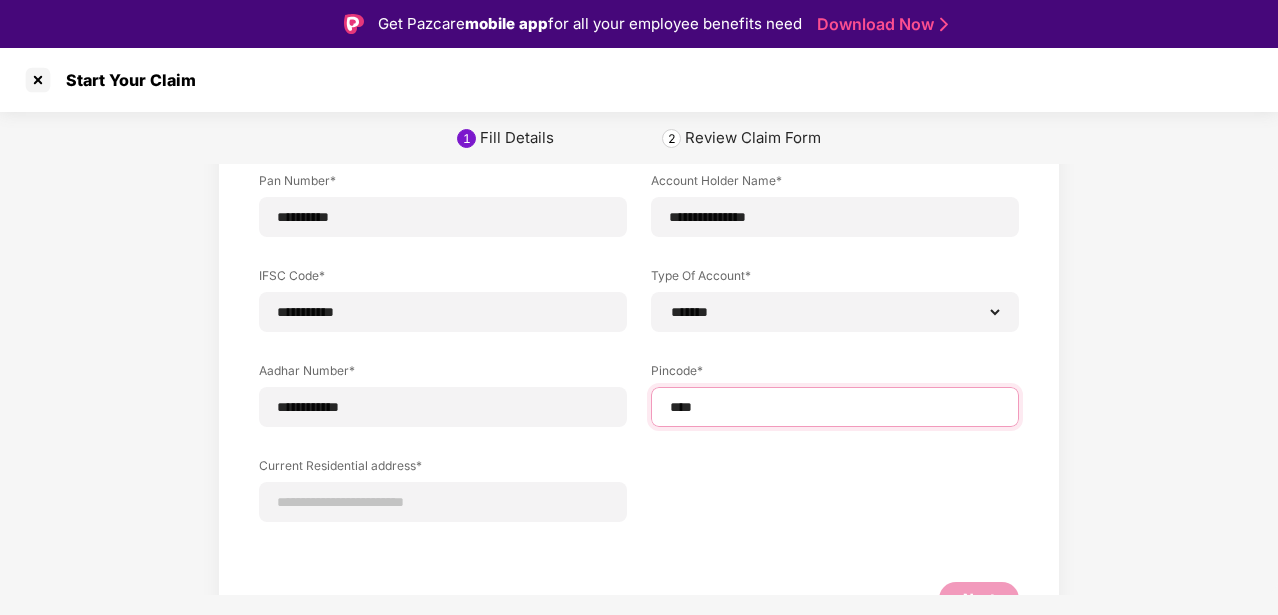 type on "*****" 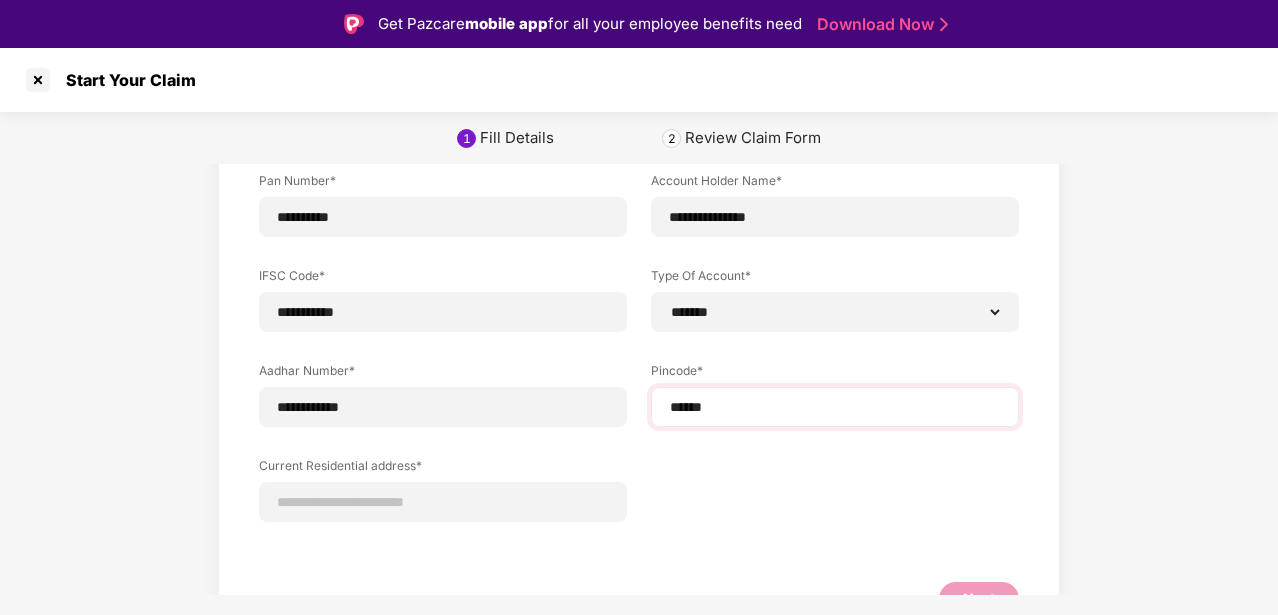 select on "*******" 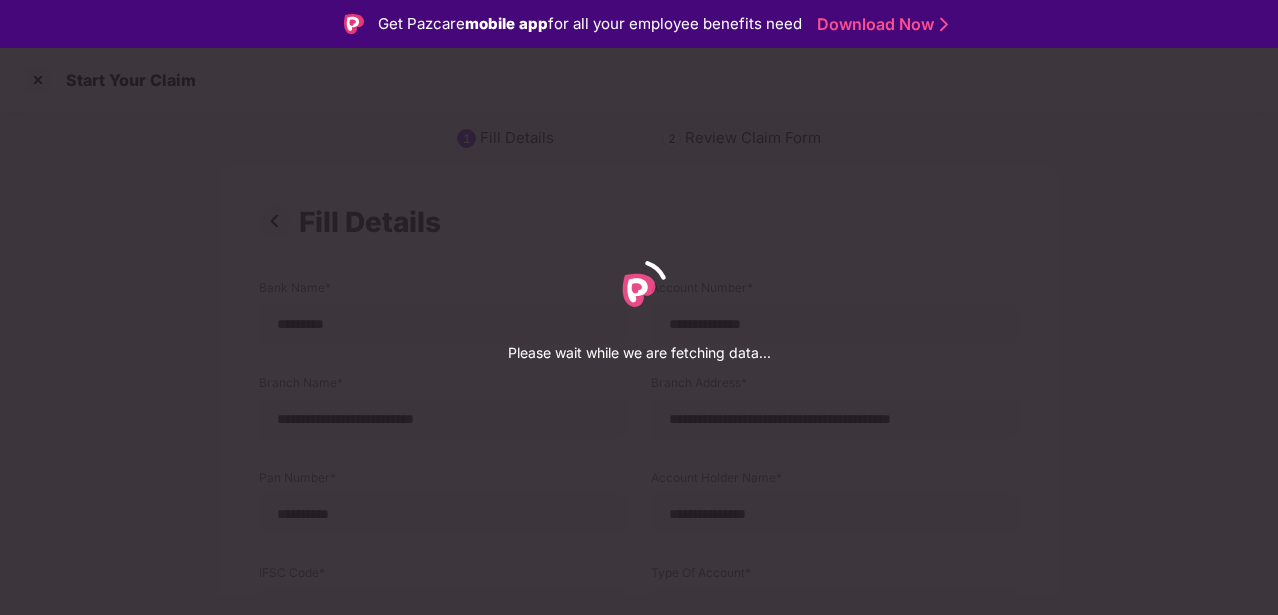 select on "*******" 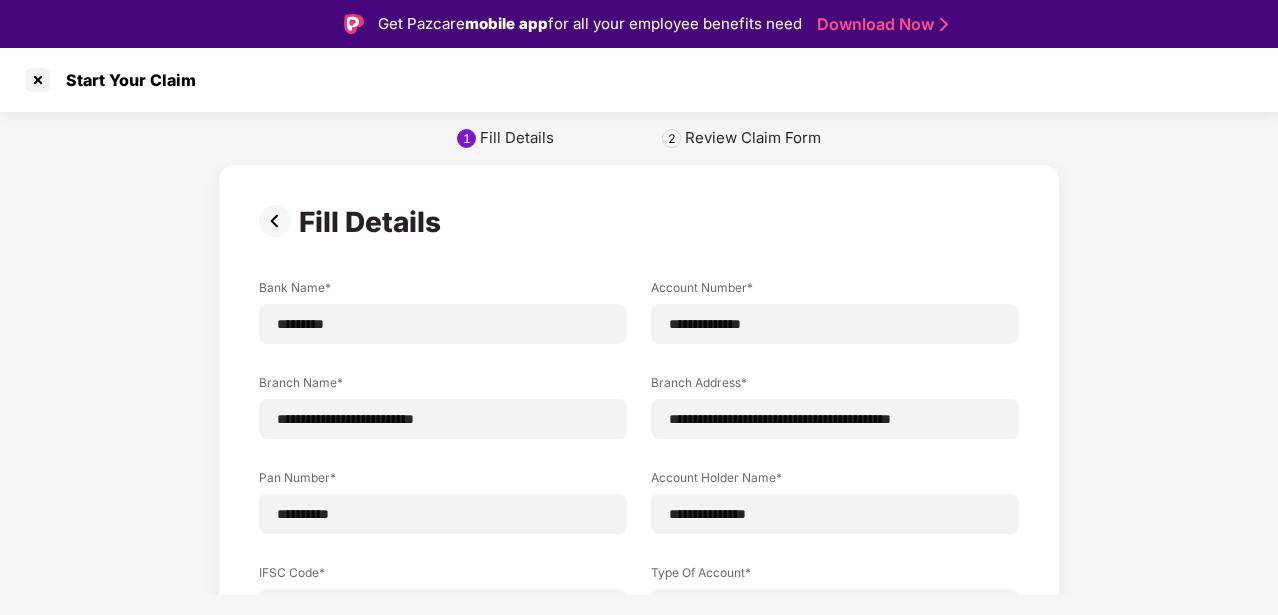 scroll, scrollTop: 442, scrollLeft: 0, axis: vertical 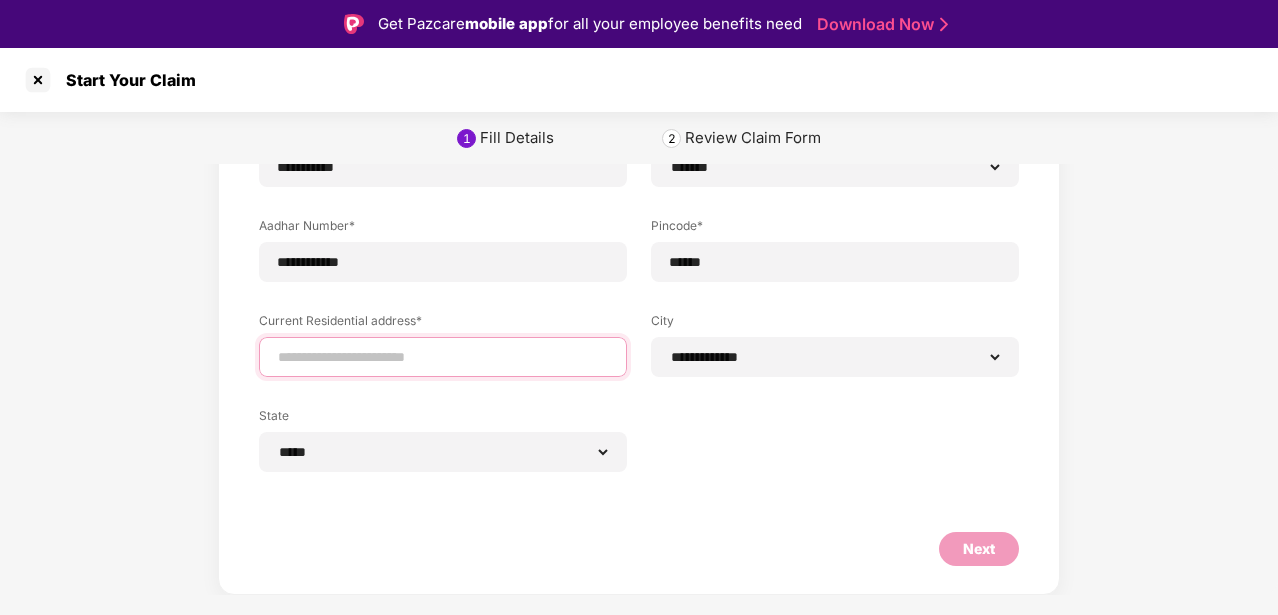 click at bounding box center (443, 357) 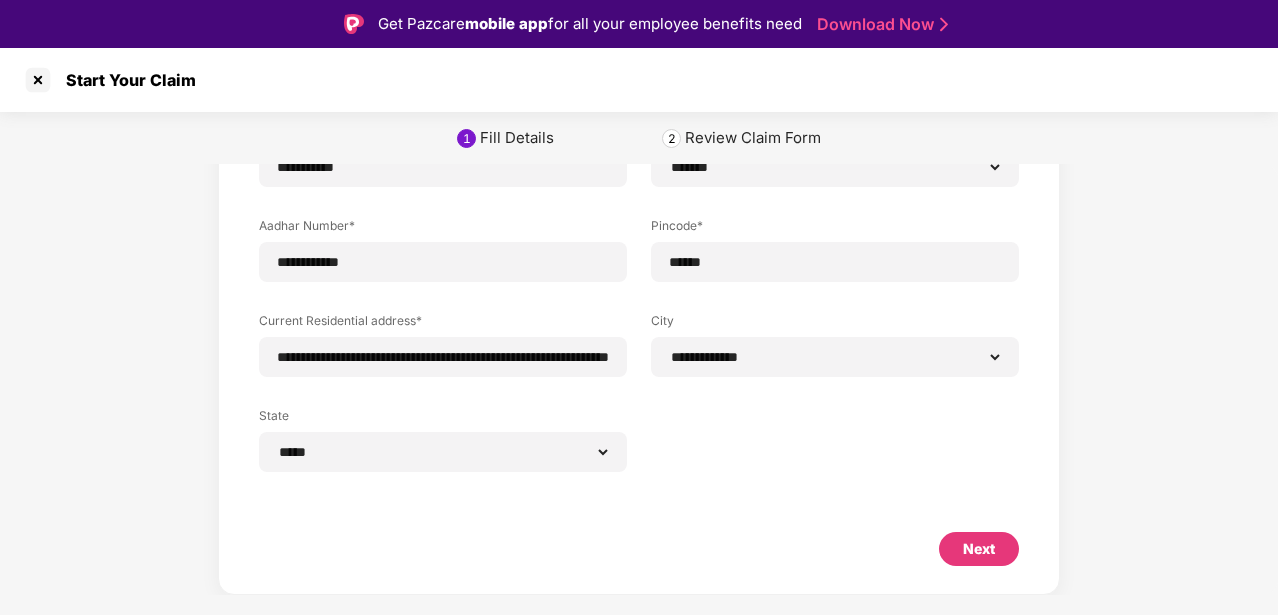 click on "Next" at bounding box center [979, 549] 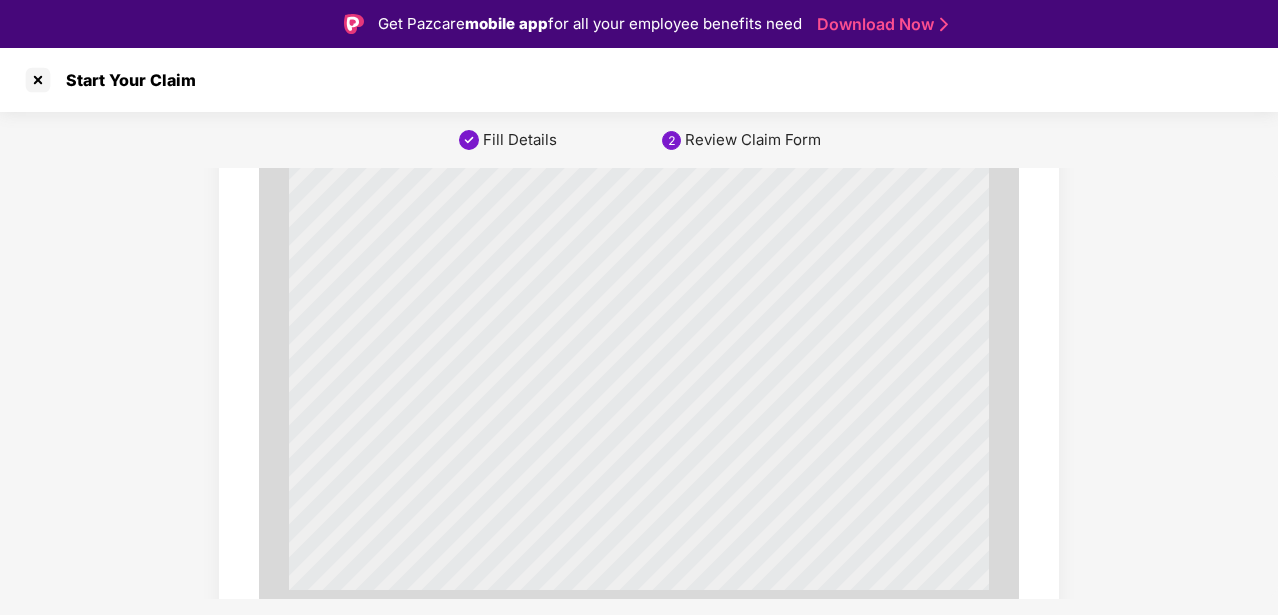 scroll, scrollTop: 11006, scrollLeft: 0, axis: vertical 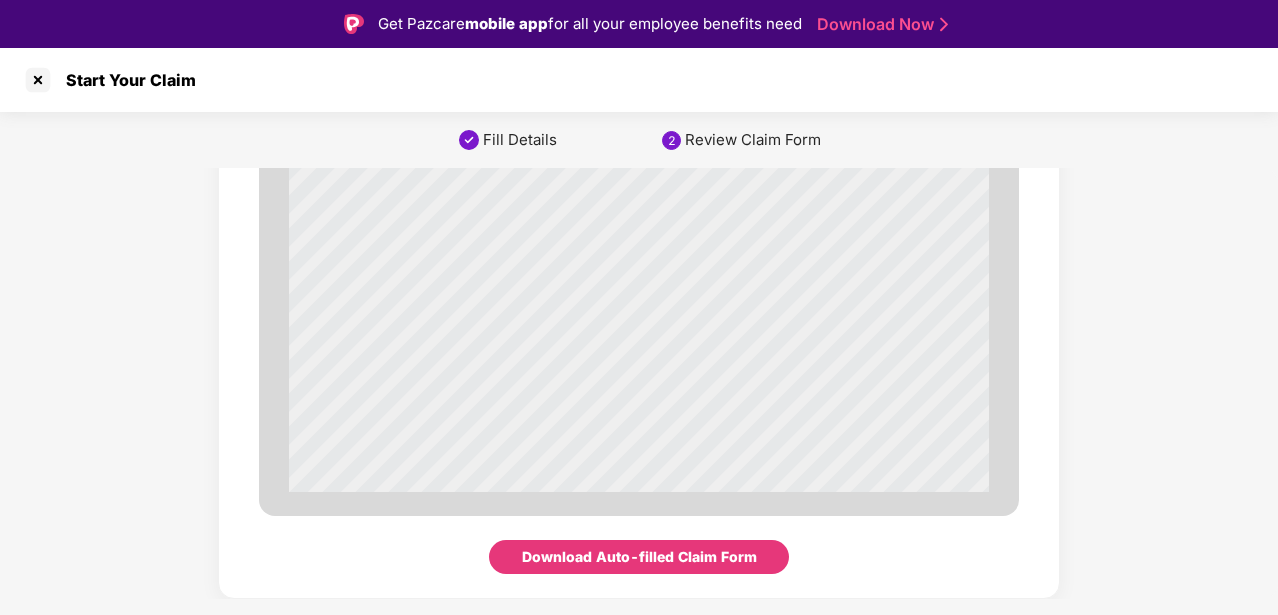 click on "Download Auto-filled Claim Form" at bounding box center (639, 557) 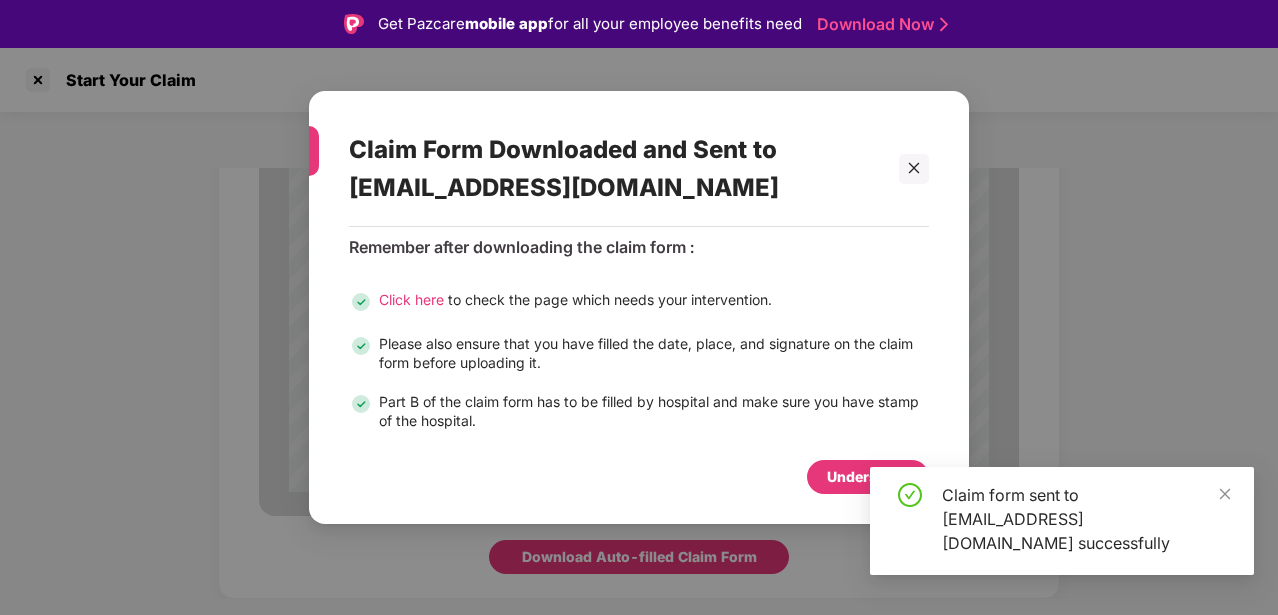 click on "Understood" at bounding box center (868, 477) 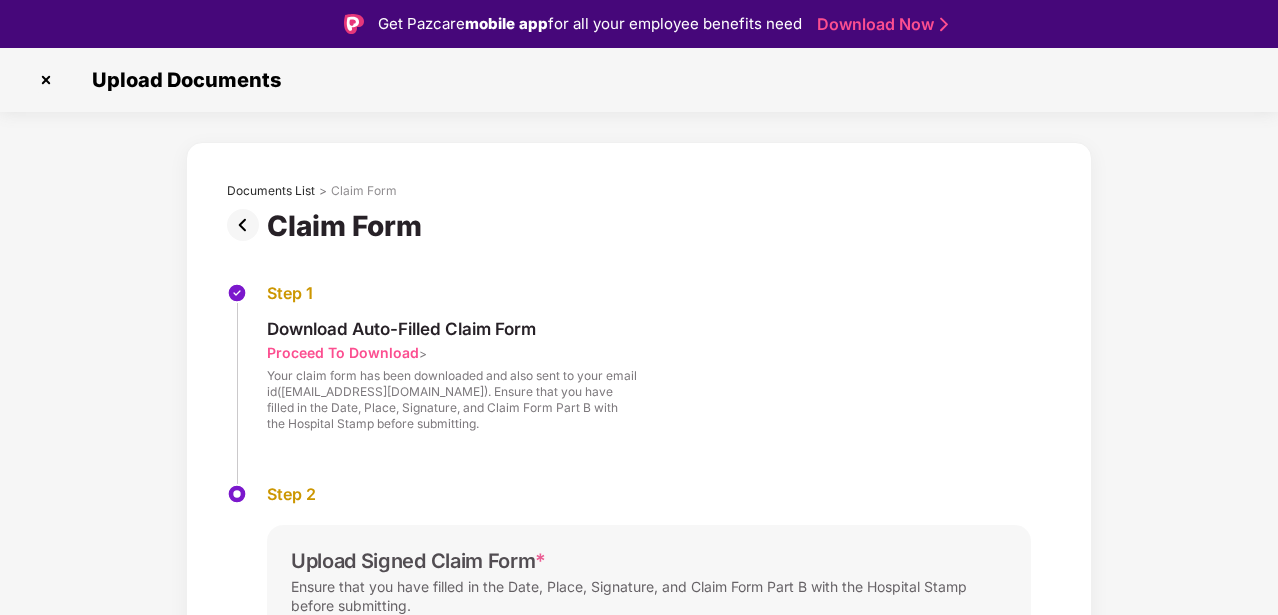 scroll, scrollTop: 228, scrollLeft: 0, axis: vertical 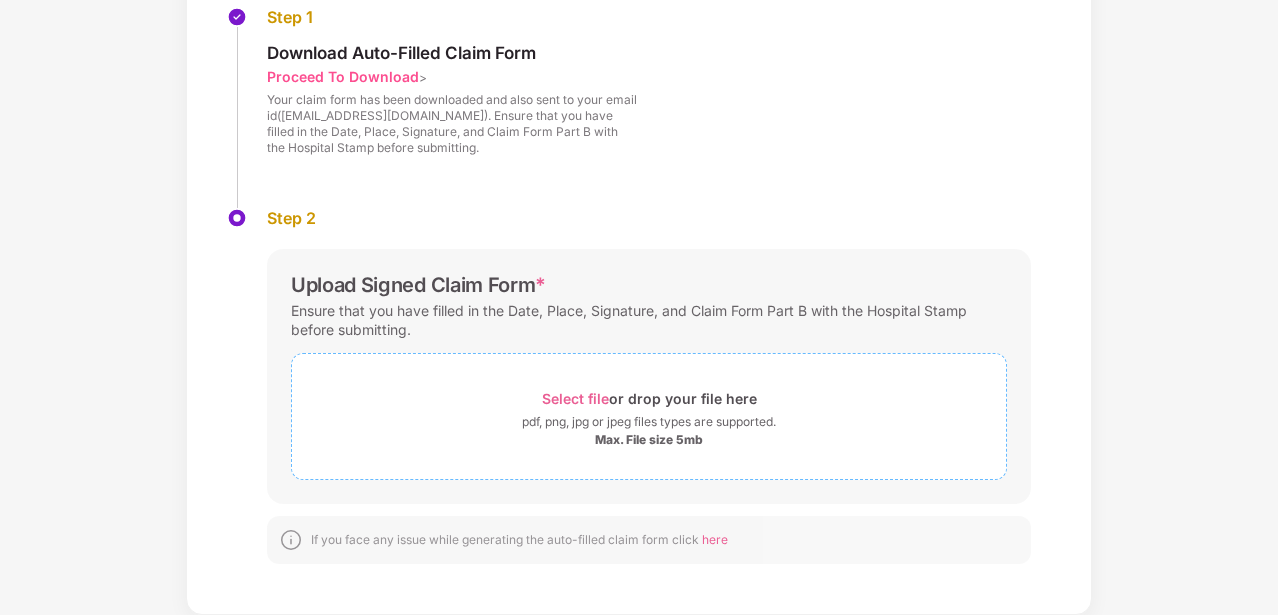 click on "Select file" at bounding box center (575, 398) 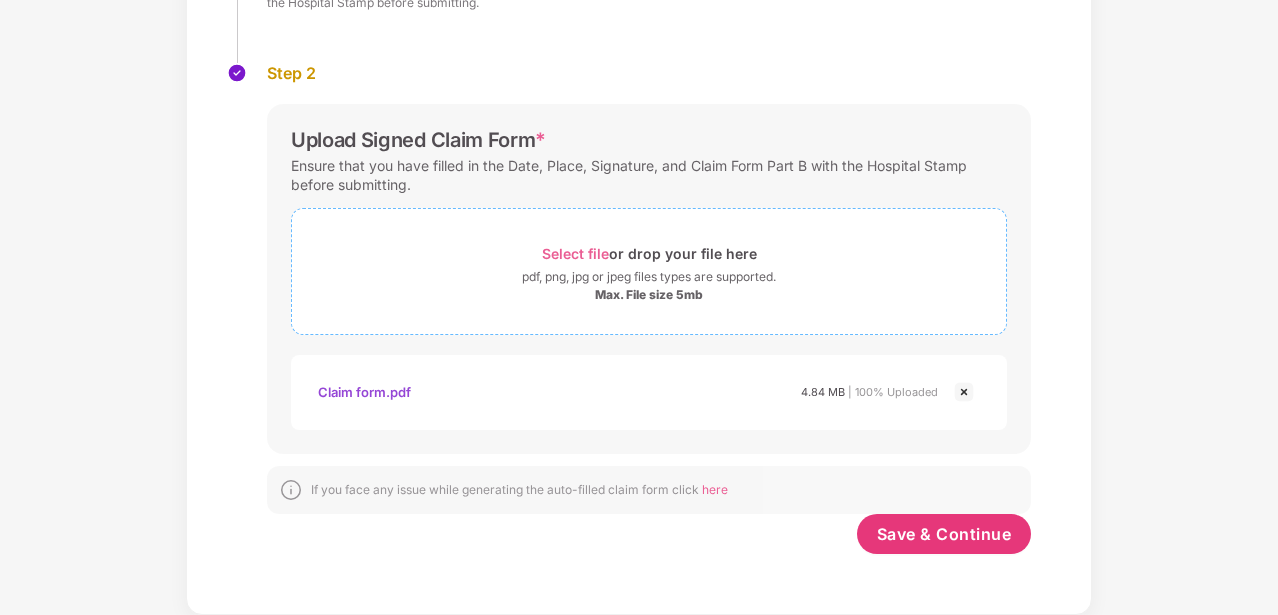 scroll, scrollTop: 373, scrollLeft: 0, axis: vertical 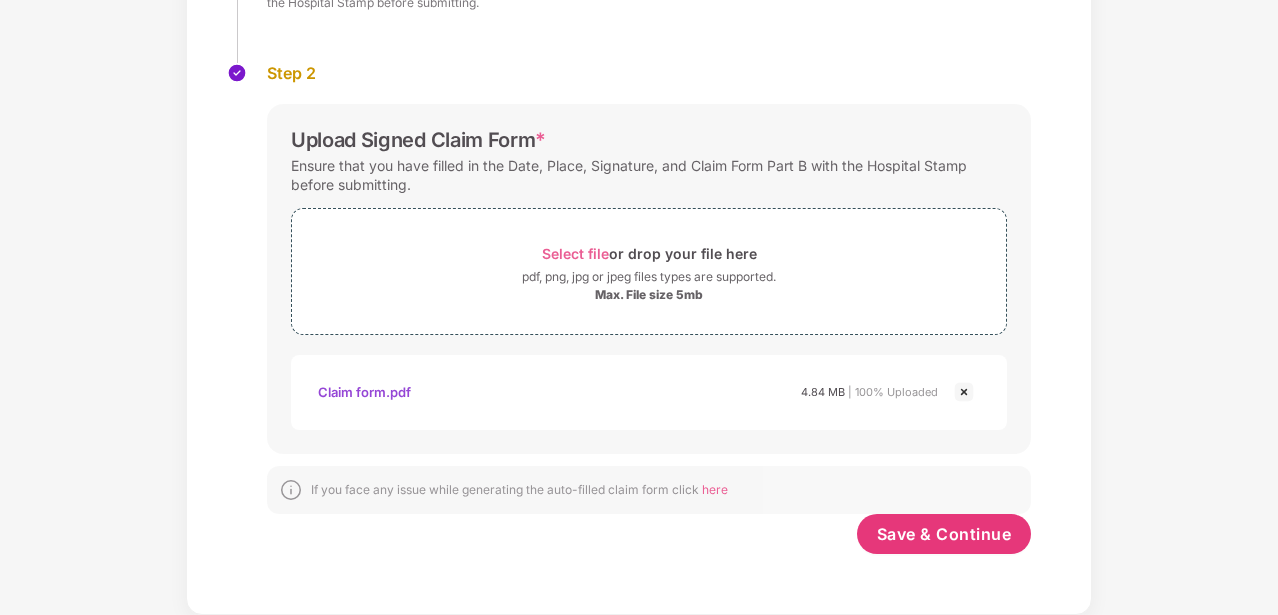 click at bounding box center [964, 392] 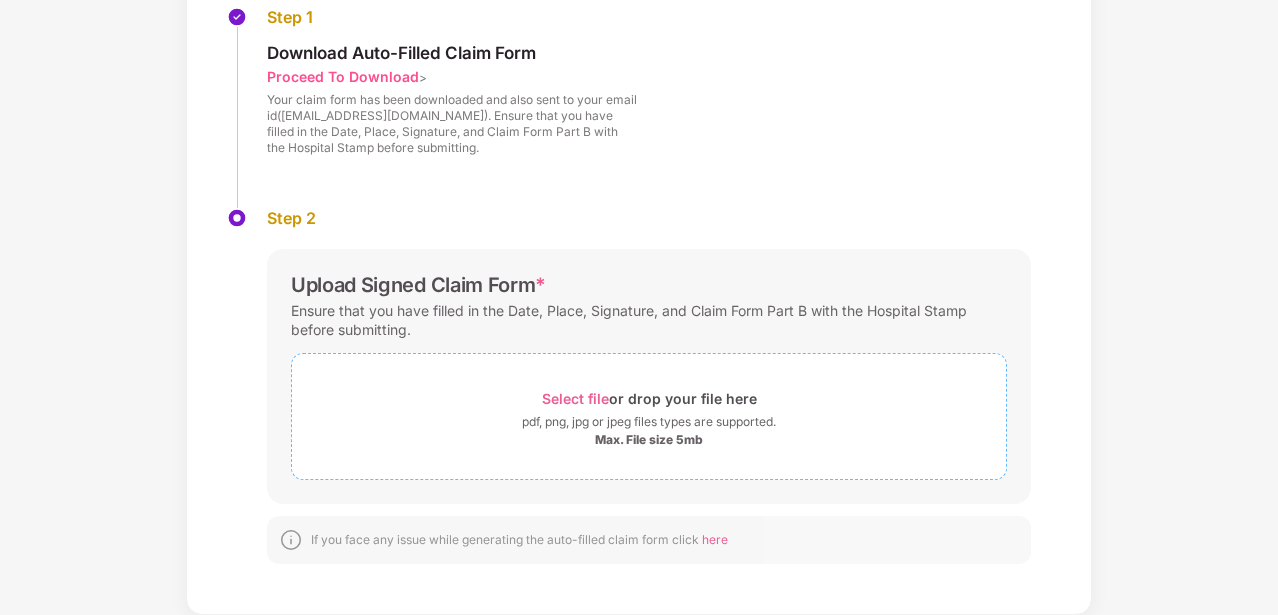 click on "Select file" at bounding box center [575, 398] 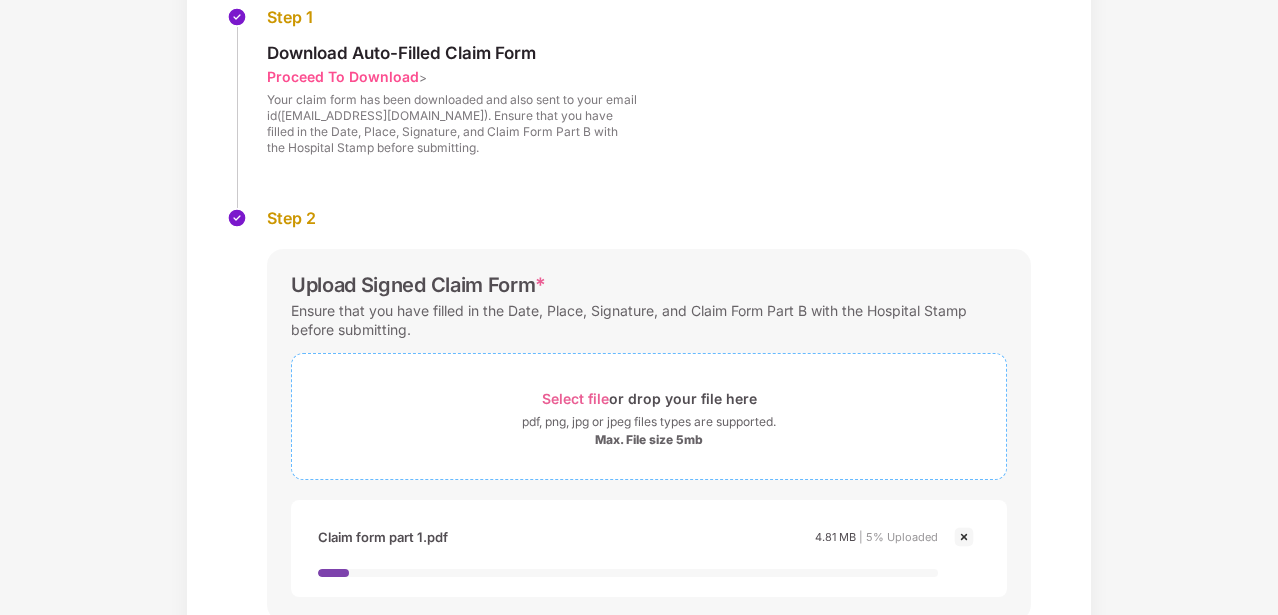 click on "Select file" at bounding box center [575, 398] 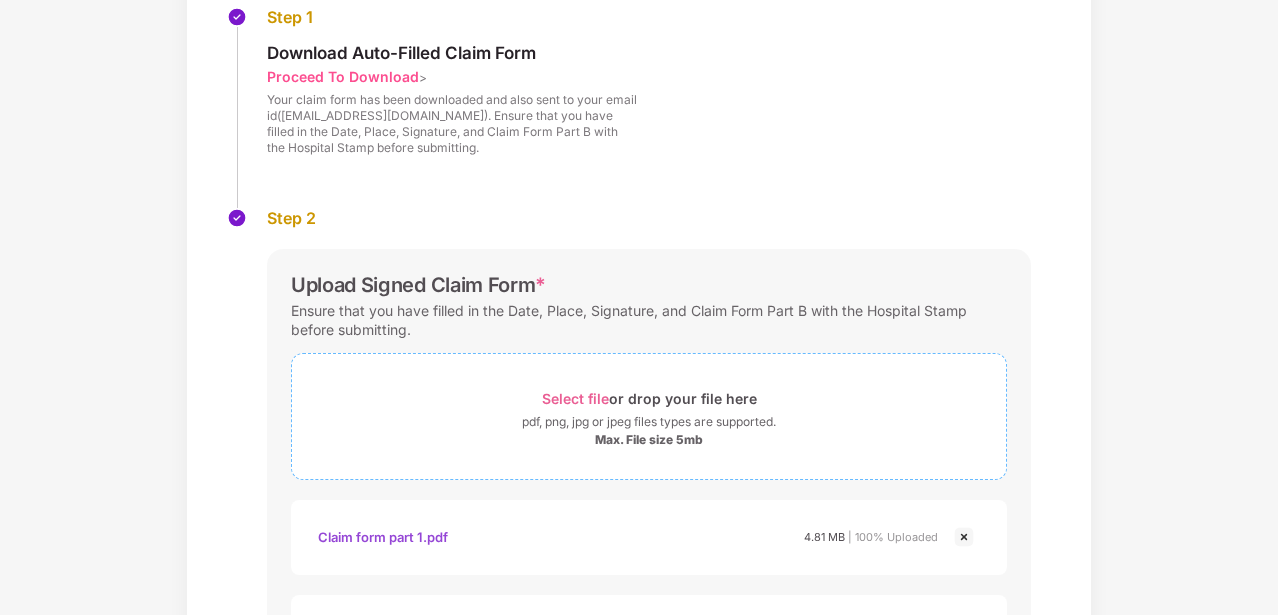 click on "Select file" at bounding box center [575, 398] 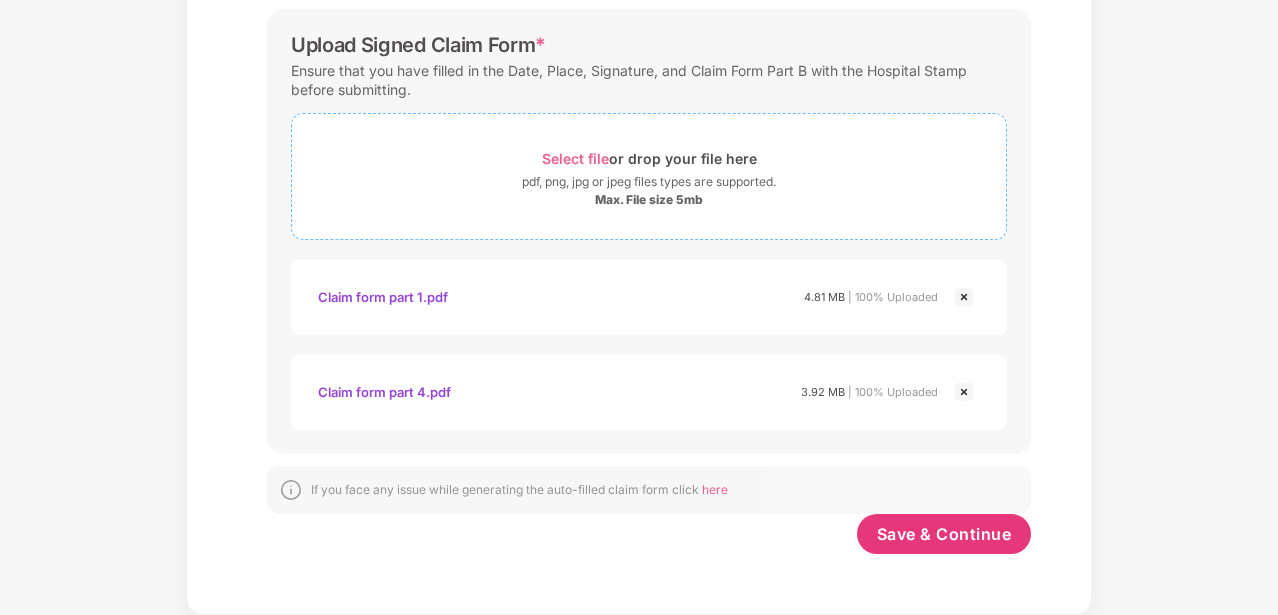 scroll, scrollTop: 468, scrollLeft: 0, axis: vertical 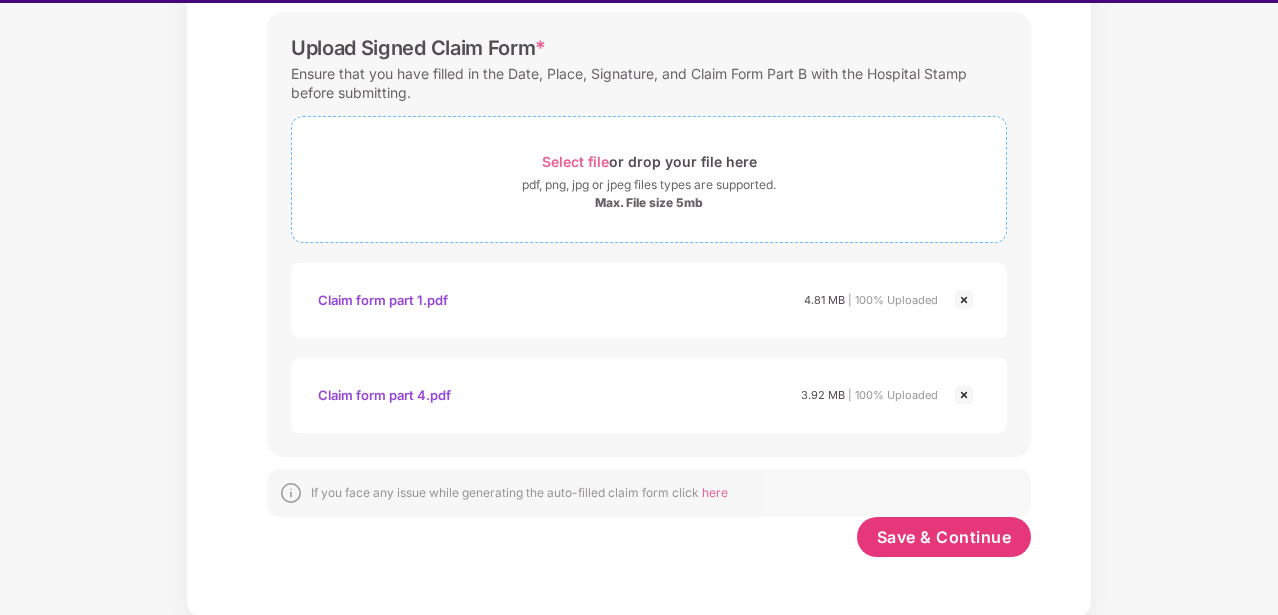 click on "Select file" at bounding box center (575, 161) 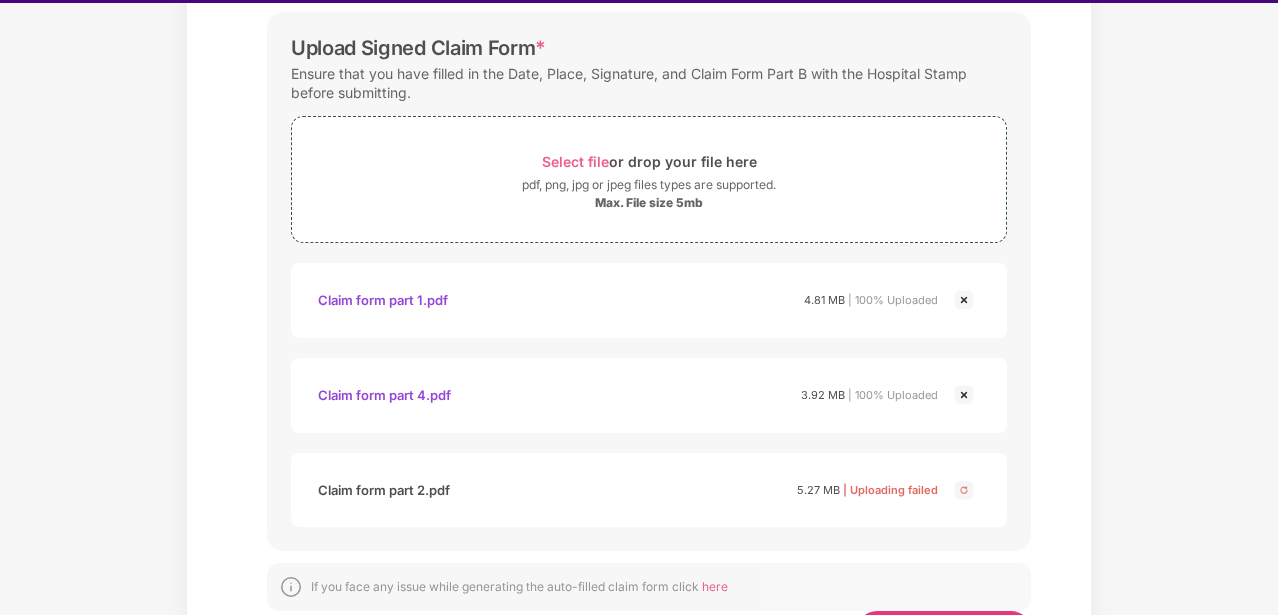 scroll, scrollTop: 486, scrollLeft: 0, axis: vertical 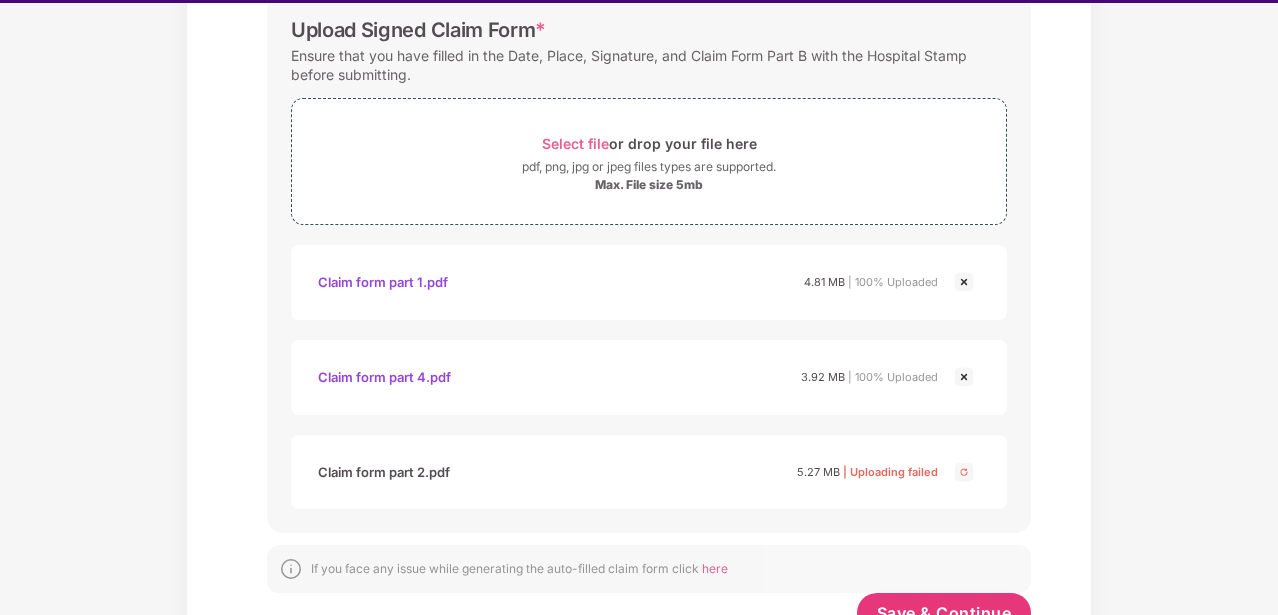click at bounding box center [964, 472] 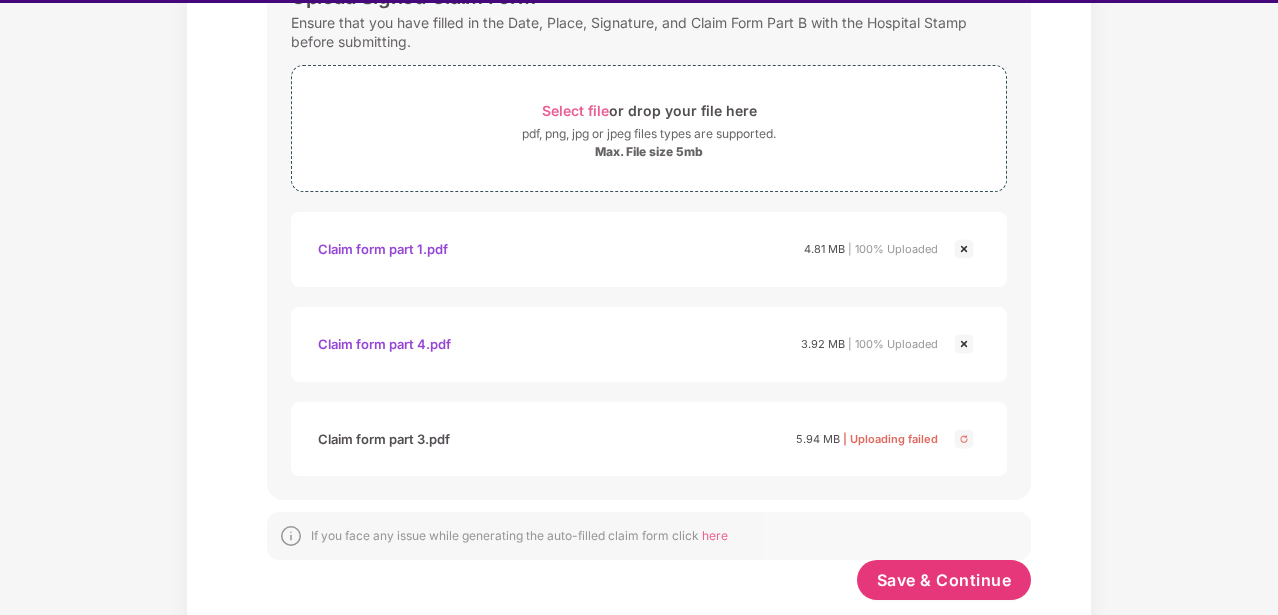 scroll, scrollTop: 531, scrollLeft: 0, axis: vertical 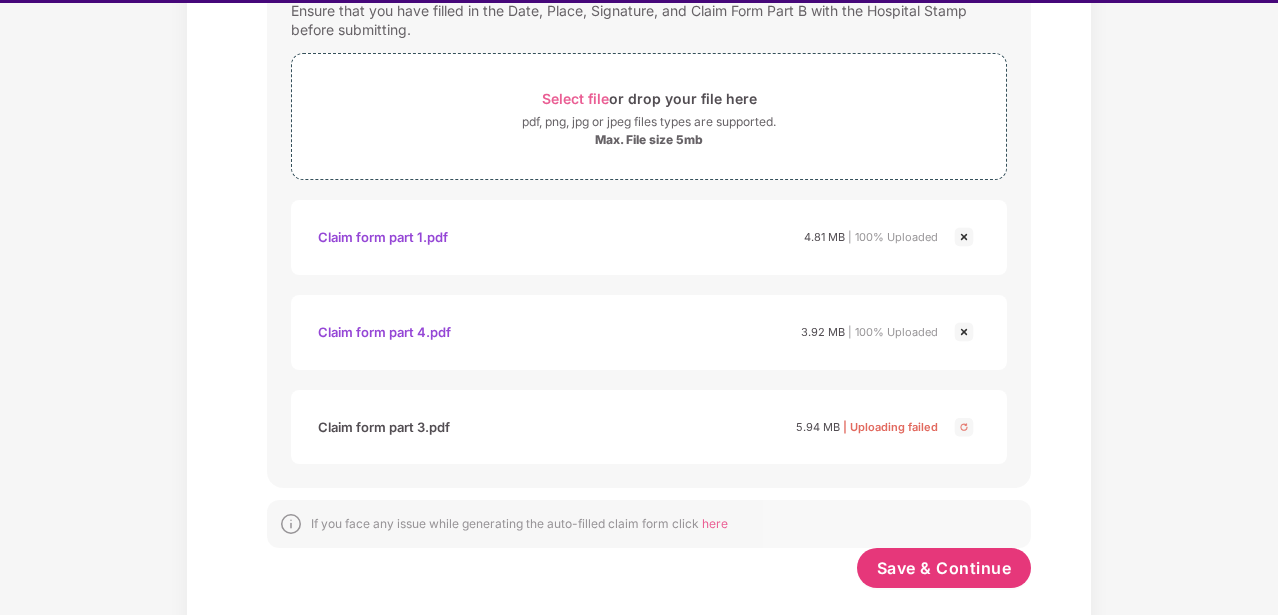 click at bounding box center (964, 237) 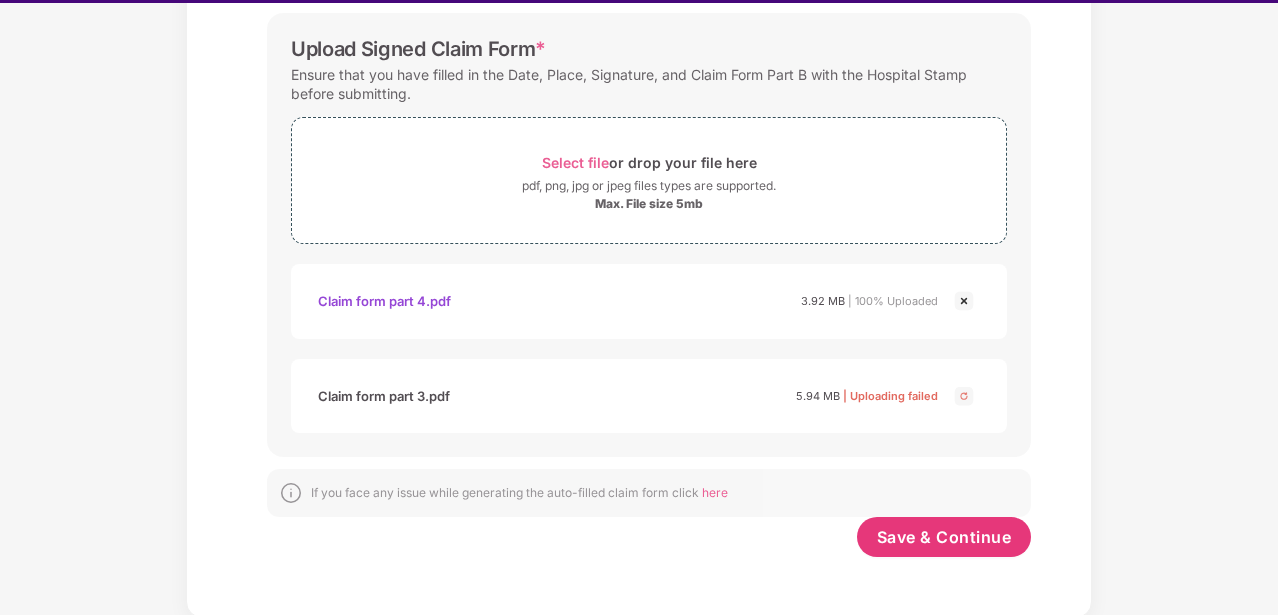 click at bounding box center (964, 301) 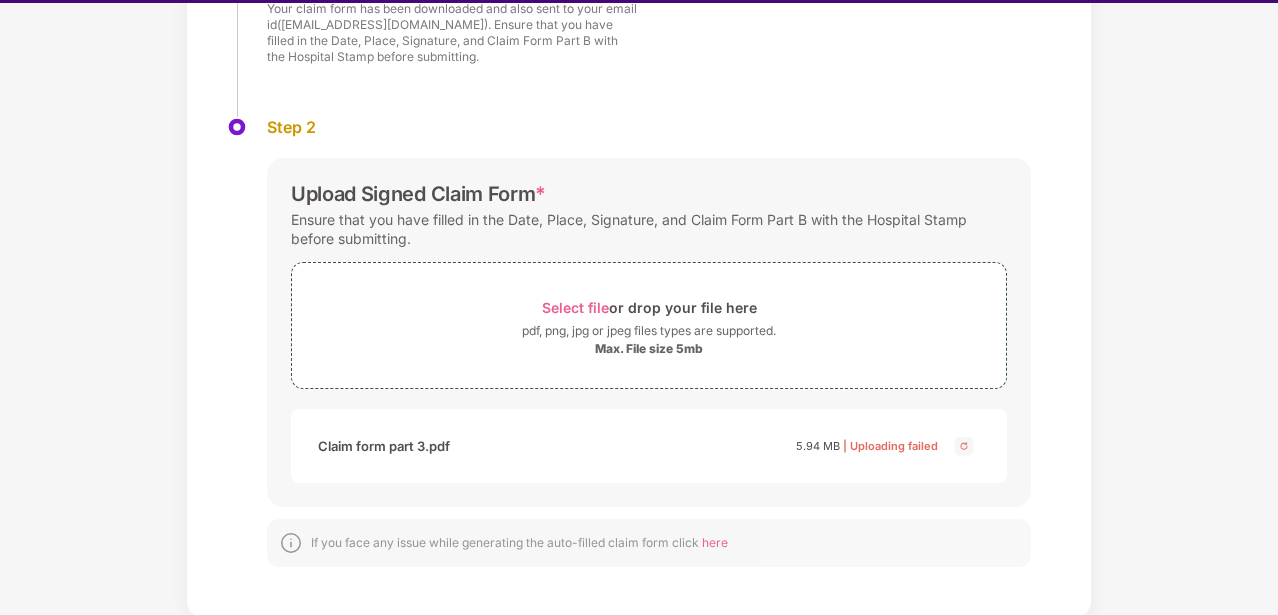 scroll, scrollTop: 322, scrollLeft: 0, axis: vertical 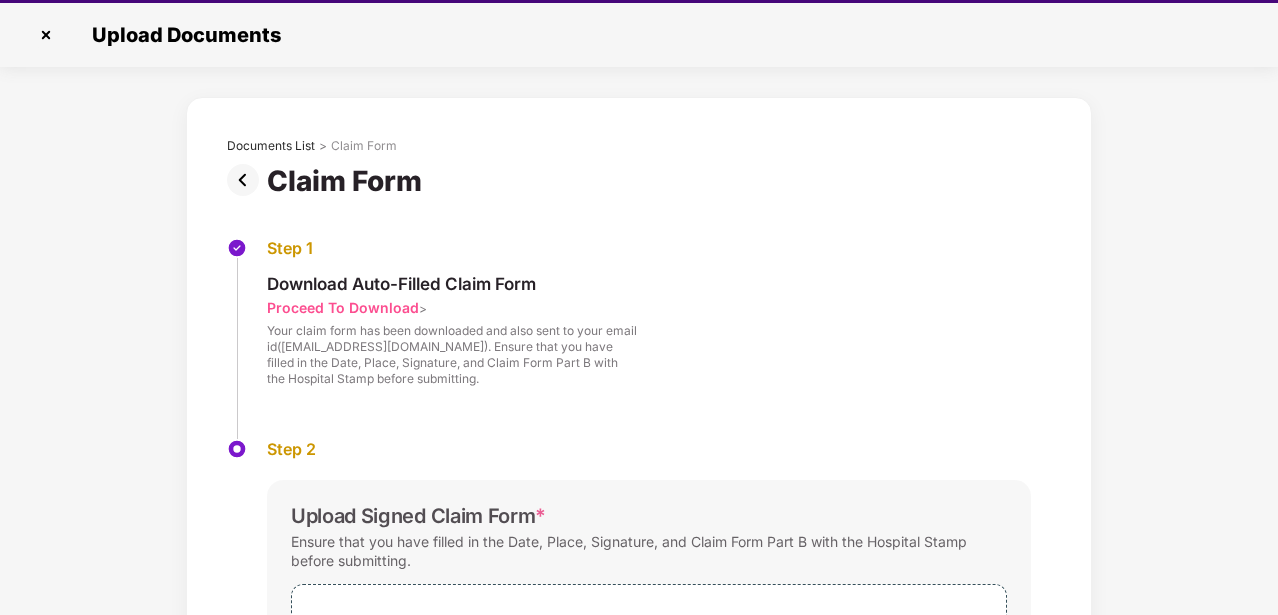 click at bounding box center (46, 35) 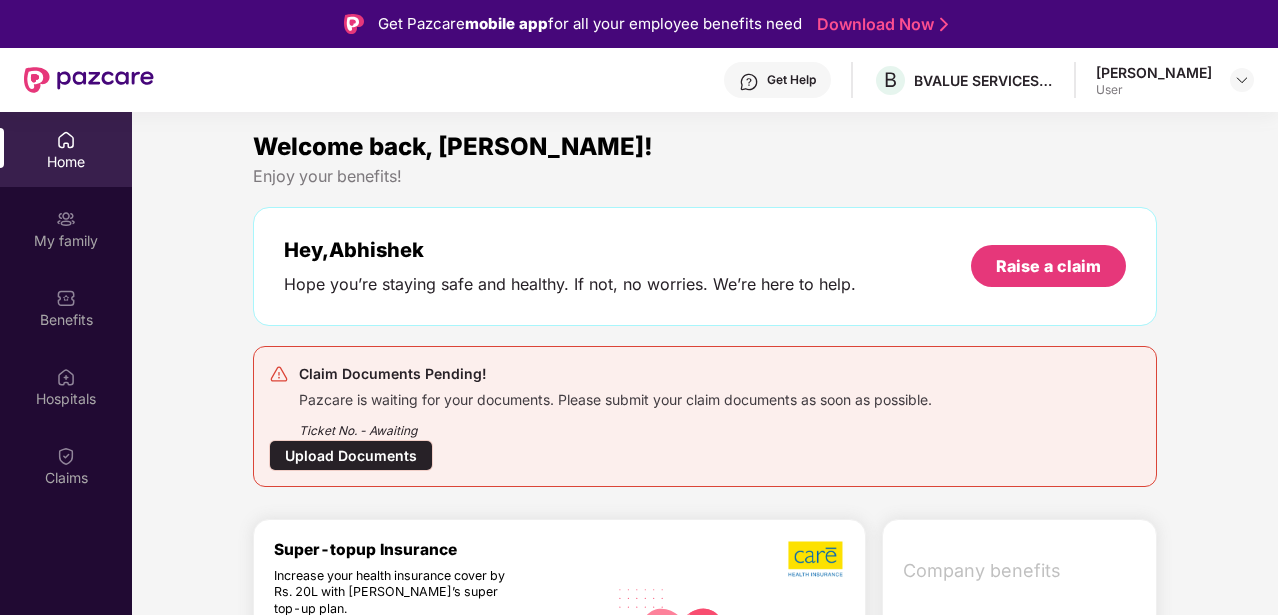 scroll, scrollTop: 0, scrollLeft: 0, axis: both 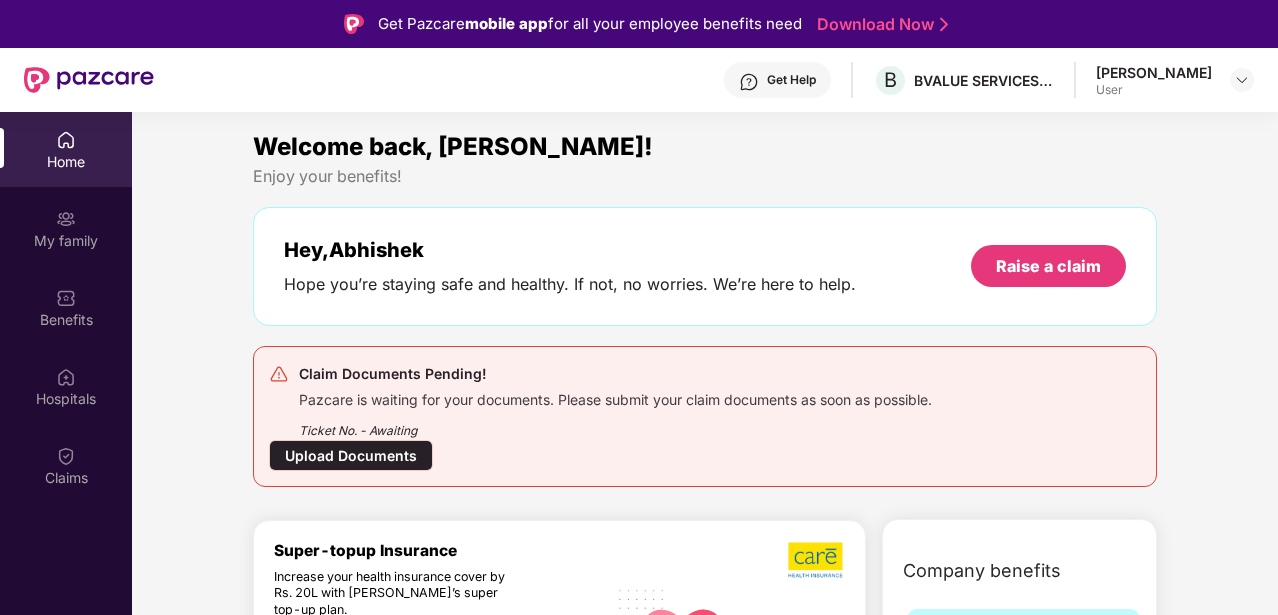 click on "Upload Documents" at bounding box center [351, 455] 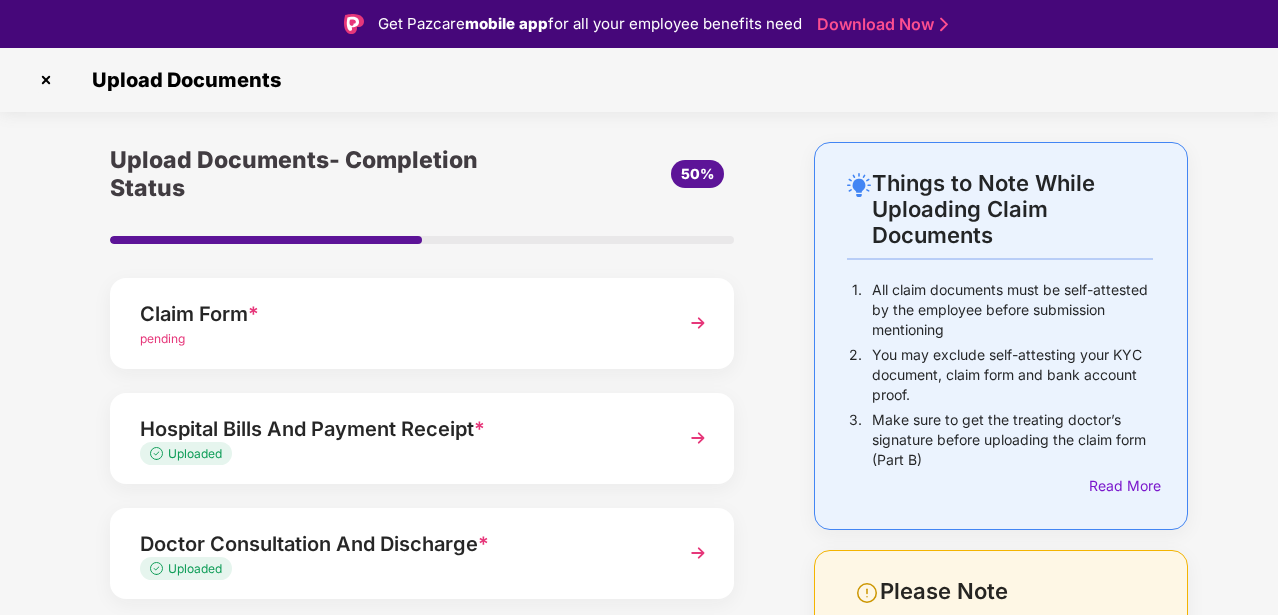 click at bounding box center [698, 323] 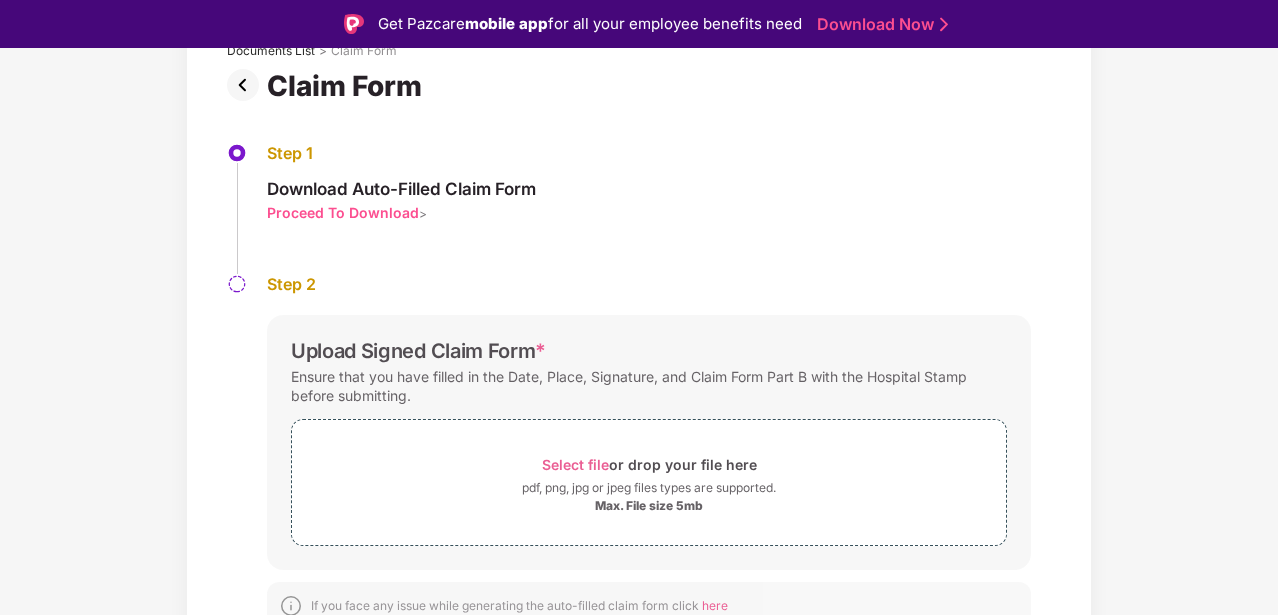 scroll, scrollTop: 158, scrollLeft: 0, axis: vertical 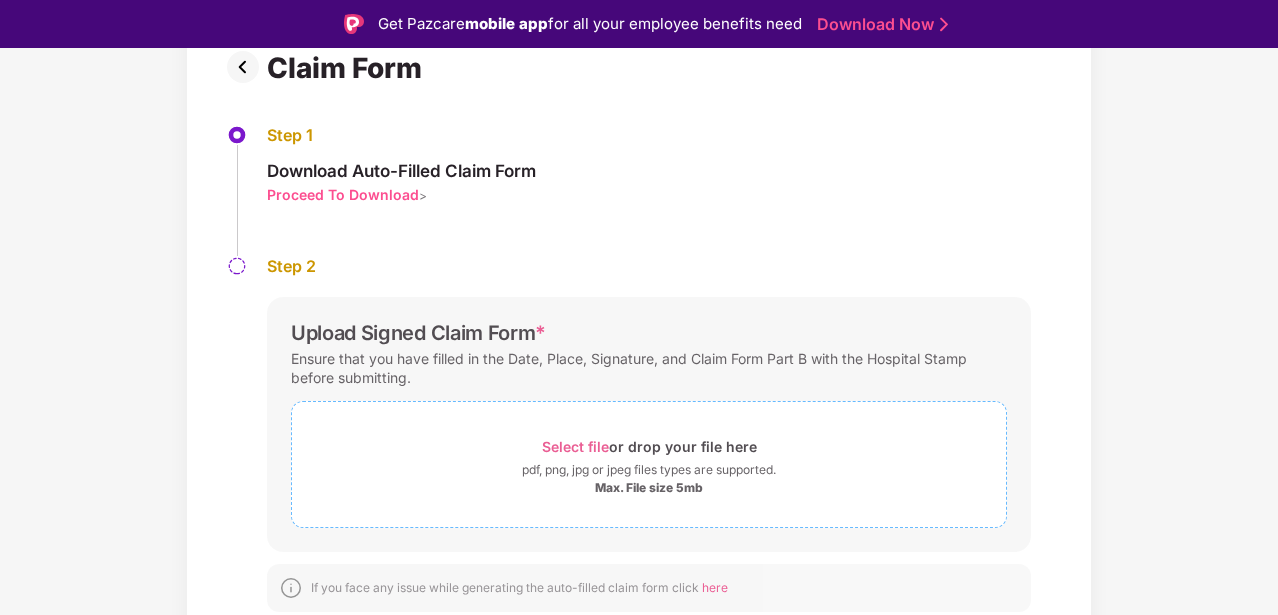 click on "Select file" at bounding box center [575, 446] 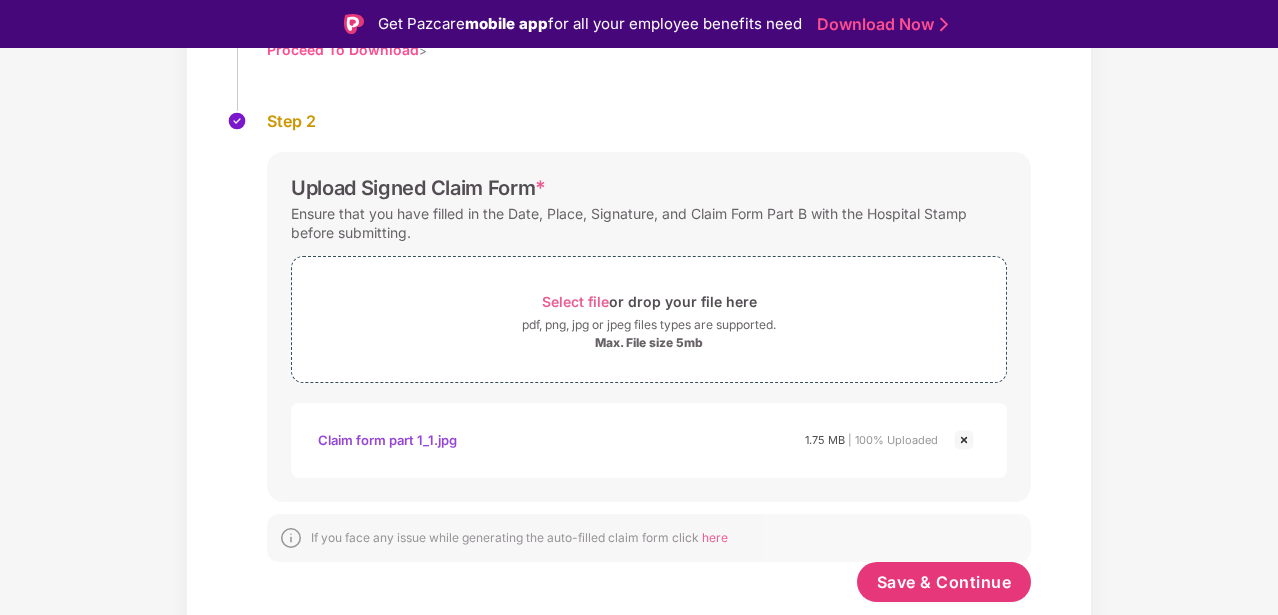scroll, scrollTop: 303, scrollLeft: 0, axis: vertical 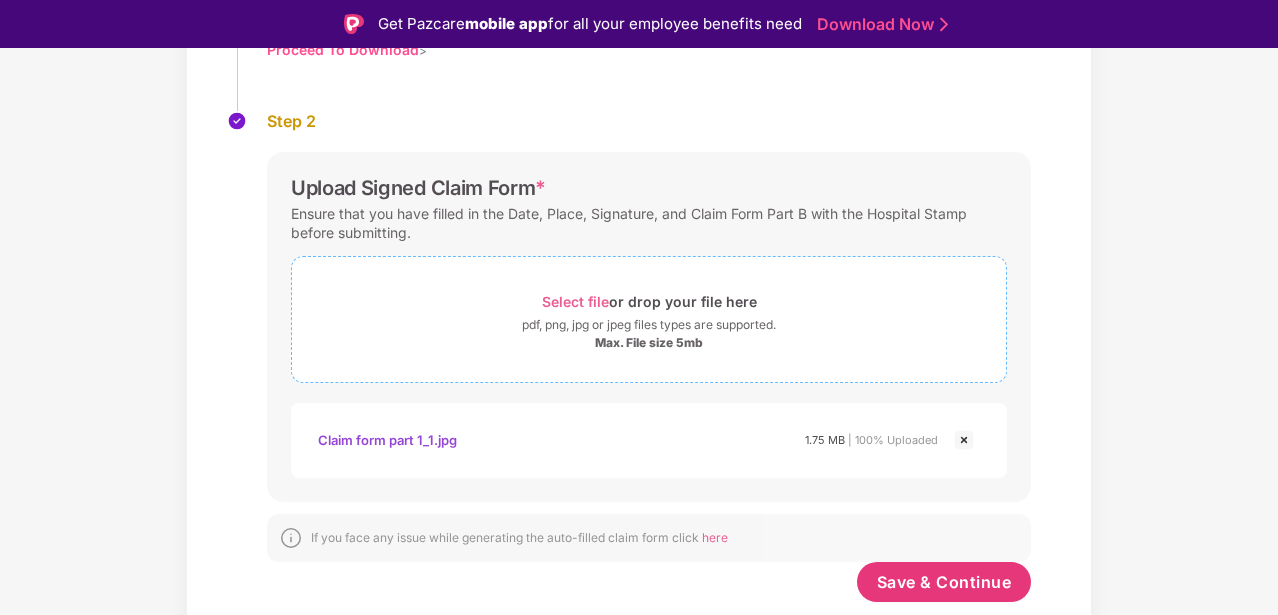 click on "Select file" at bounding box center (575, 301) 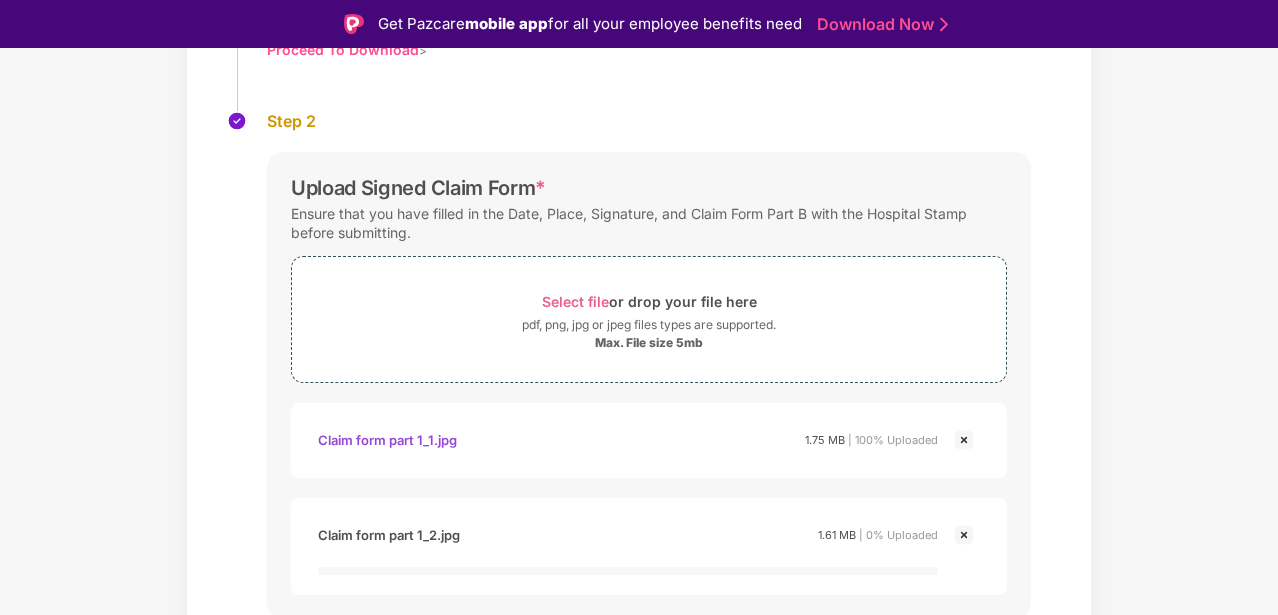 scroll, scrollTop: 325, scrollLeft: 0, axis: vertical 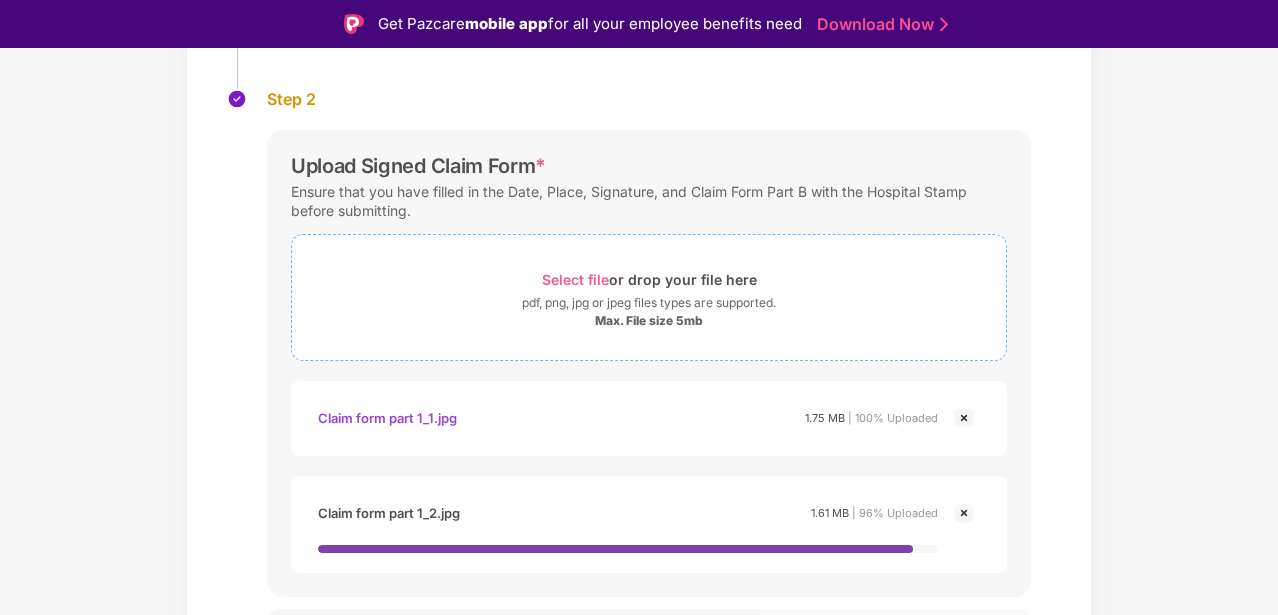 click on "Select file" at bounding box center (575, 279) 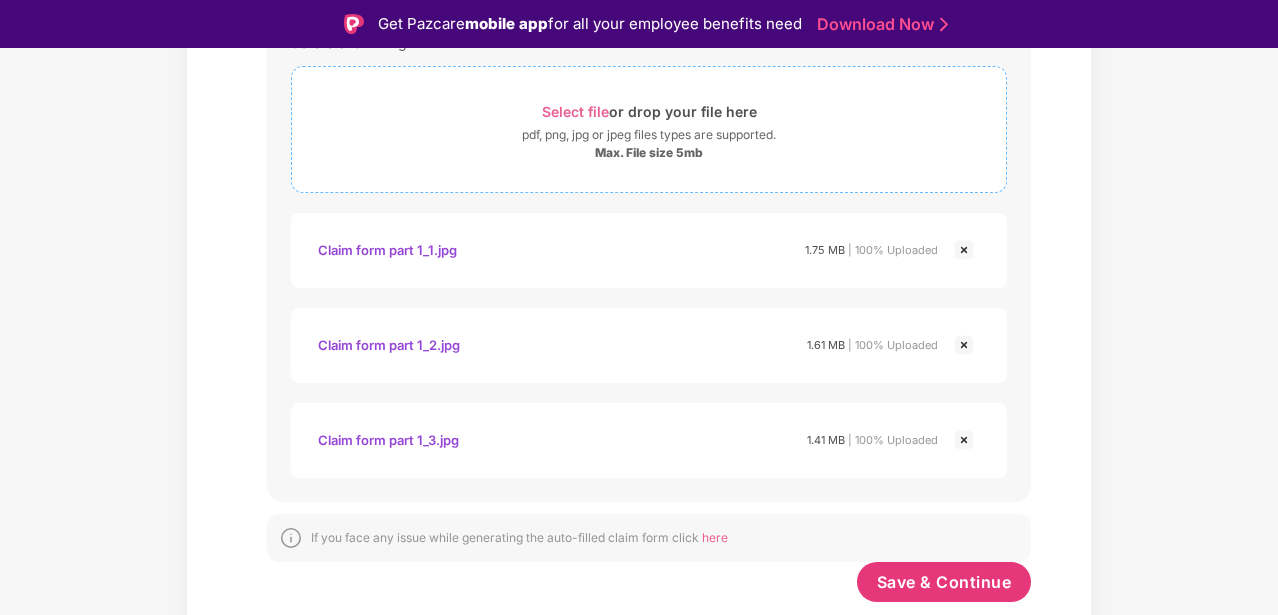 scroll, scrollTop: 493, scrollLeft: 0, axis: vertical 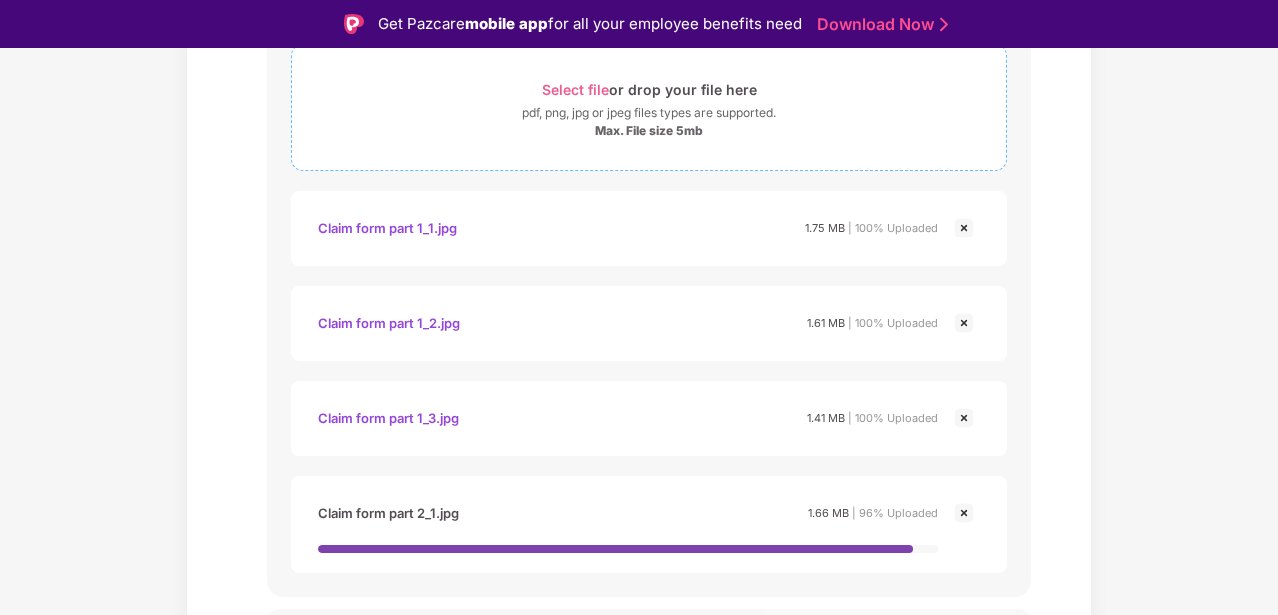 click on "Select file" at bounding box center [575, 89] 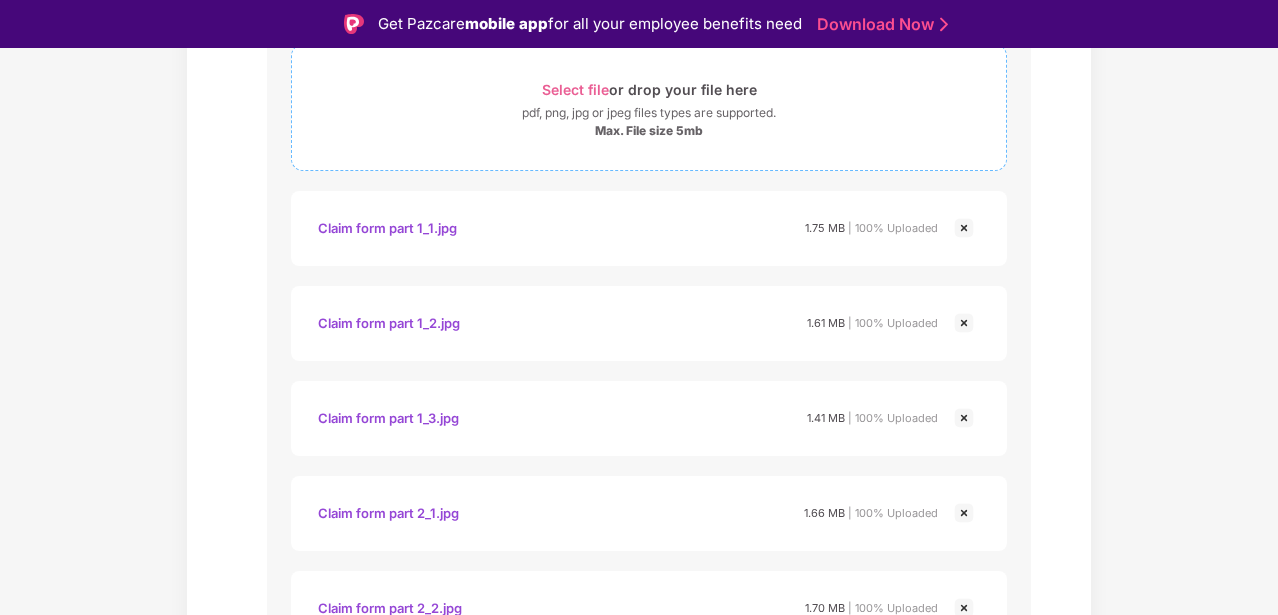 click on "Select file" at bounding box center (575, 89) 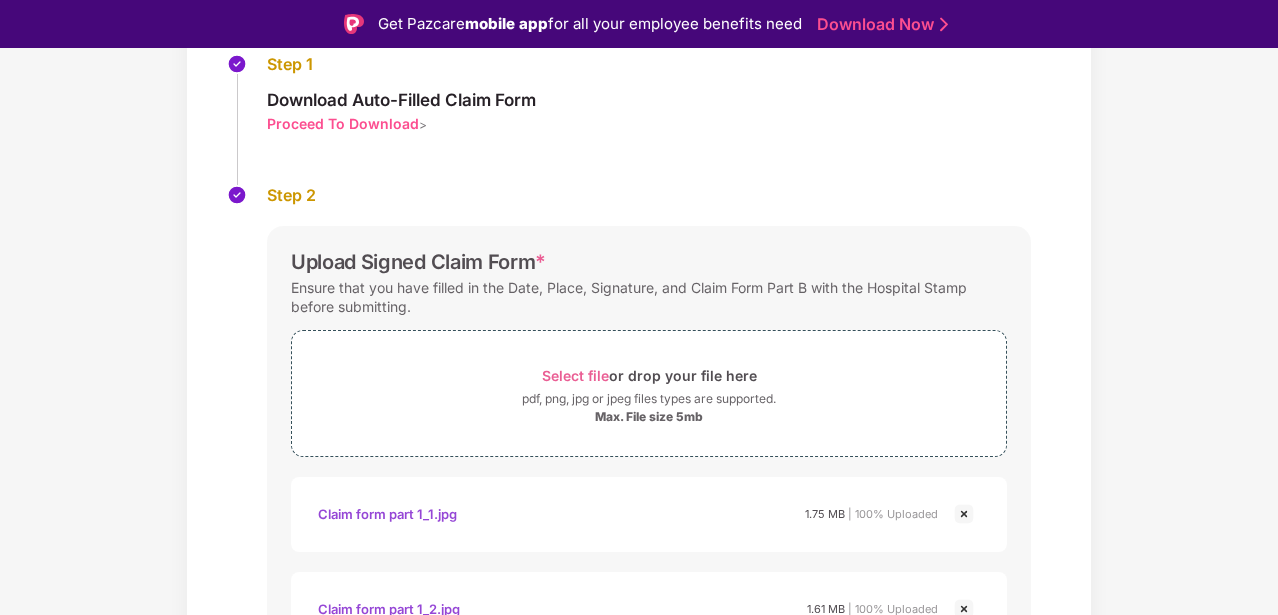 scroll, scrollTop: 258, scrollLeft: 0, axis: vertical 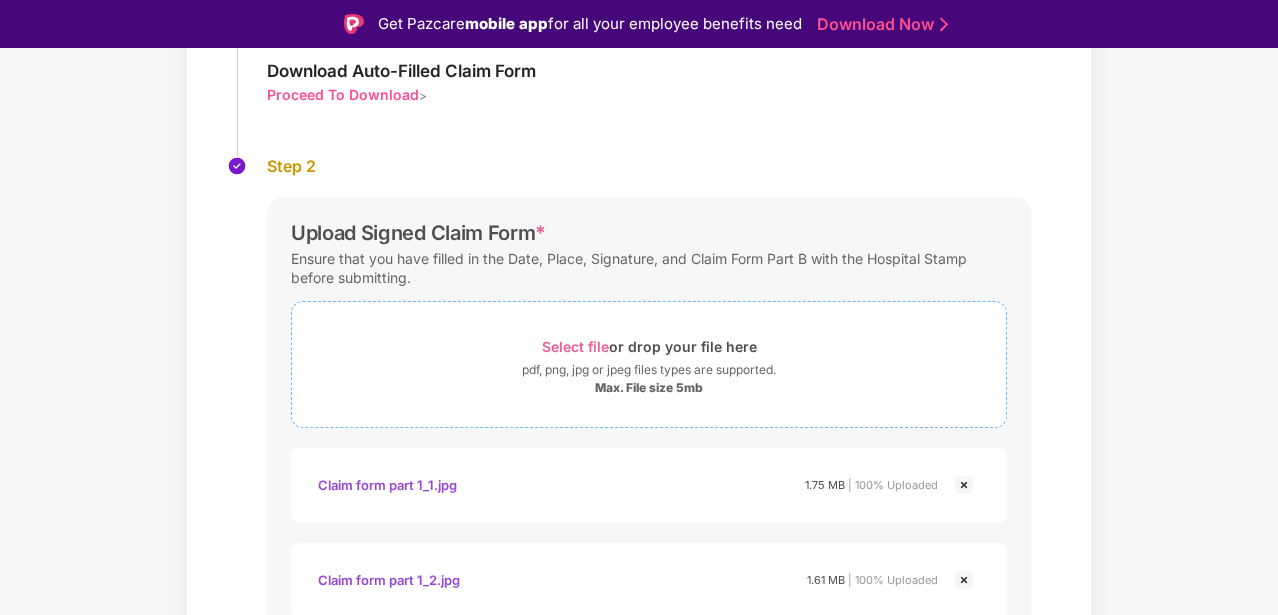 click on "Select file" at bounding box center [575, 346] 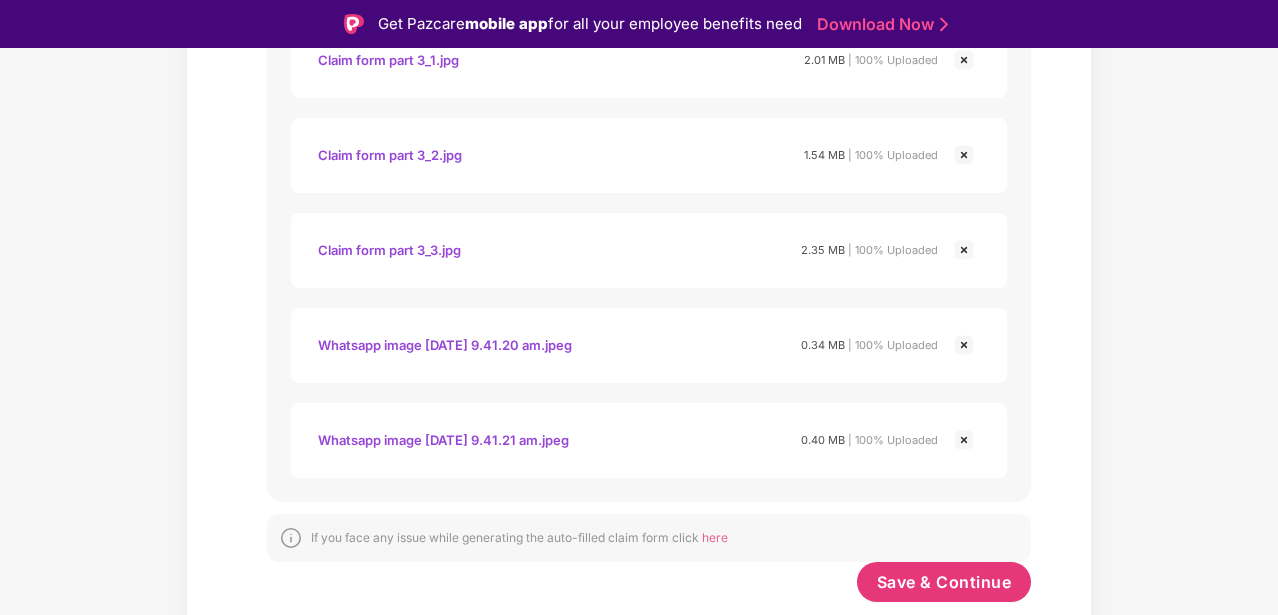 scroll, scrollTop: 1253, scrollLeft: 0, axis: vertical 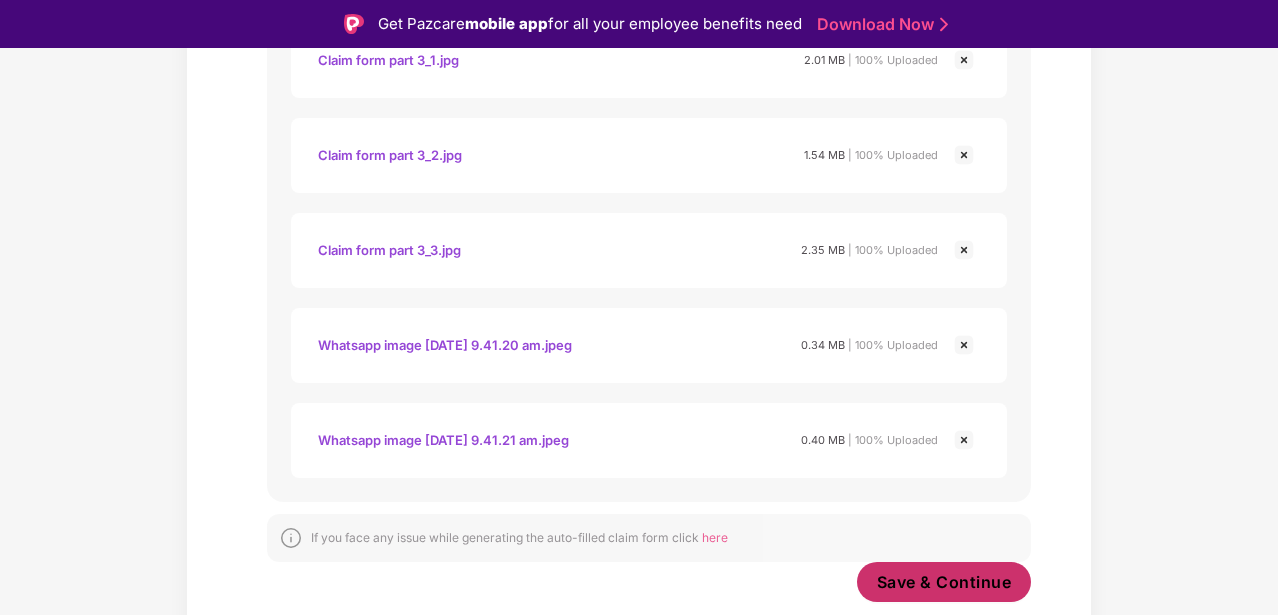 click on "Save & Continue" at bounding box center [944, 582] 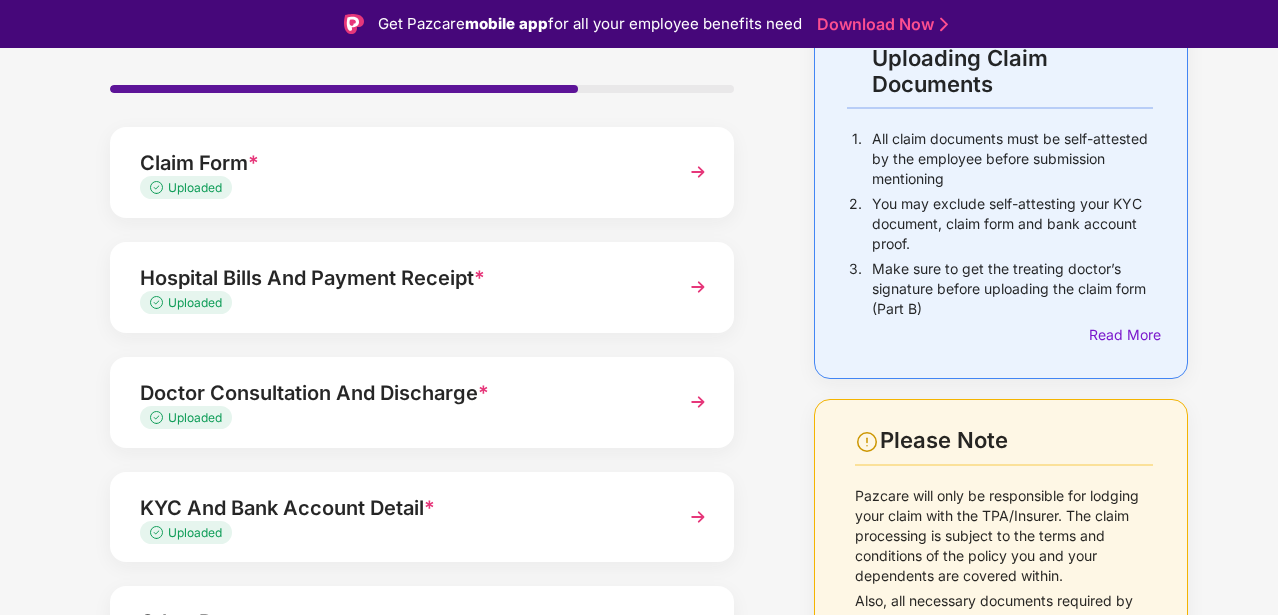 scroll, scrollTop: 289, scrollLeft: 0, axis: vertical 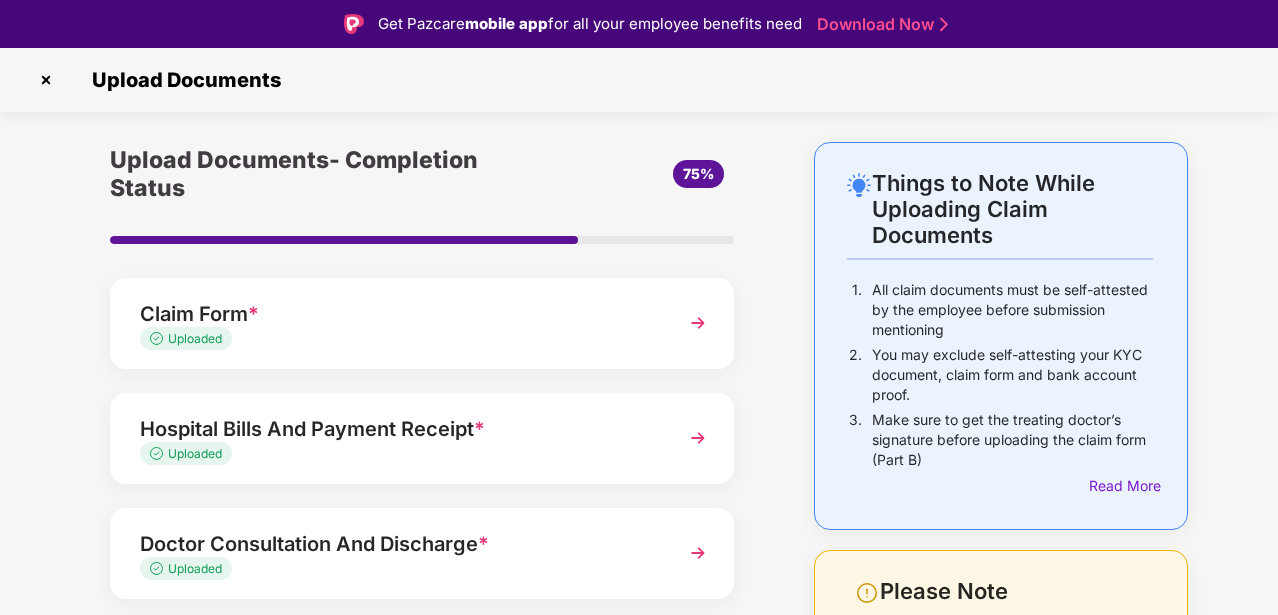click at bounding box center (698, 438) 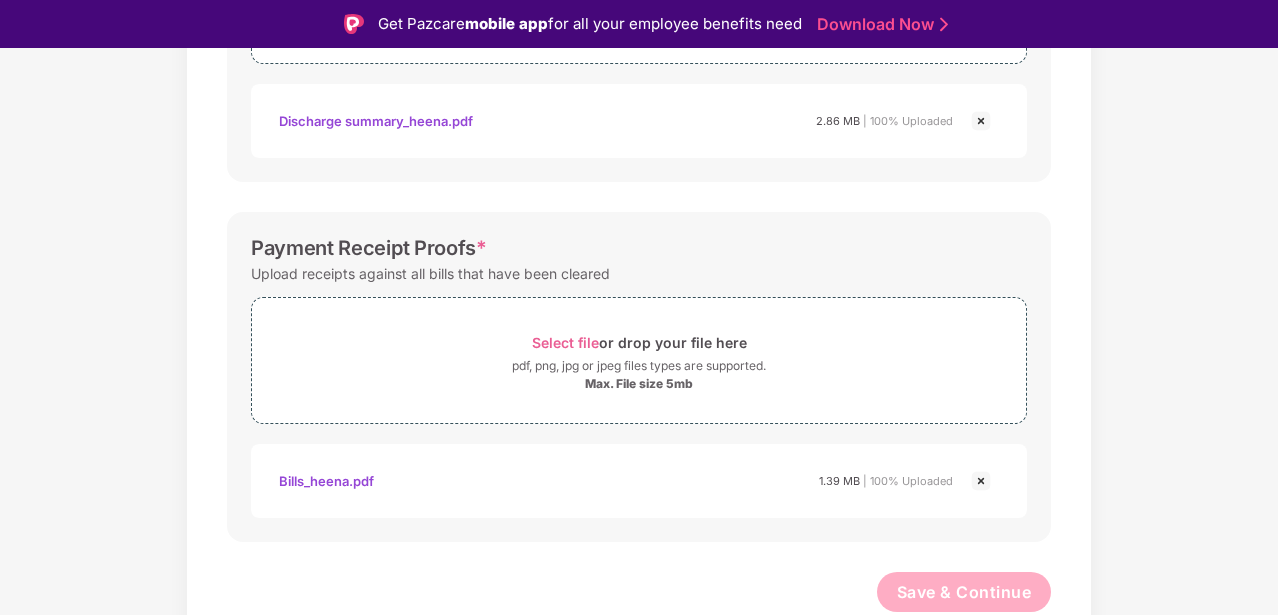 scroll, scrollTop: 0, scrollLeft: 0, axis: both 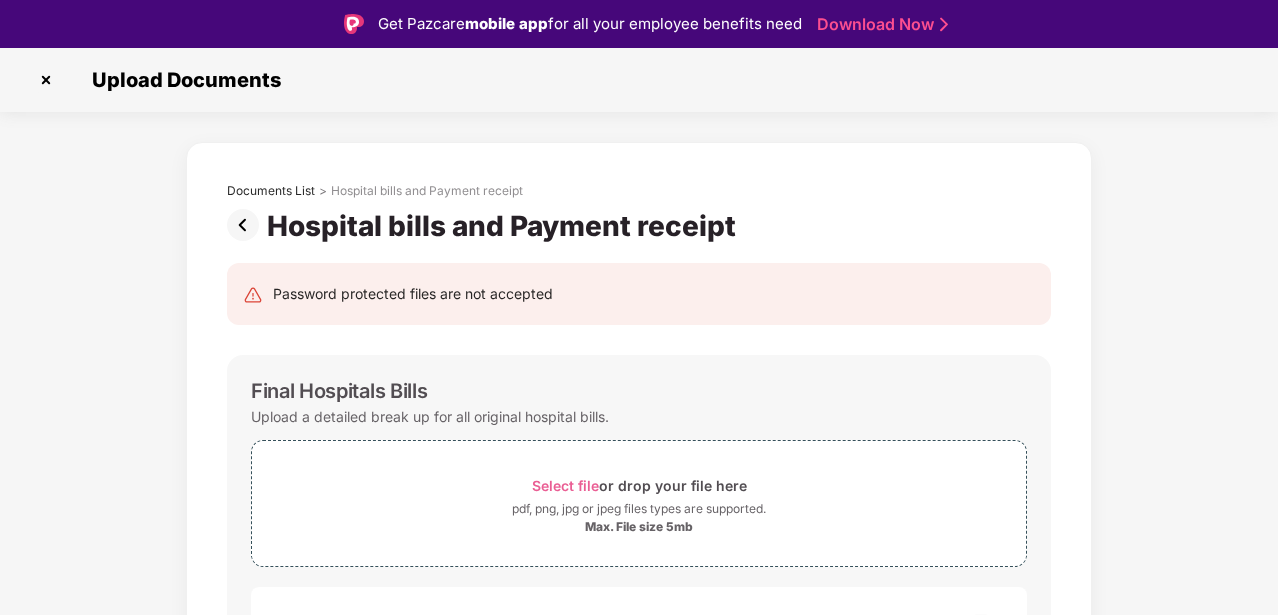 click at bounding box center (46, 80) 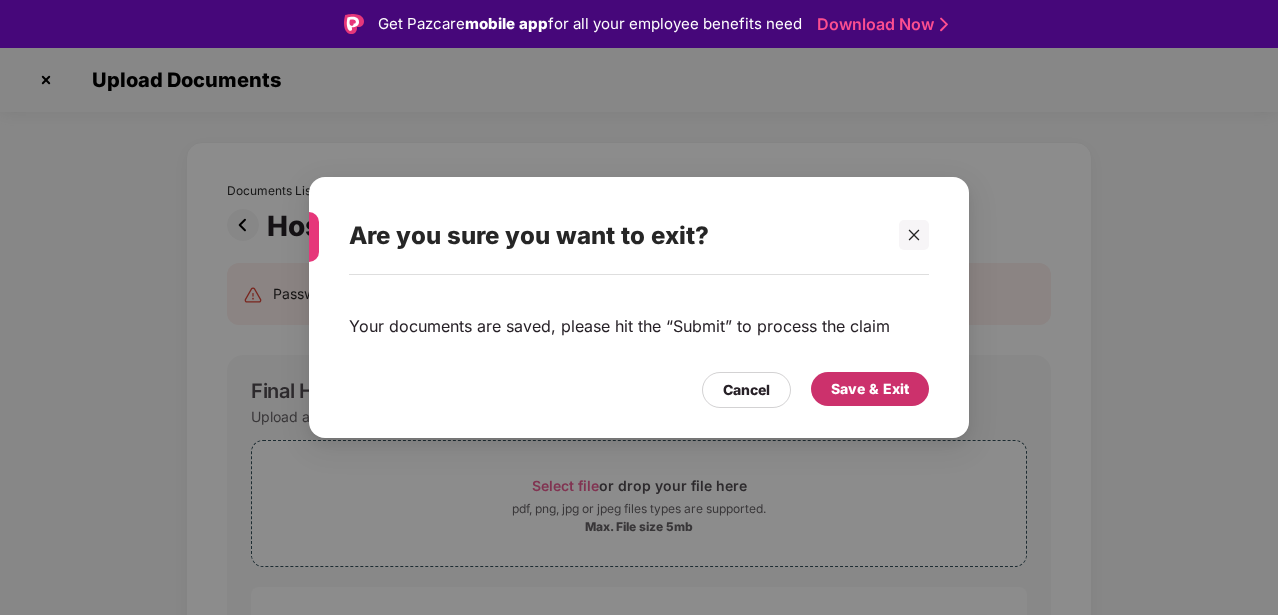 click on "Save & Exit" at bounding box center [870, 389] 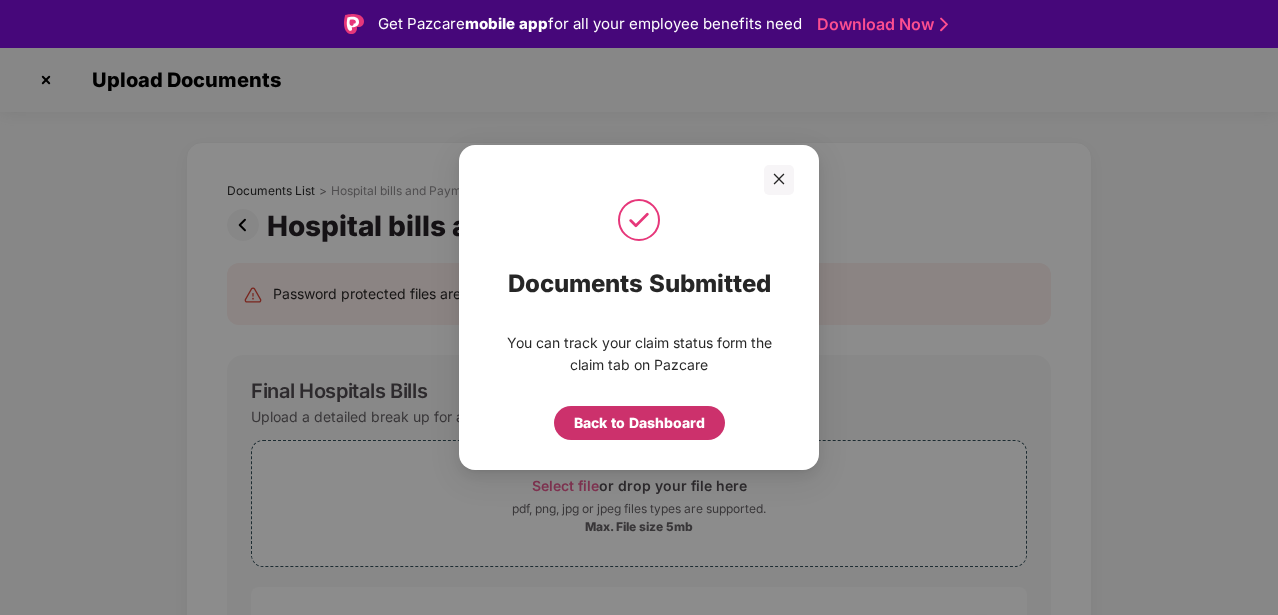 click on "Back to Dashboard" at bounding box center (639, 423) 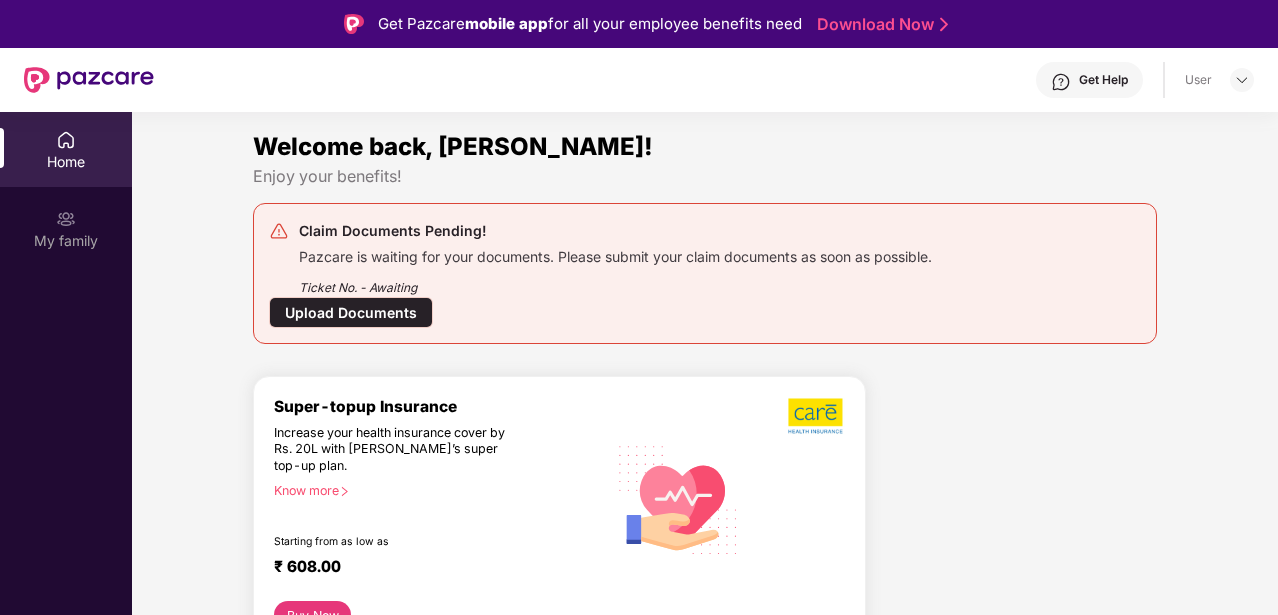 scroll, scrollTop: 0, scrollLeft: 0, axis: both 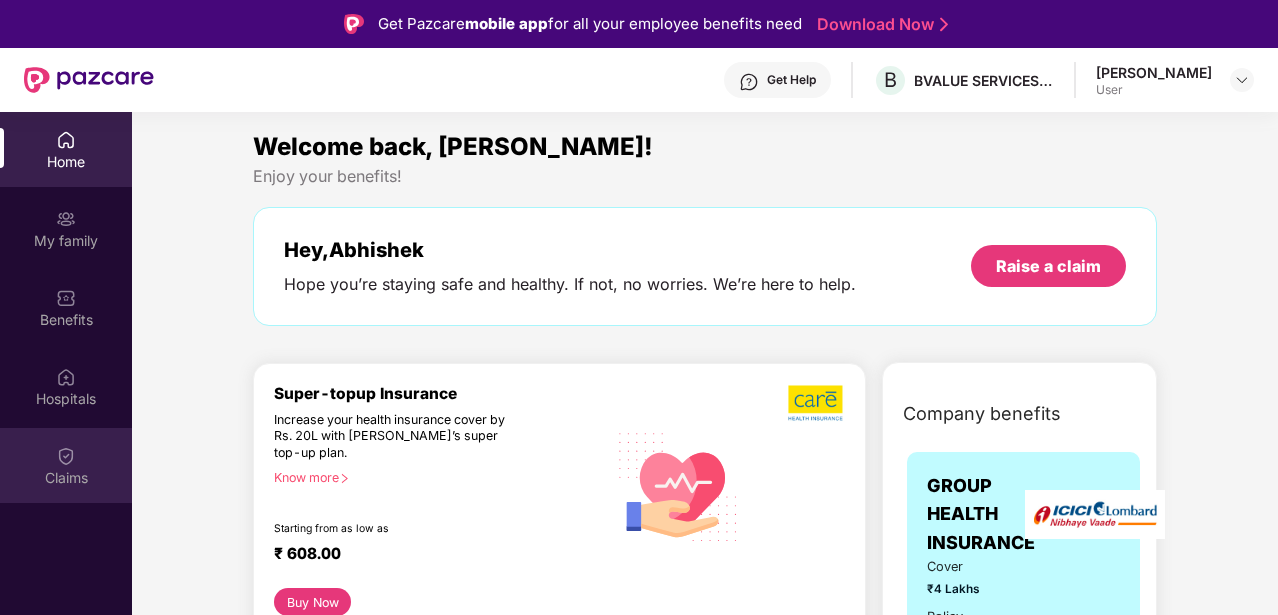 click on "Claims" at bounding box center [66, 465] 